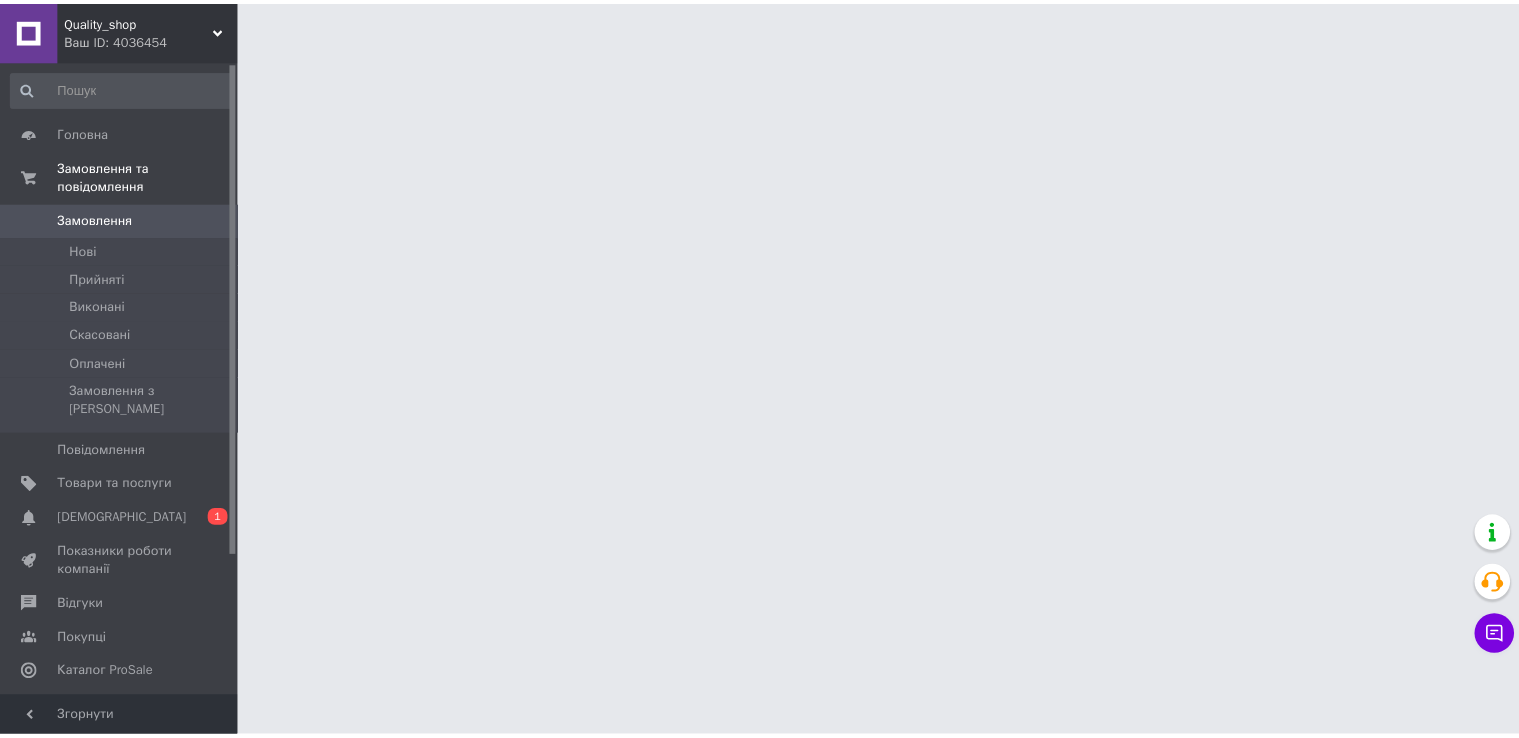 scroll, scrollTop: 0, scrollLeft: 0, axis: both 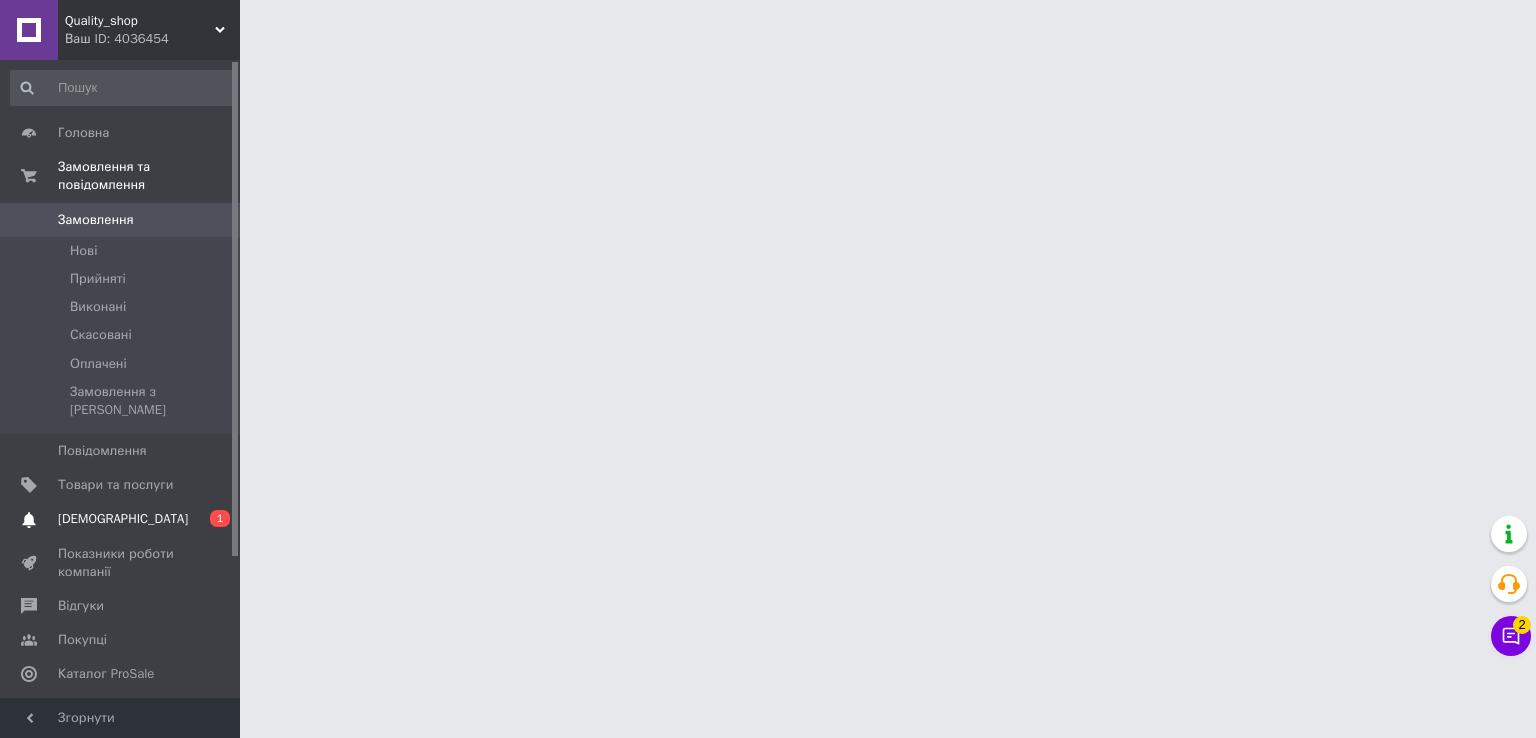 click on "Сповіщення 0 1" at bounding box center [123, 519] 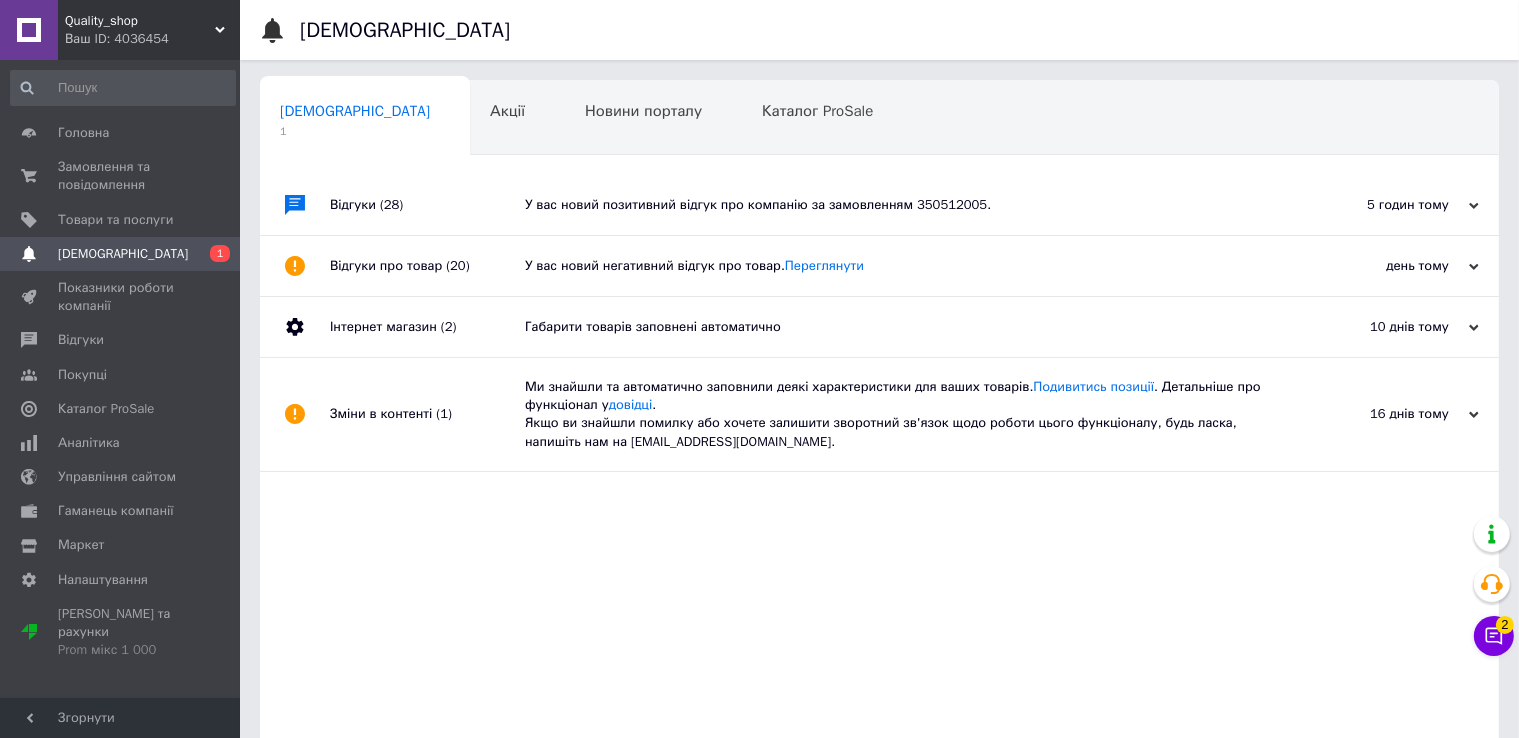 click on "У вас новий позитивний відгук про компанію за замовленням 350512005." at bounding box center (902, 205) 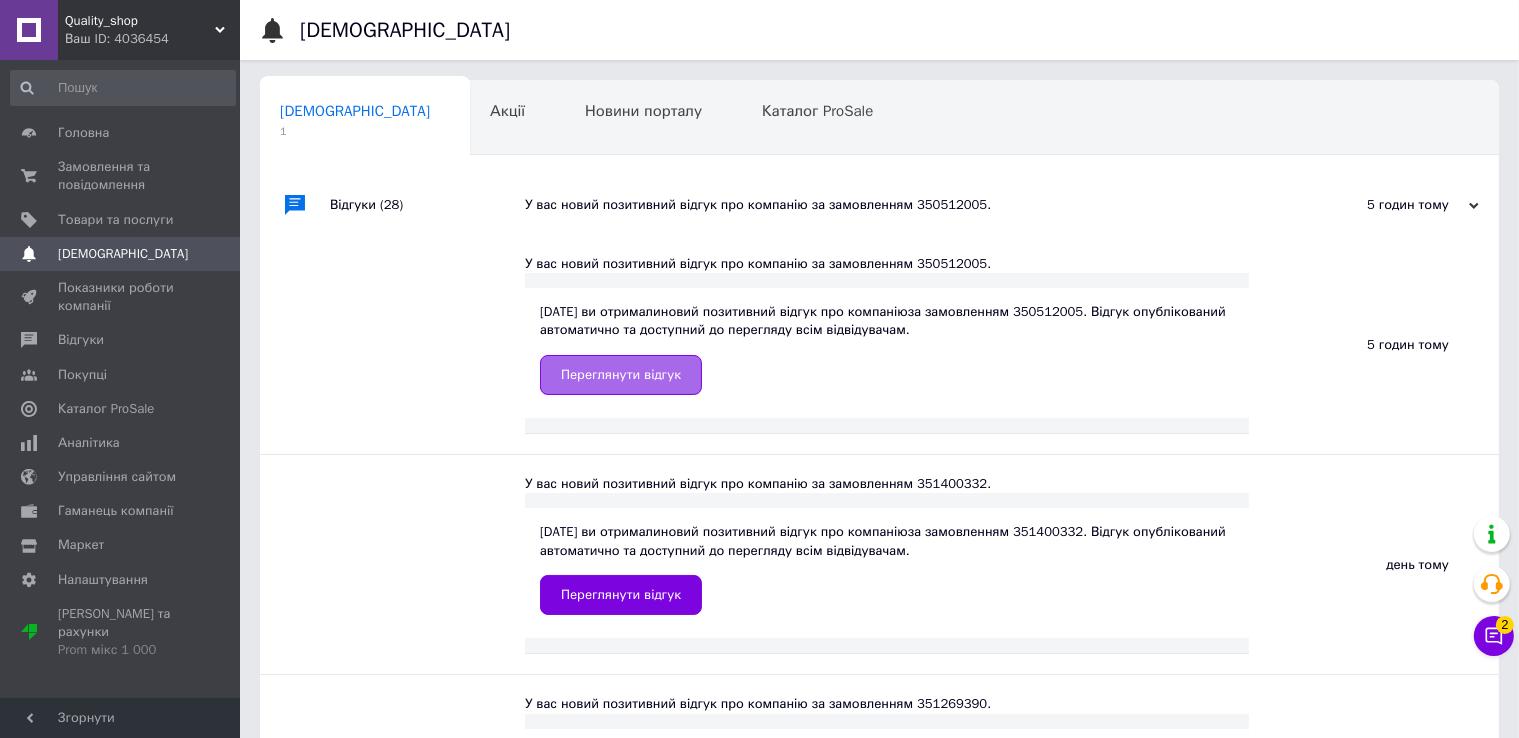 click on "Переглянути відгук" at bounding box center [621, 375] 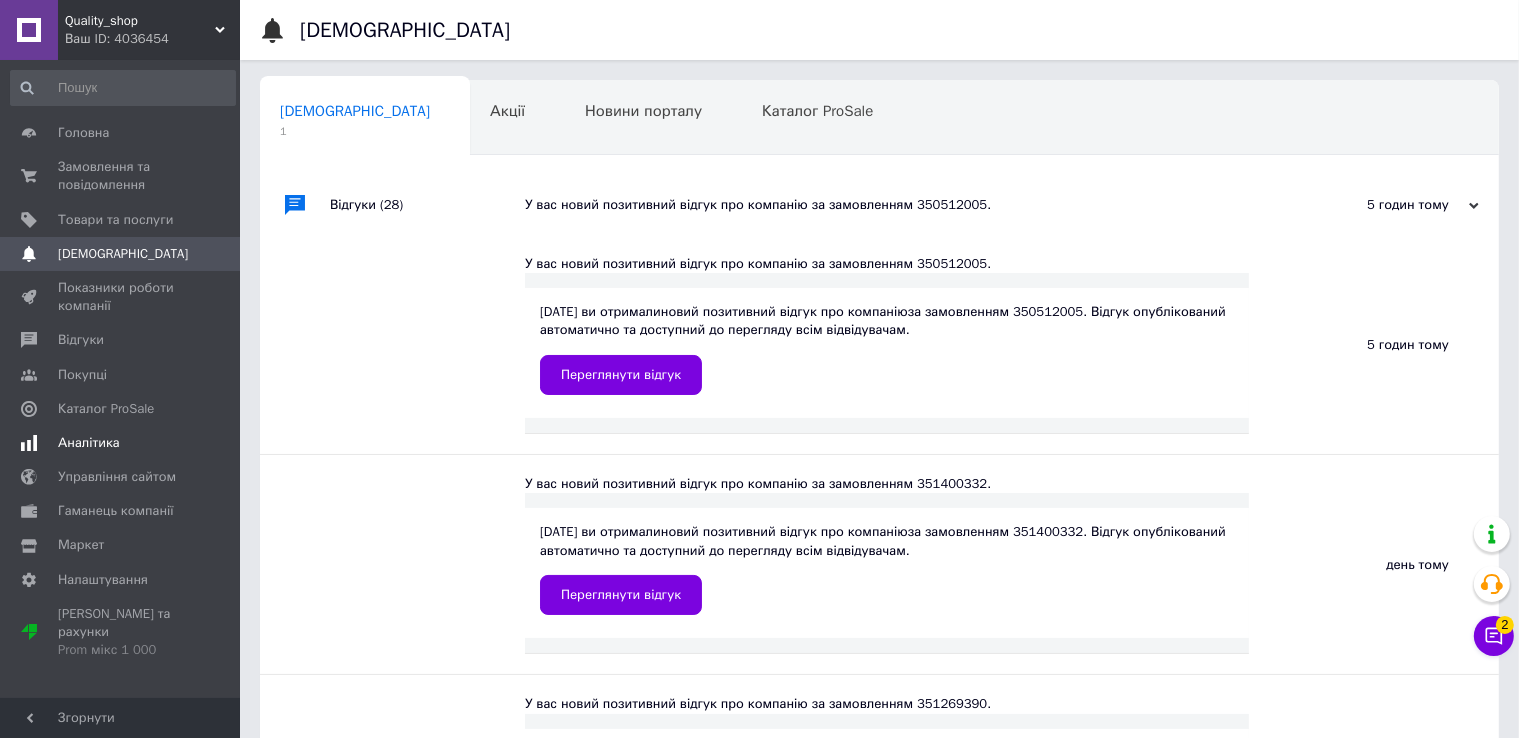 click on "Аналітика" at bounding box center [123, 443] 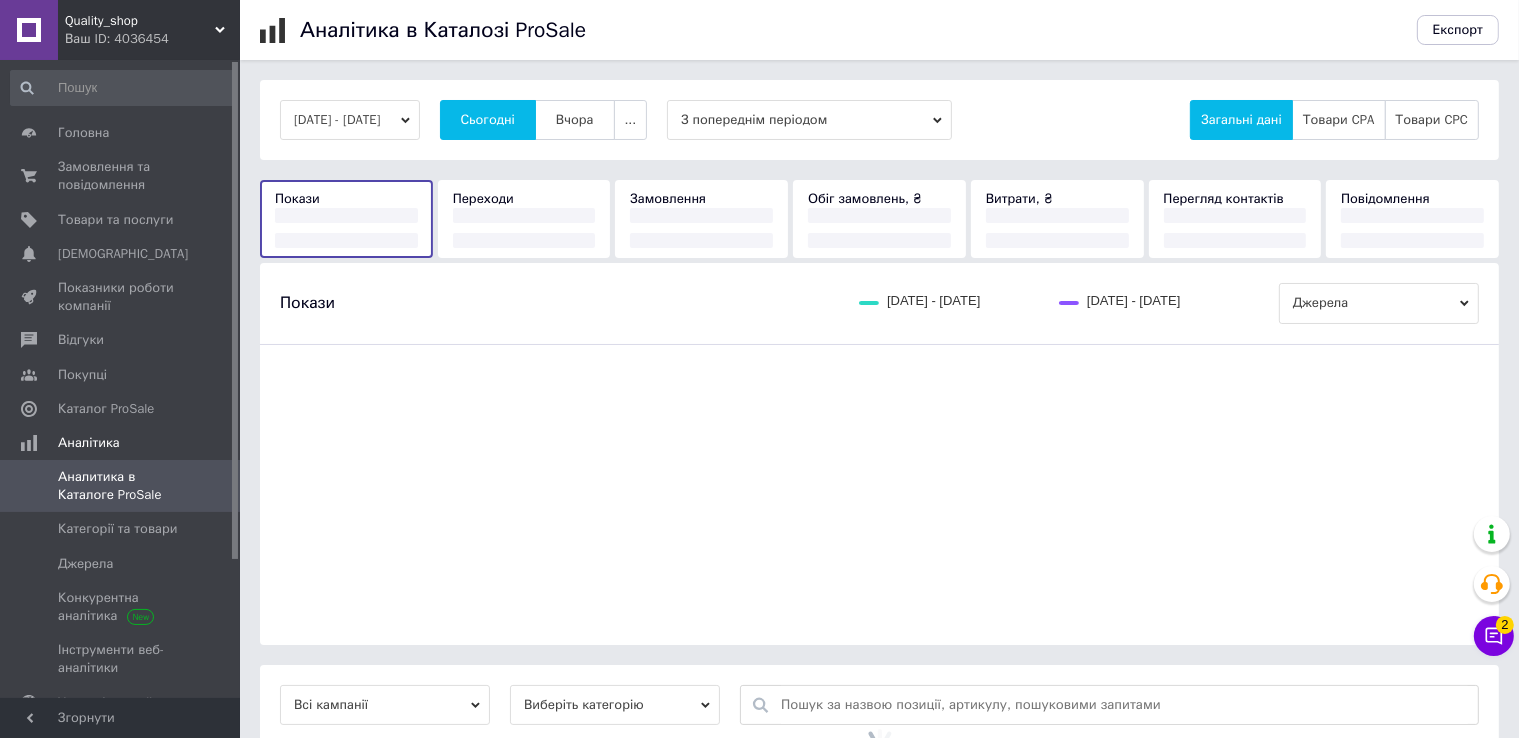 click on "Сьогодні" at bounding box center [488, 120] 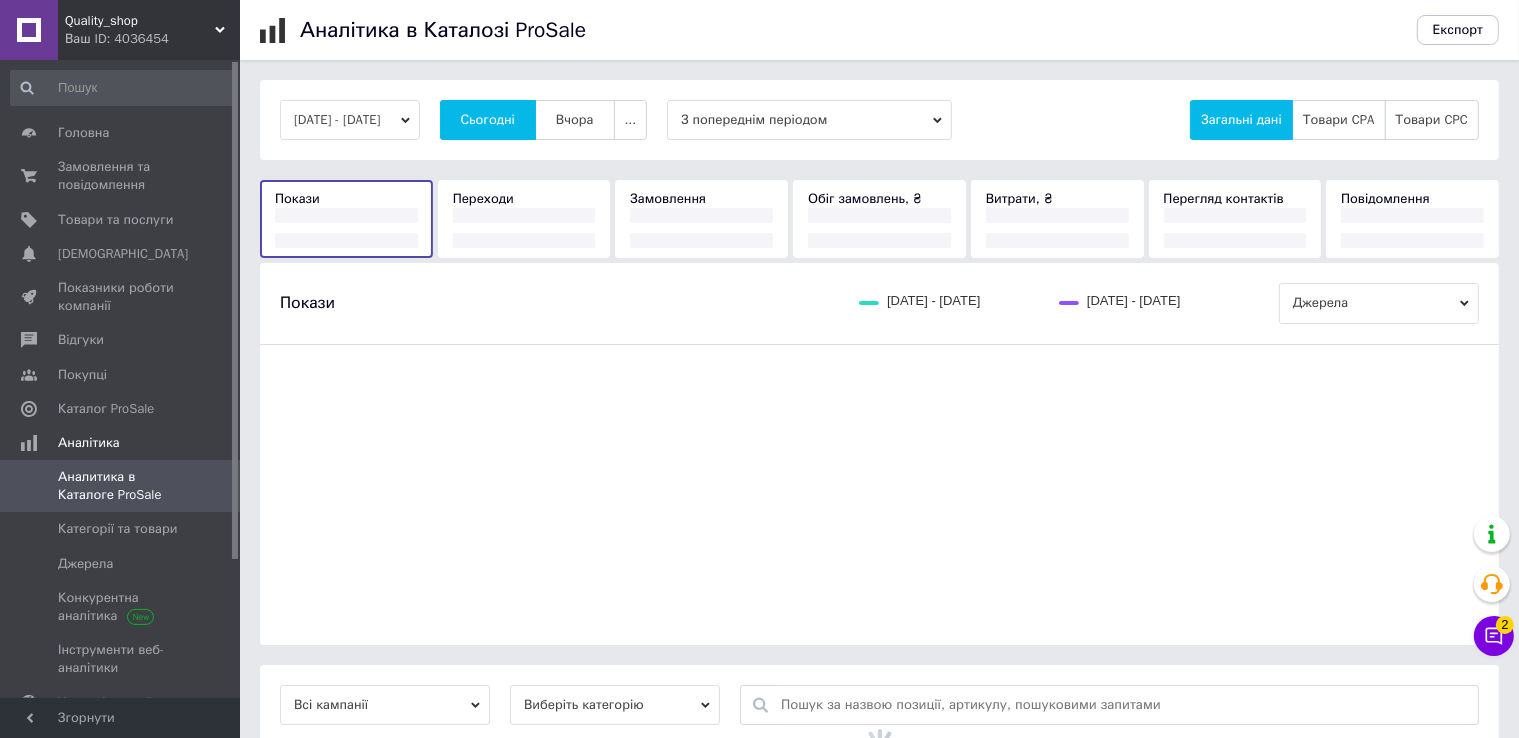 click on "Сьогодні" at bounding box center (488, 120) 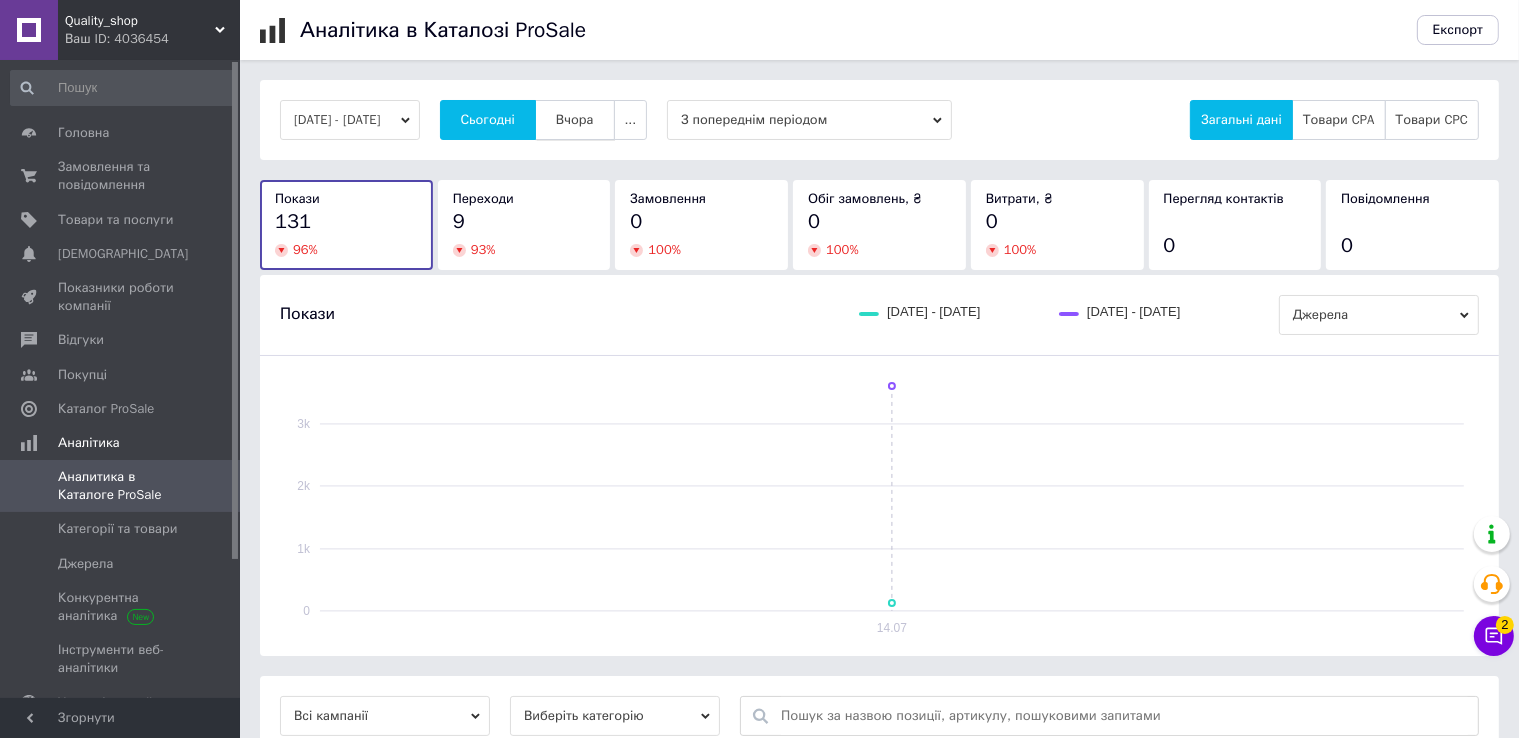 click on "Вчора" at bounding box center (575, 120) 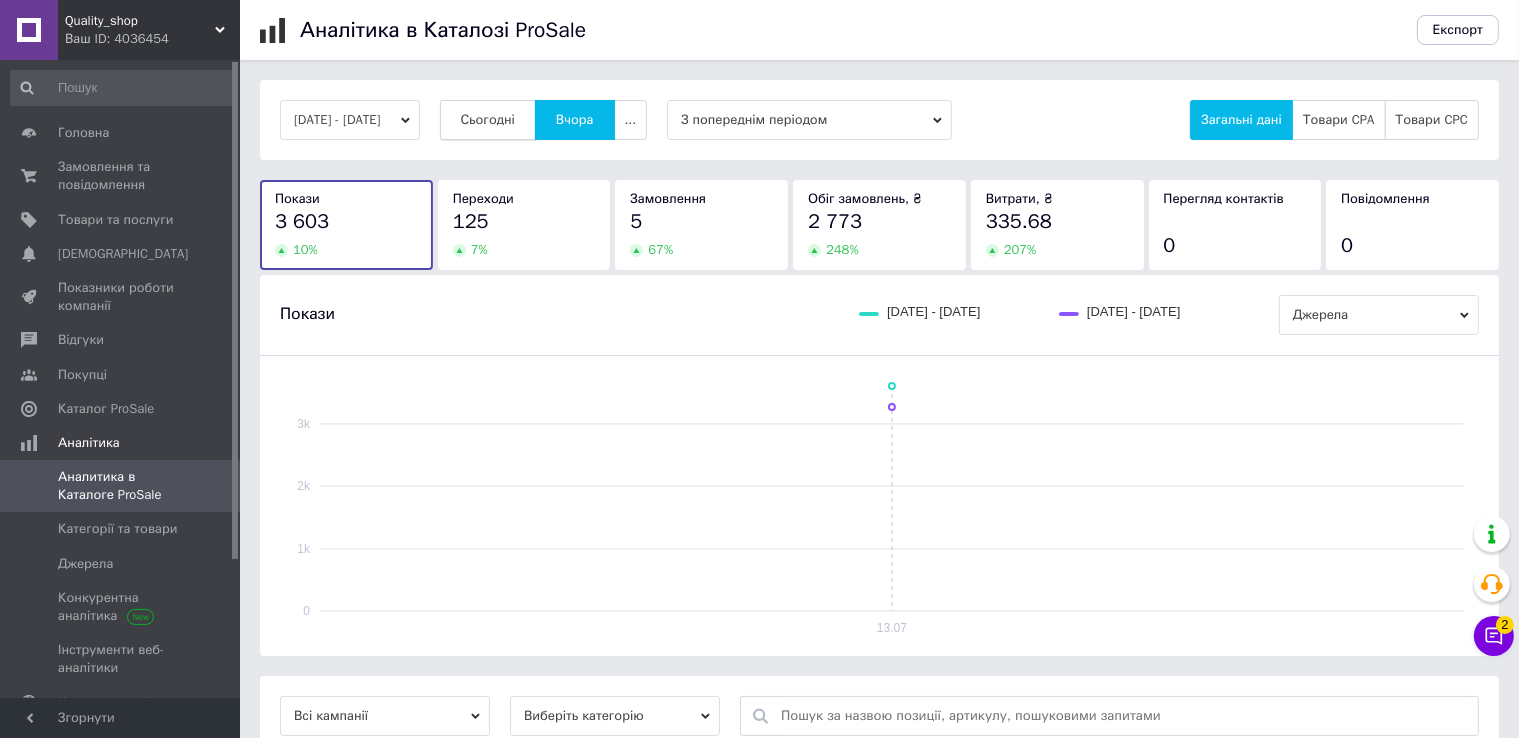 click on "Сьогодні" at bounding box center [488, 120] 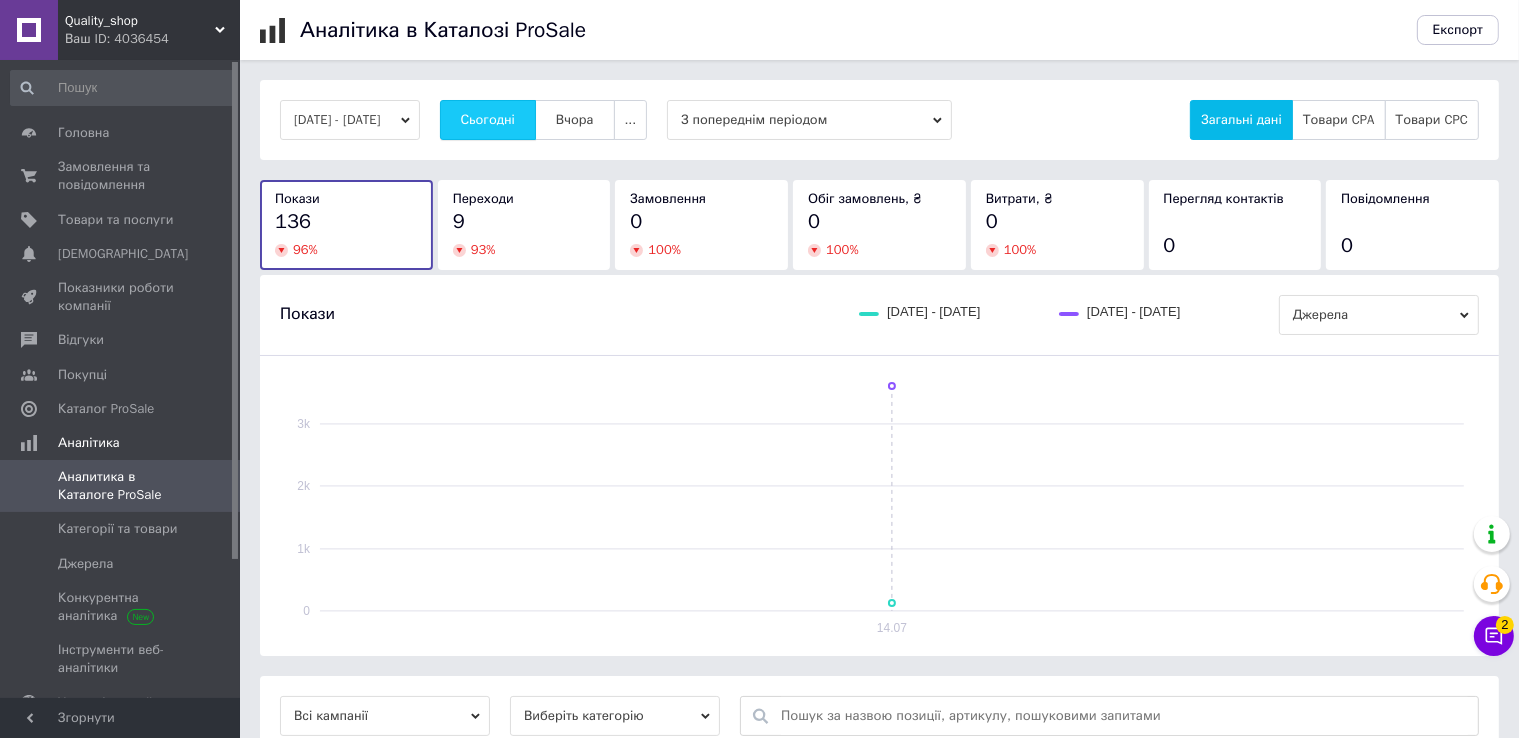 click on "Сьогодні" at bounding box center (488, 120) 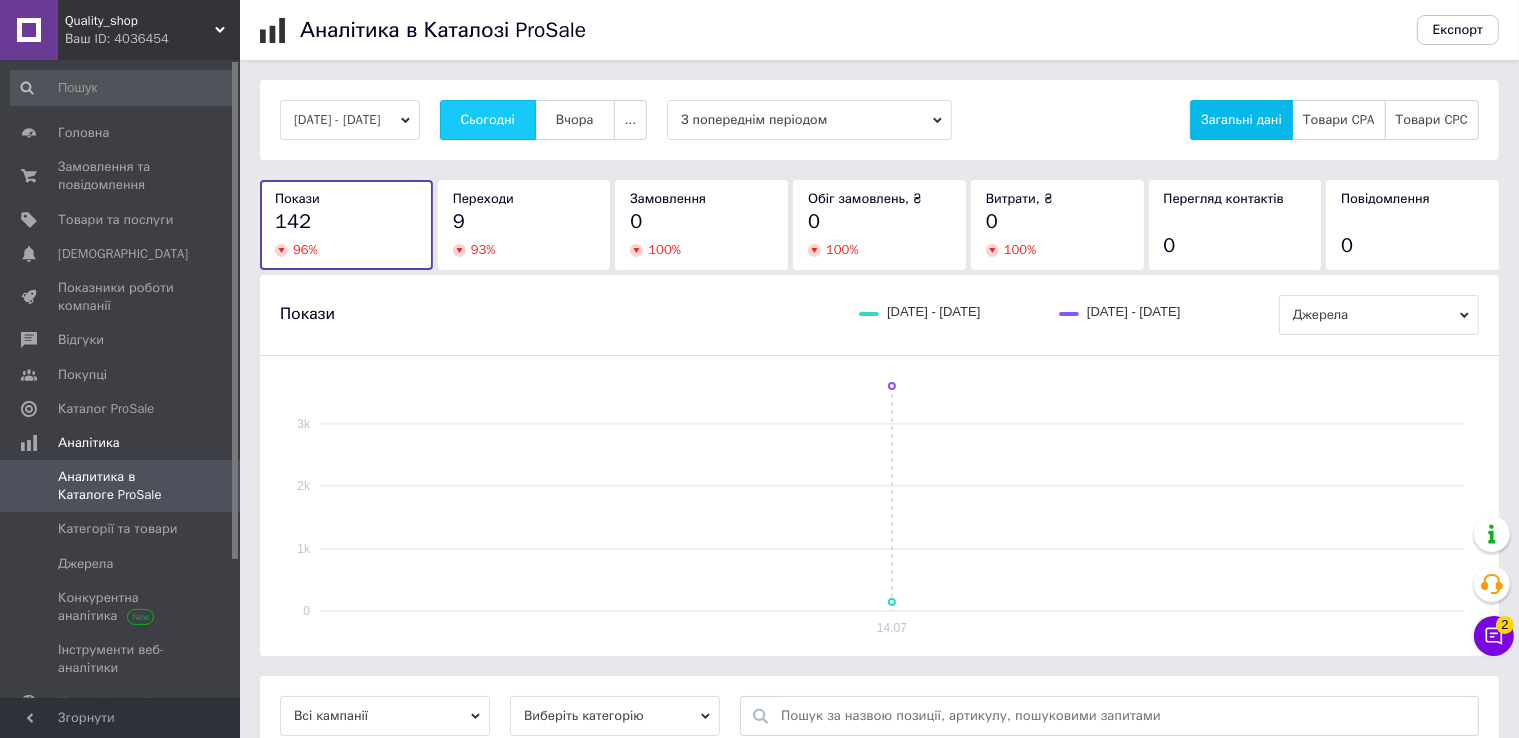 click on "Сьогодні" at bounding box center (488, 120) 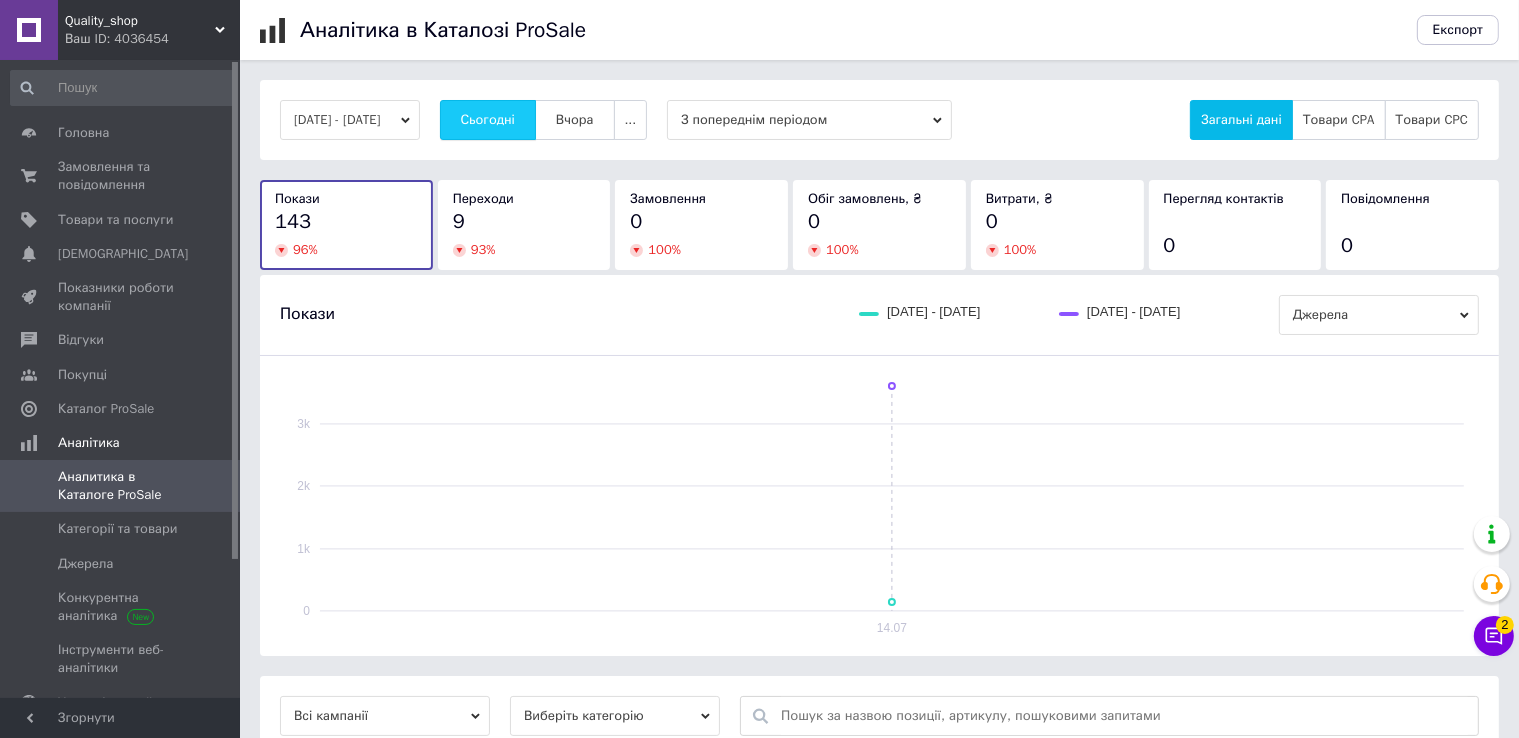 click on "Сьогодні" at bounding box center (488, 120) 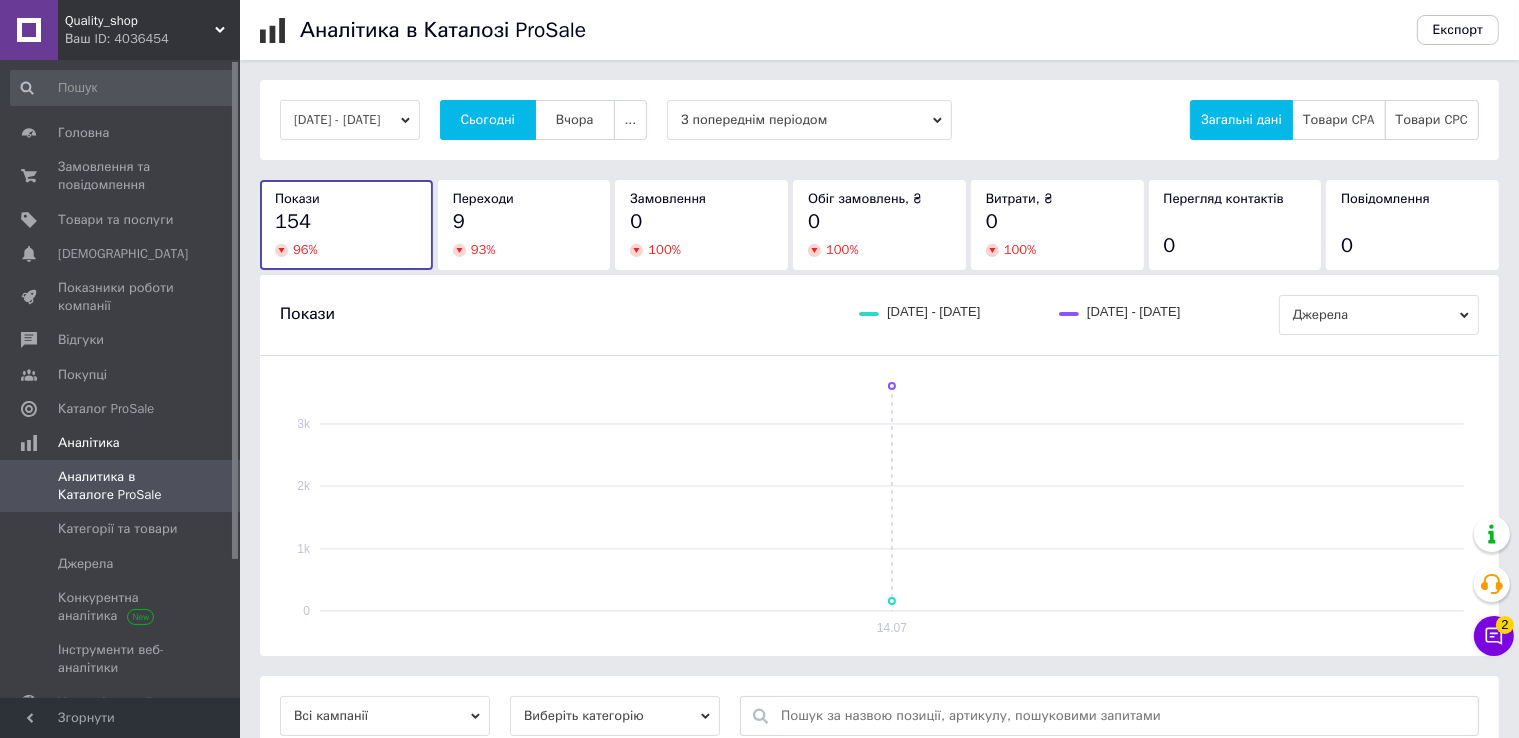 click on "14.07.2025 - 14.07.2025 Сьогодні Вчора ... З попереднім періодом Загальні дані Товари CPA Товари CPC" at bounding box center [879, 120] 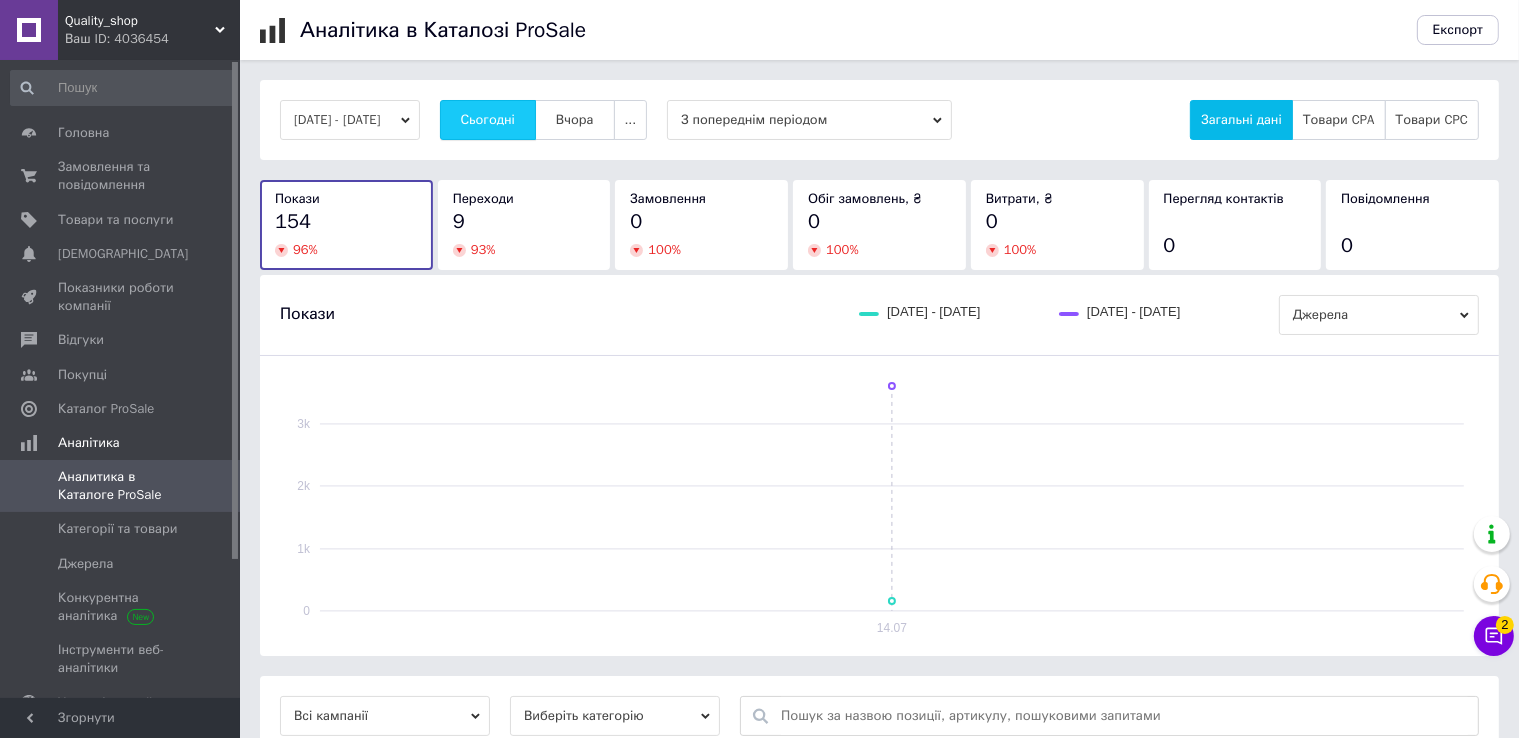click on "Сьогодні" at bounding box center (488, 120) 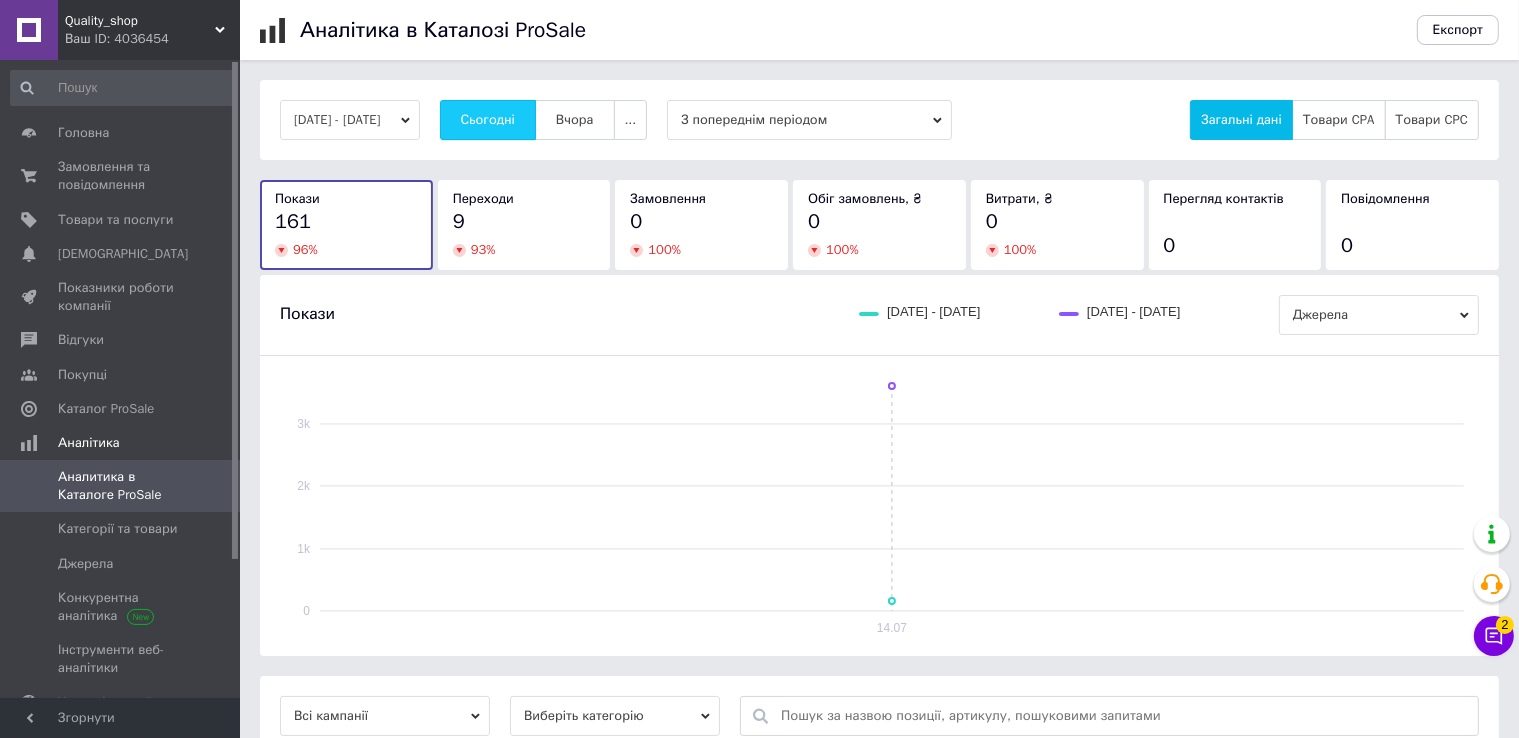 click on "Сьогодні" at bounding box center [488, 120] 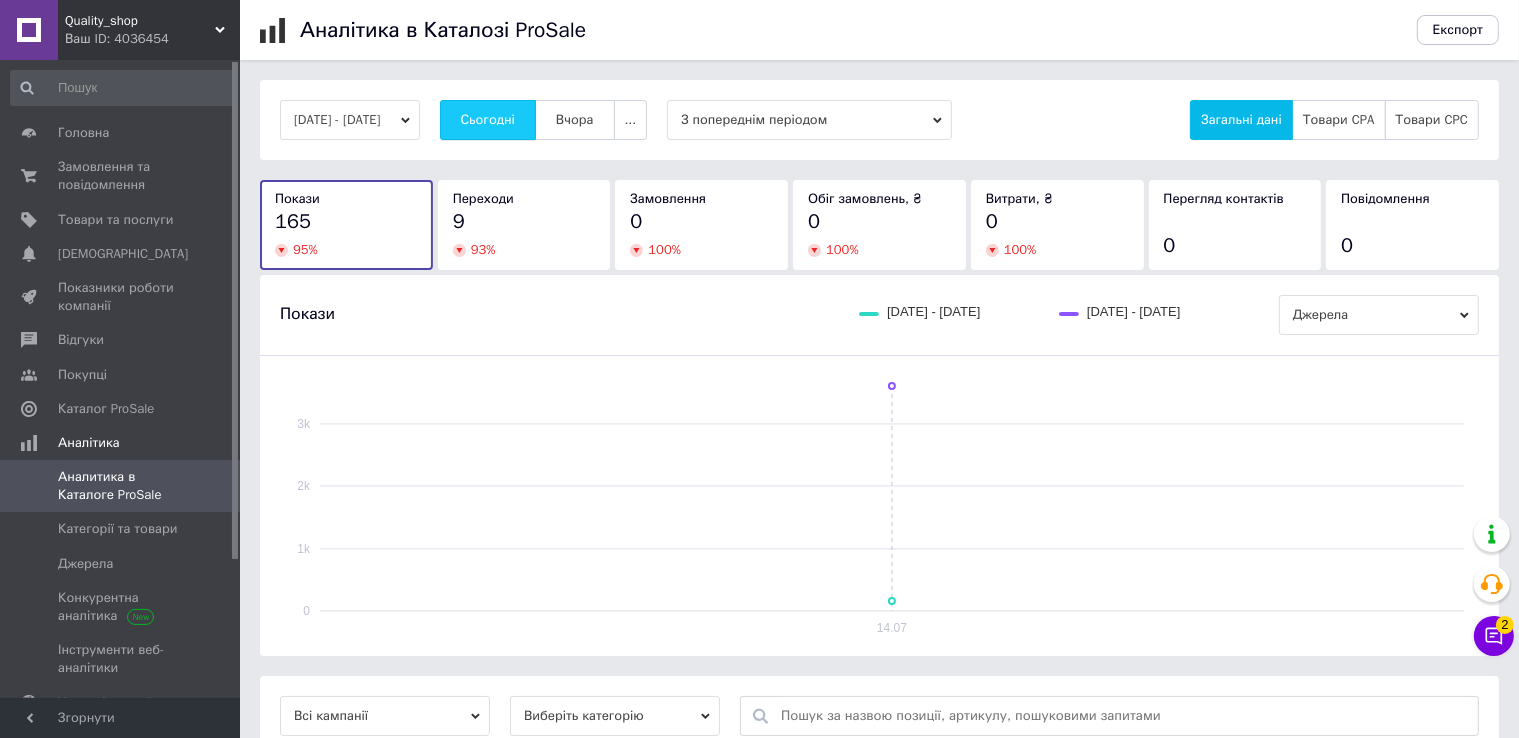 click on "Сьогодні" at bounding box center (488, 120) 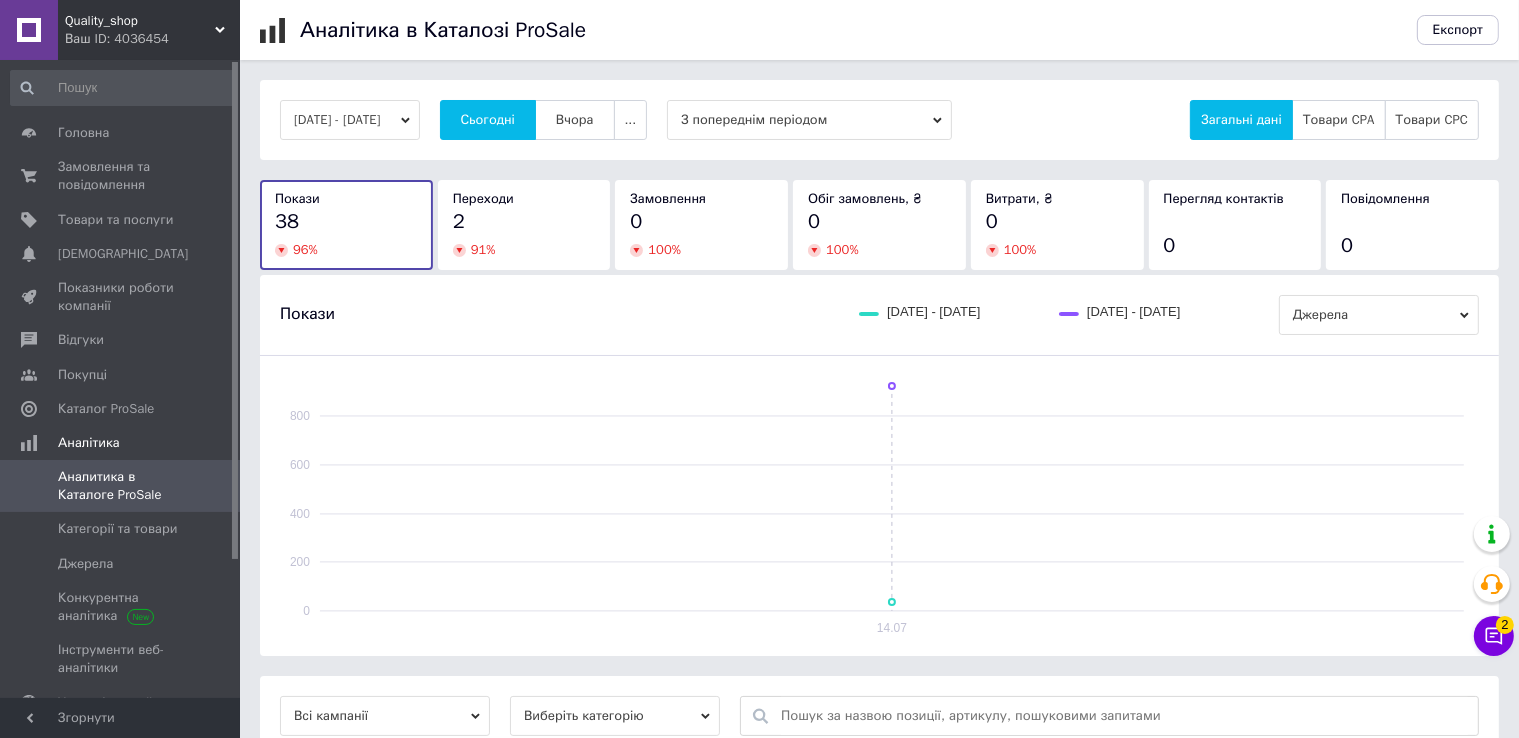 drag, startPoint x: 149, startPoint y: 18, endPoint x: 149, endPoint y: 31, distance: 13 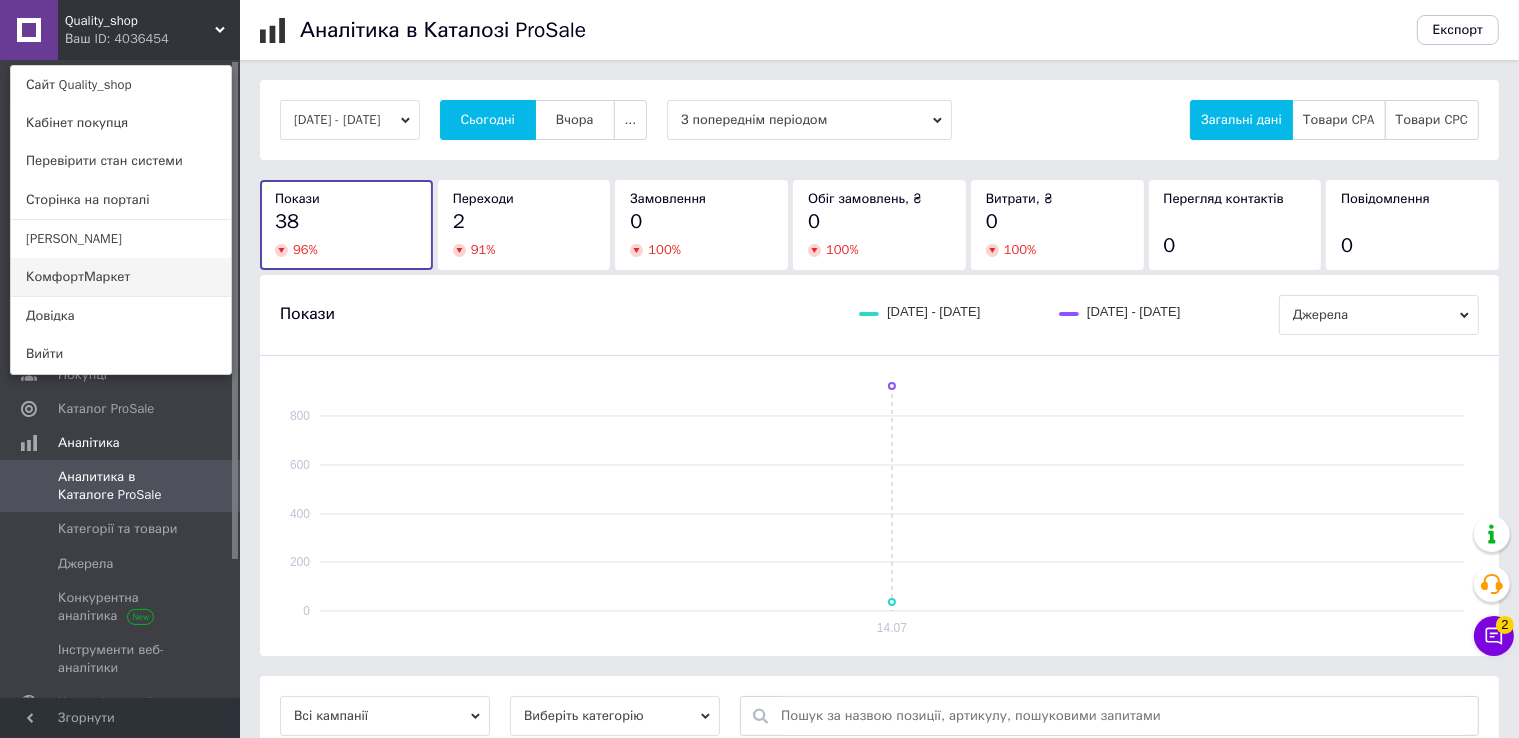 click on "КомфортМаркет" at bounding box center (121, 277) 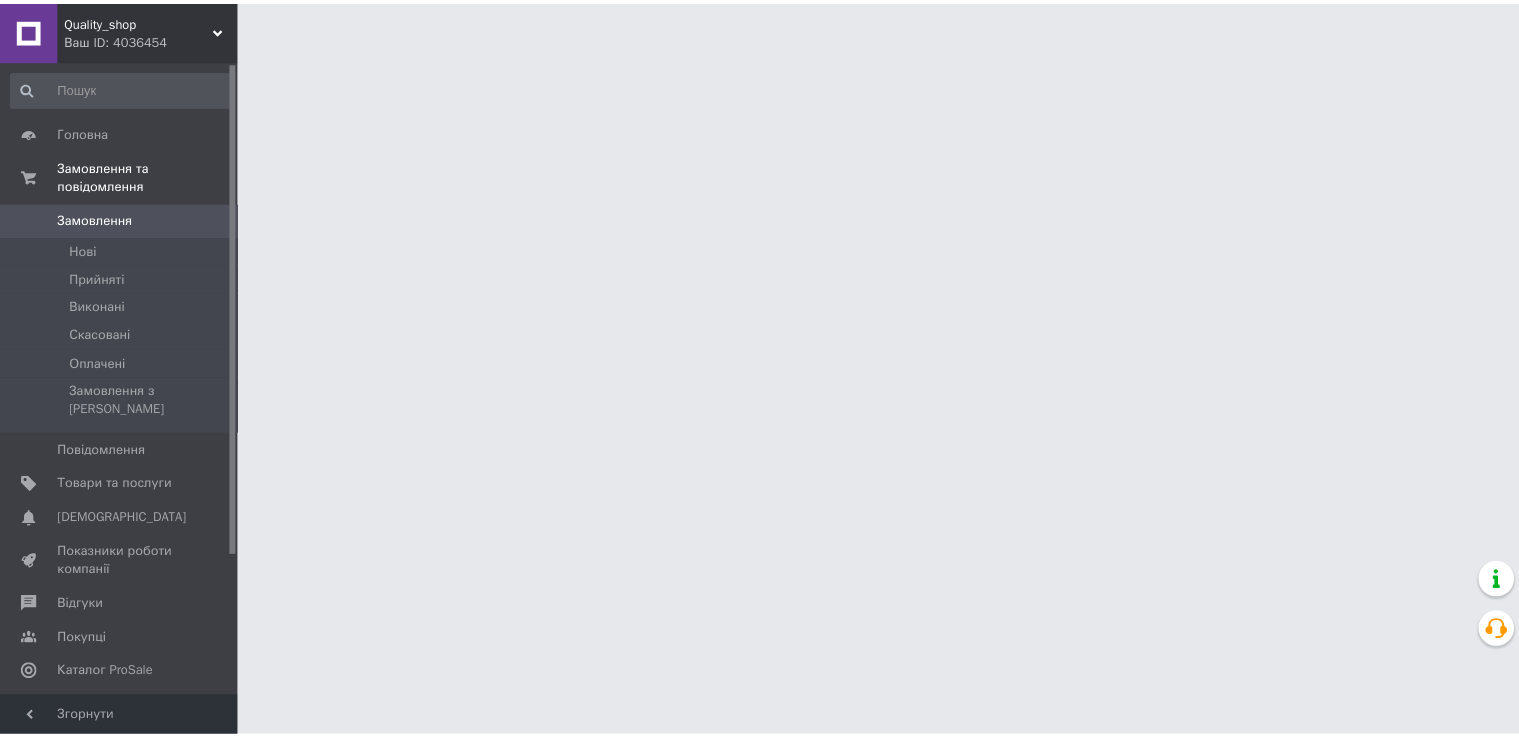 scroll, scrollTop: 0, scrollLeft: 0, axis: both 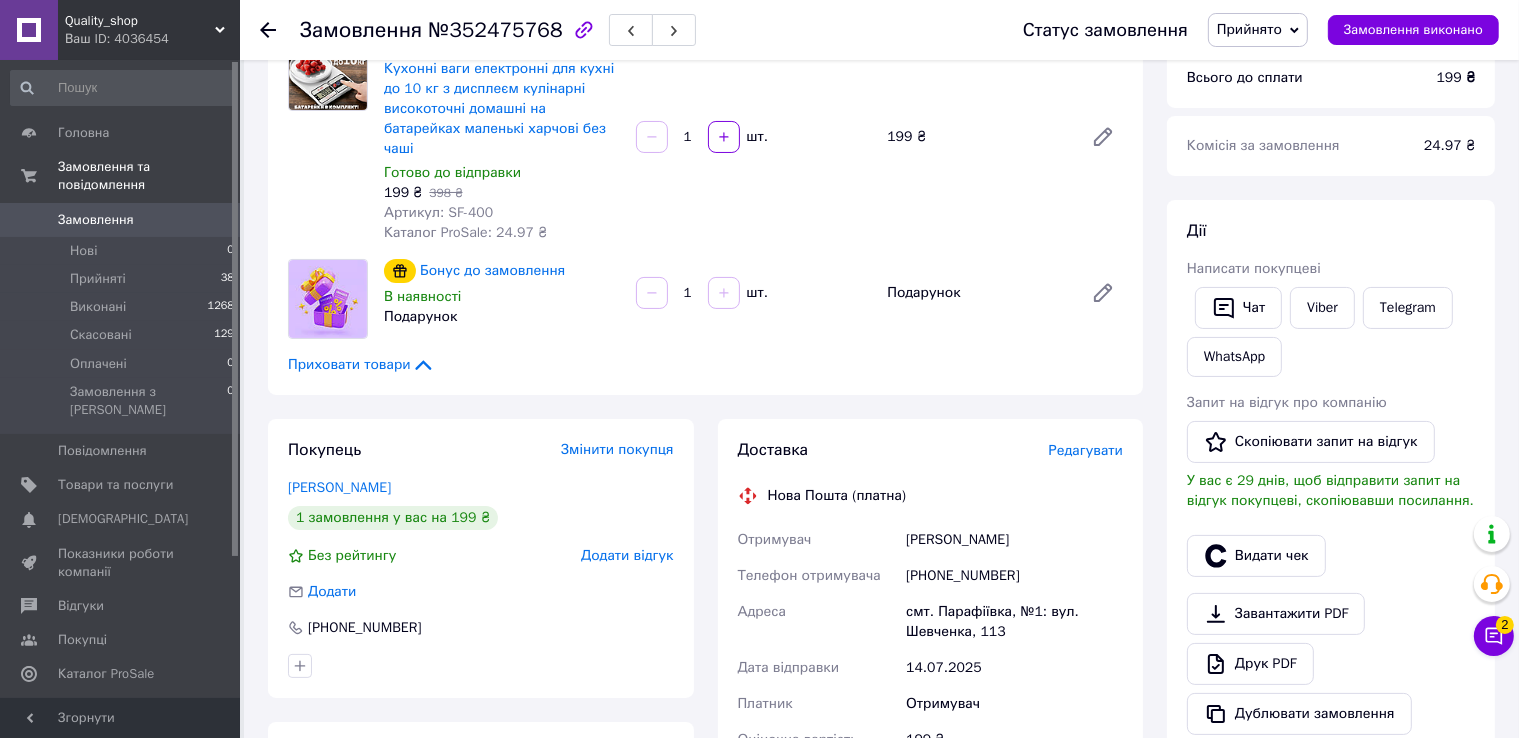 click on "Пироговська Марина" at bounding box center [1014, 540] 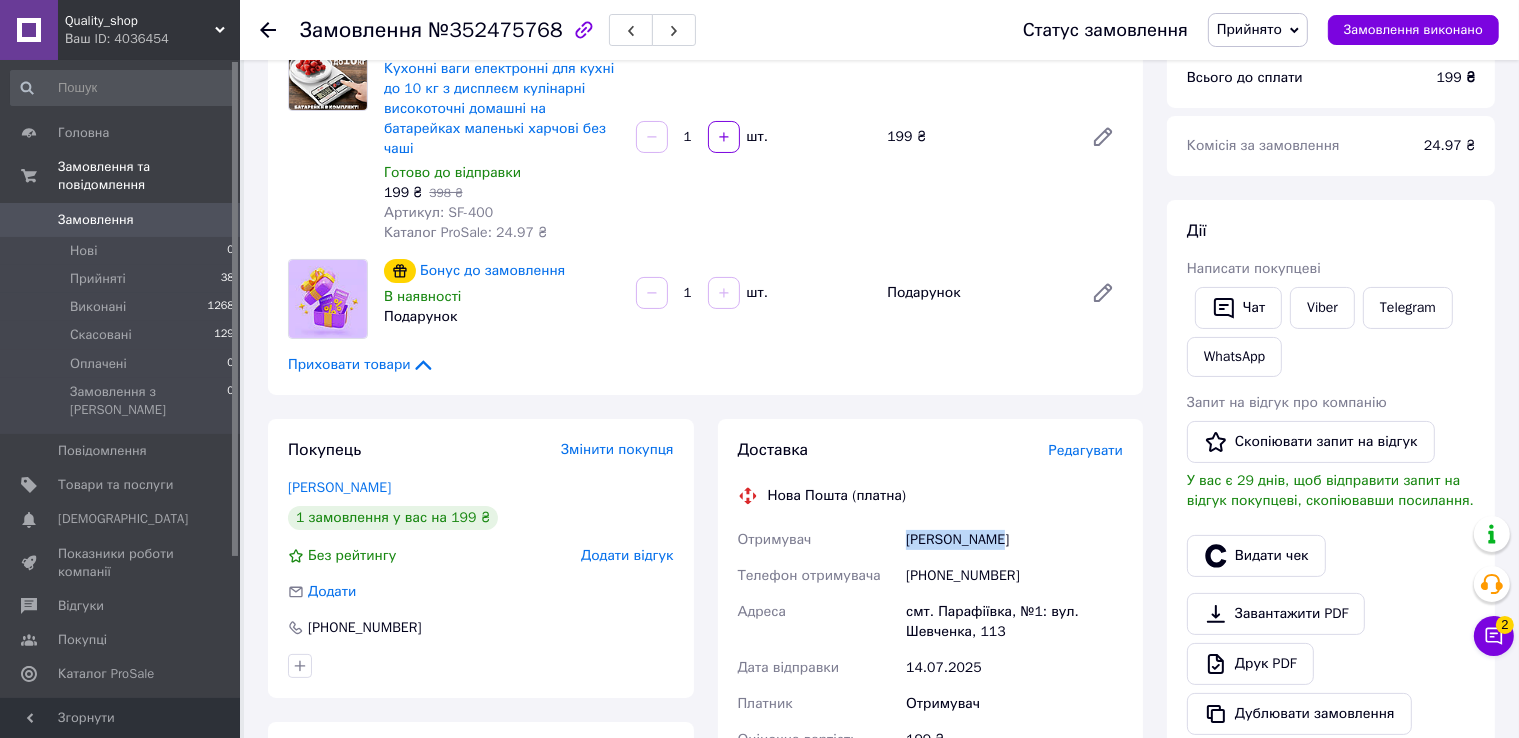 click on "Пироговська Марина" at bounding box center [1014, 540] 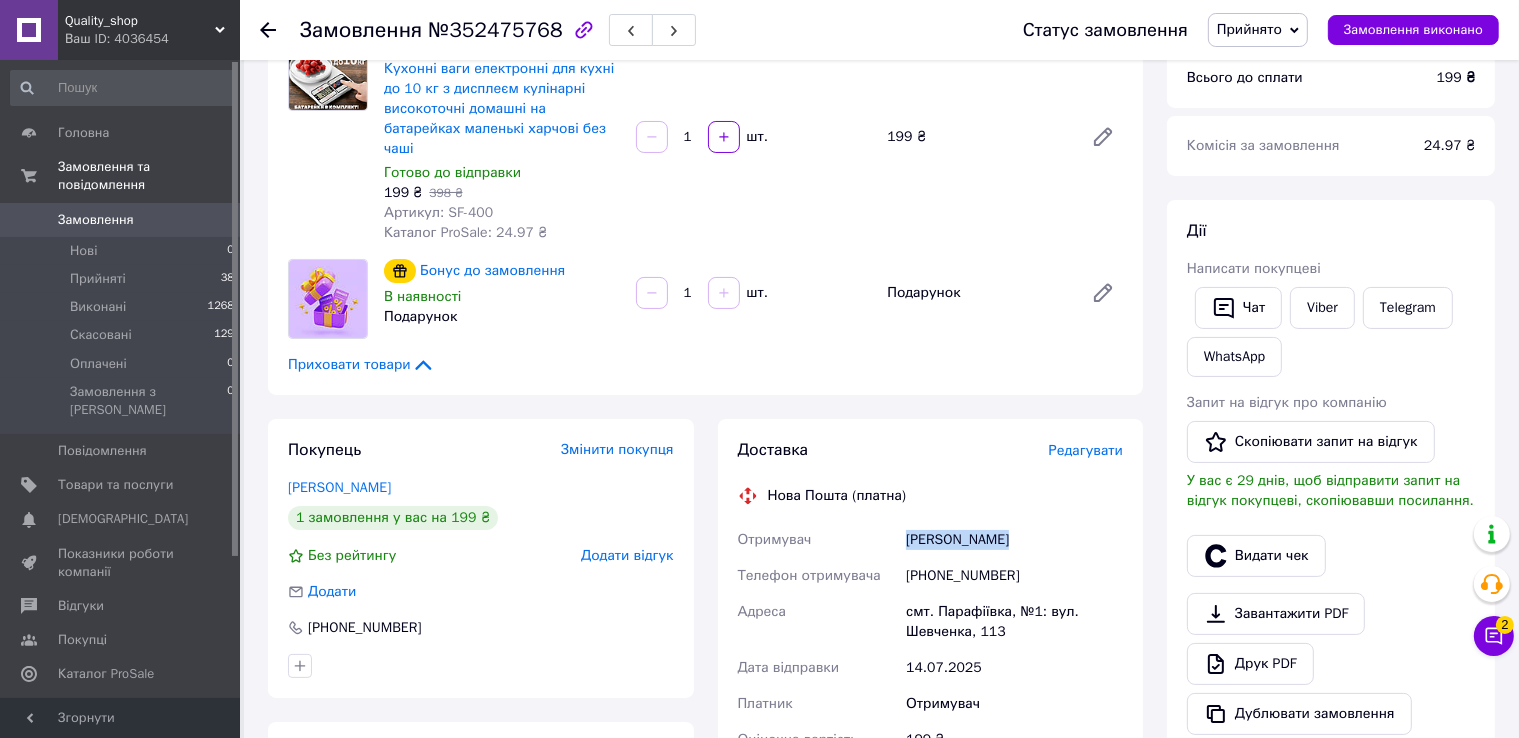 click on "Пироговська Марина" at bounding box center [1014, 540] 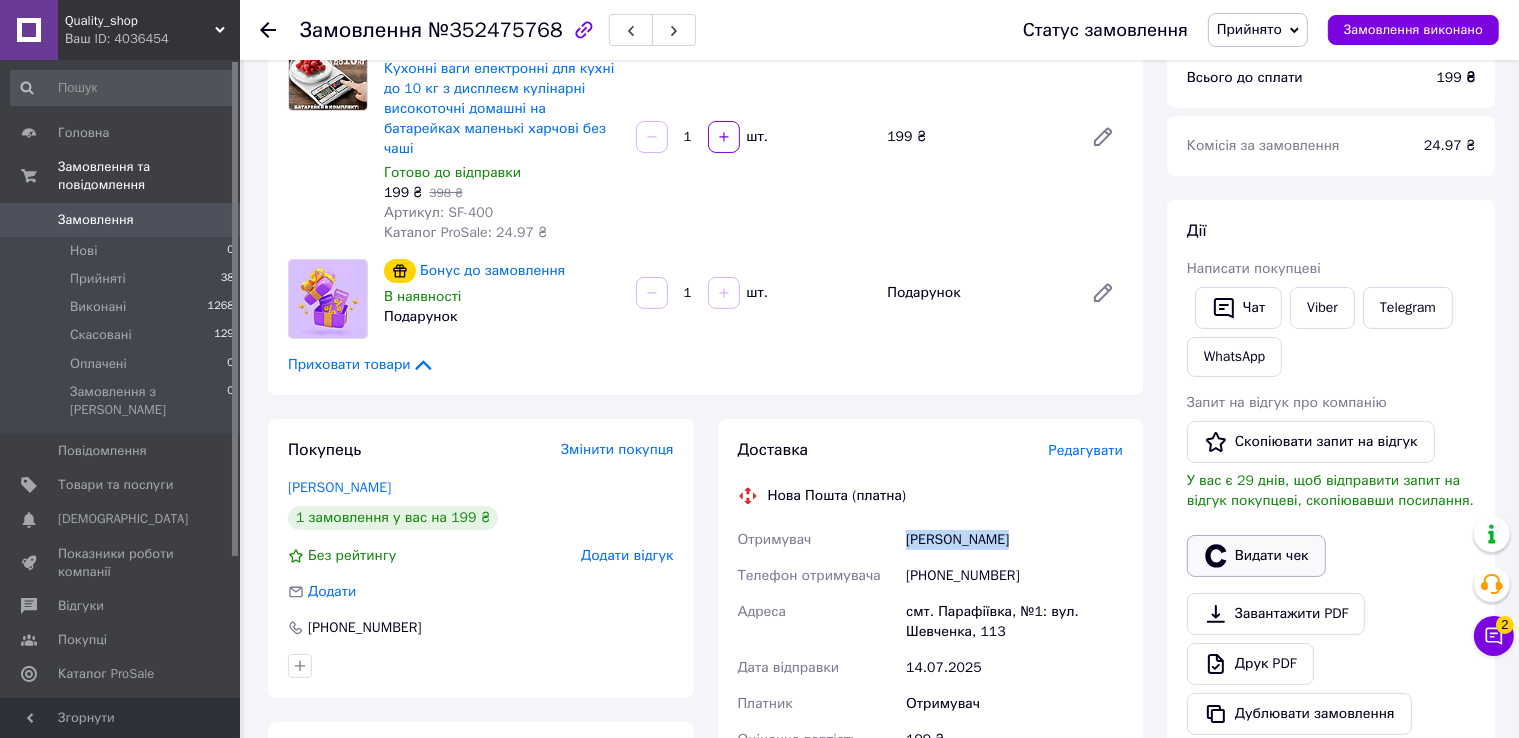 click on "Видати чек" at bounding box center [1256, 556] 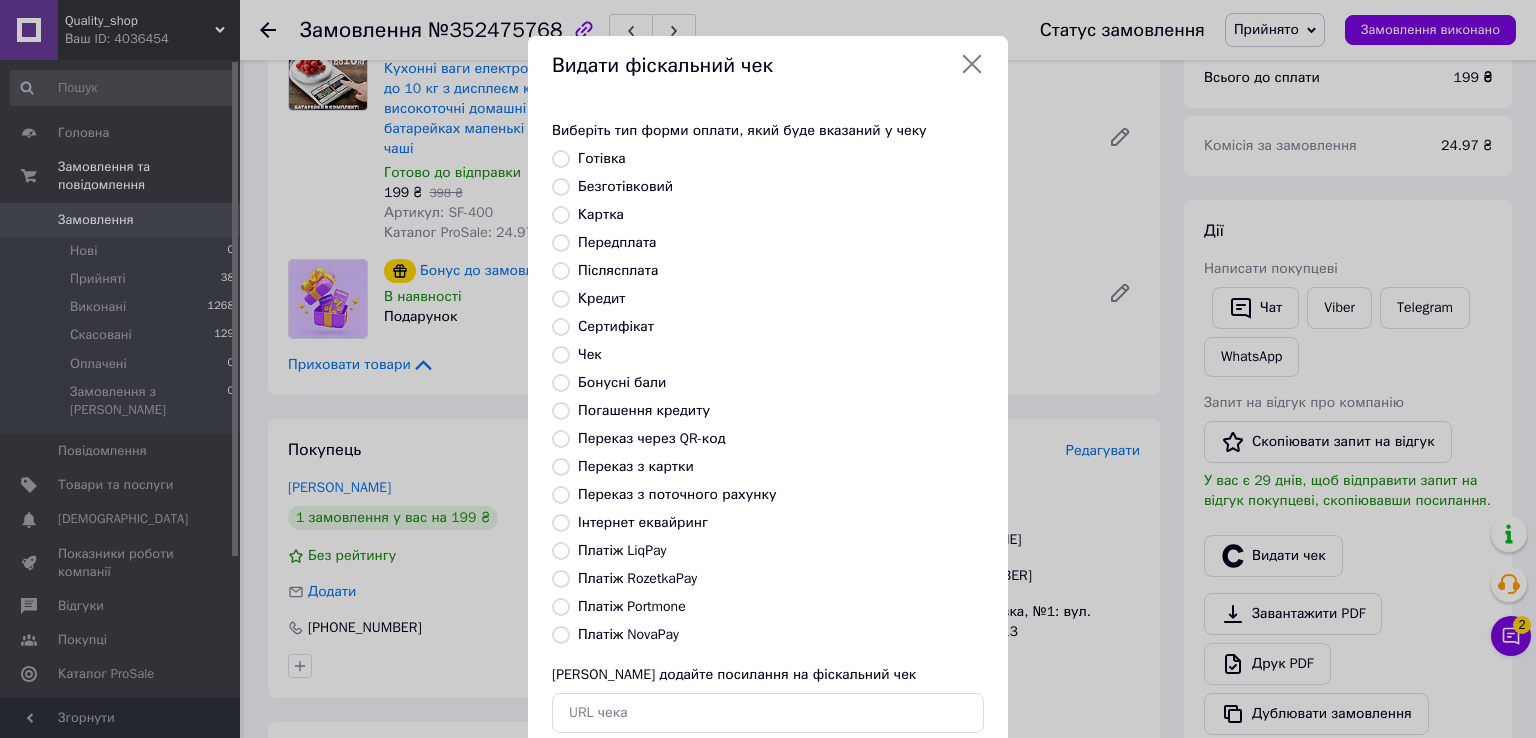 click on "Безготівковий" at bounding box center [625, 186] 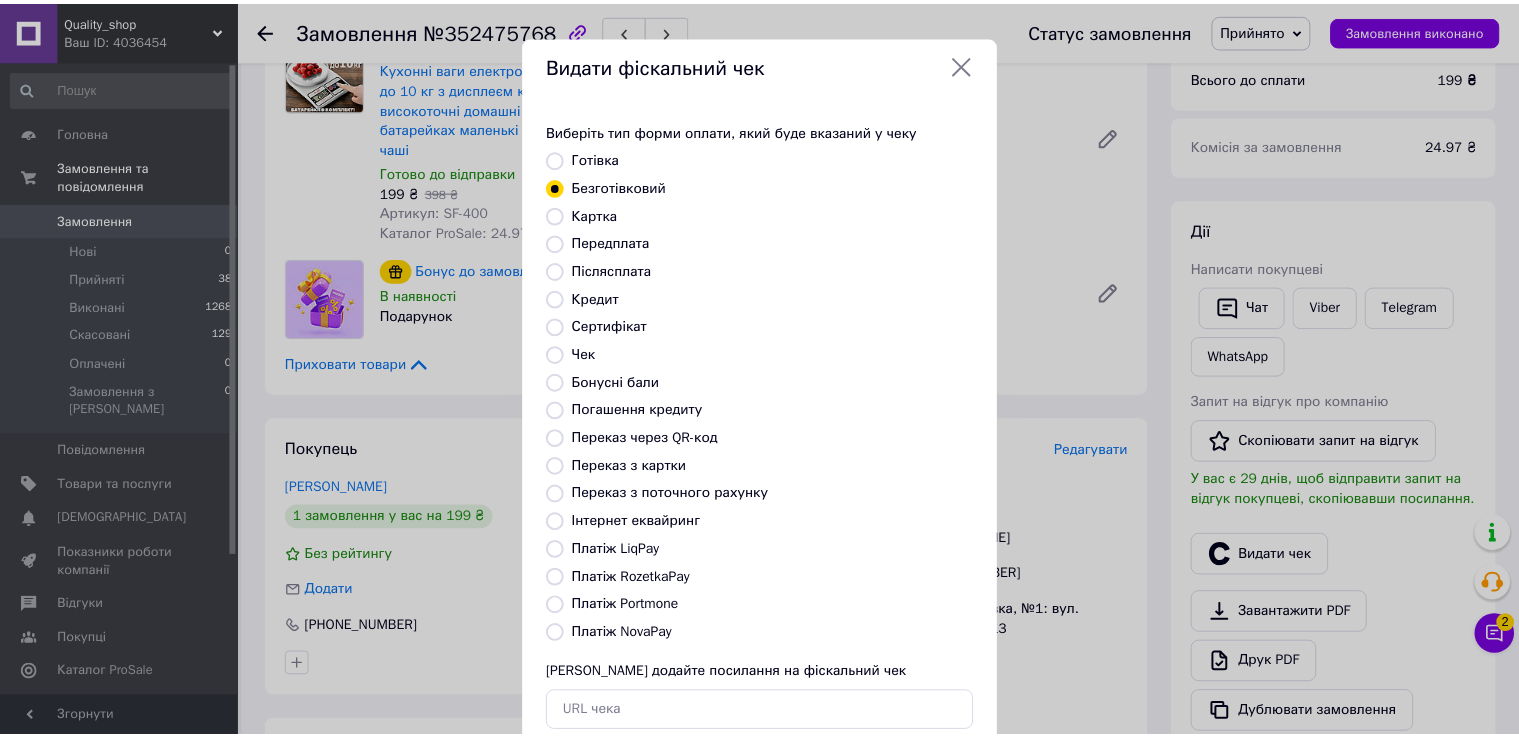 scroll, scrollTop: 120, scrollLeft: 0, axis: vertical 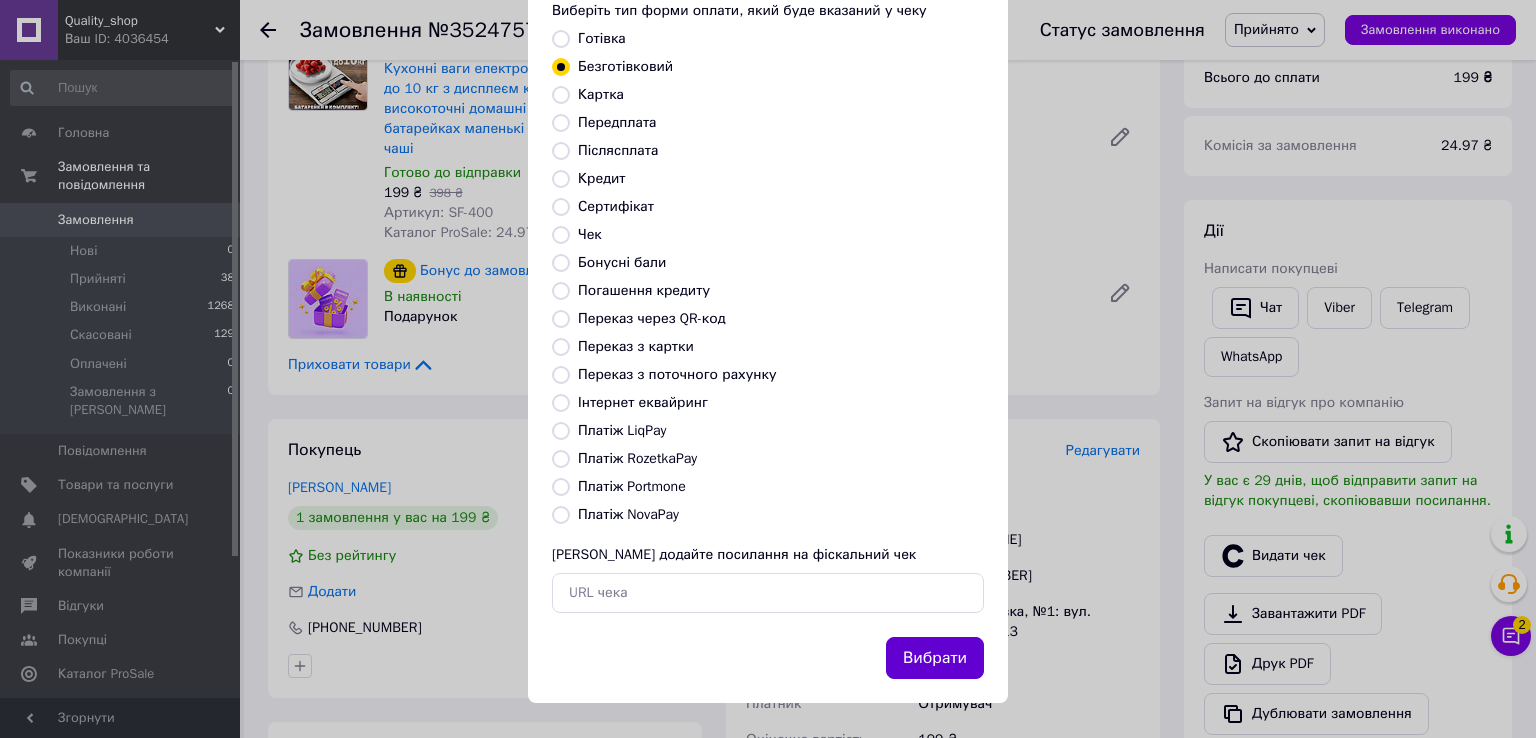 click on "Вибрати" at bounding box center [935, 658] 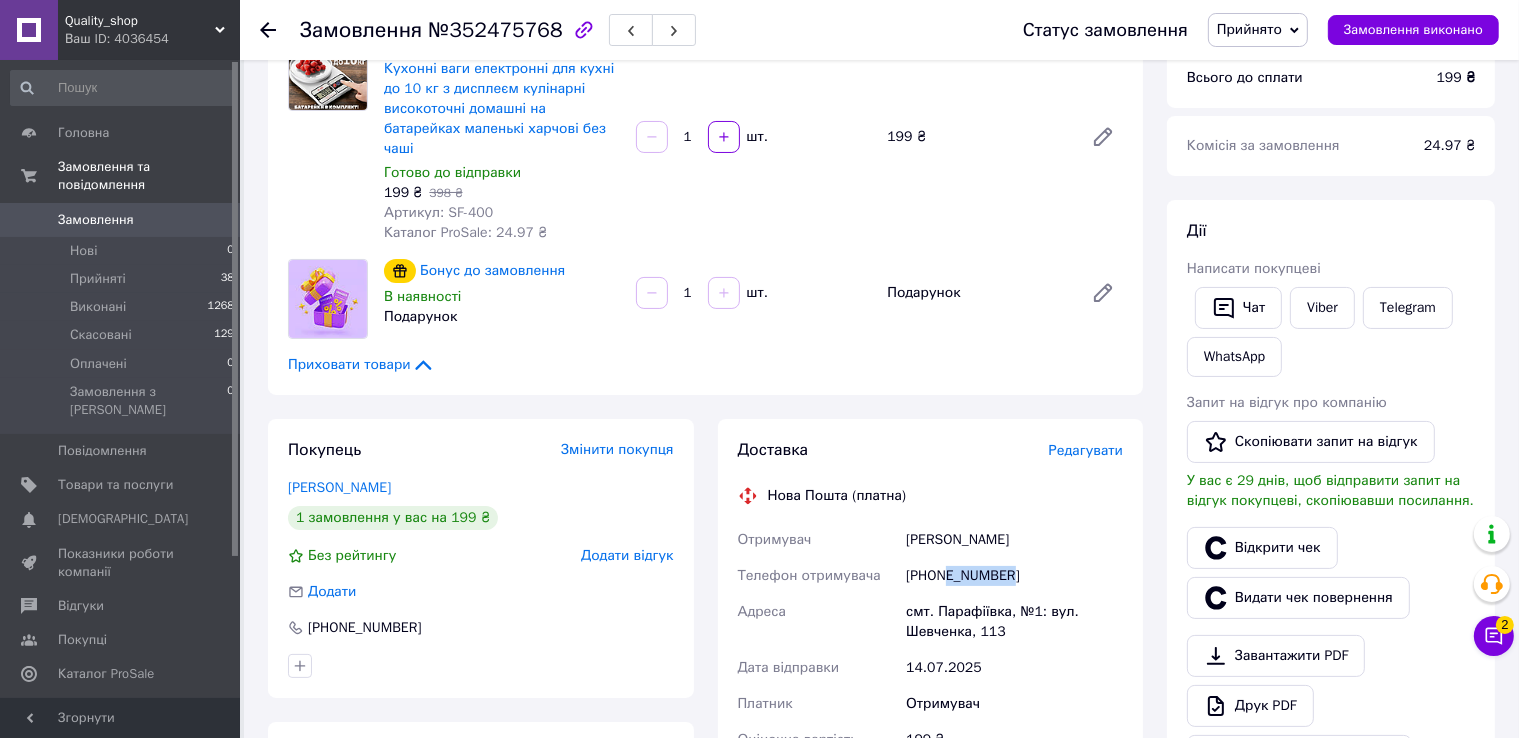 drag, startPoint x: 942, startPoint y: 562, endPoint x: 1017, endPoint y: 549, distance: 76.11833 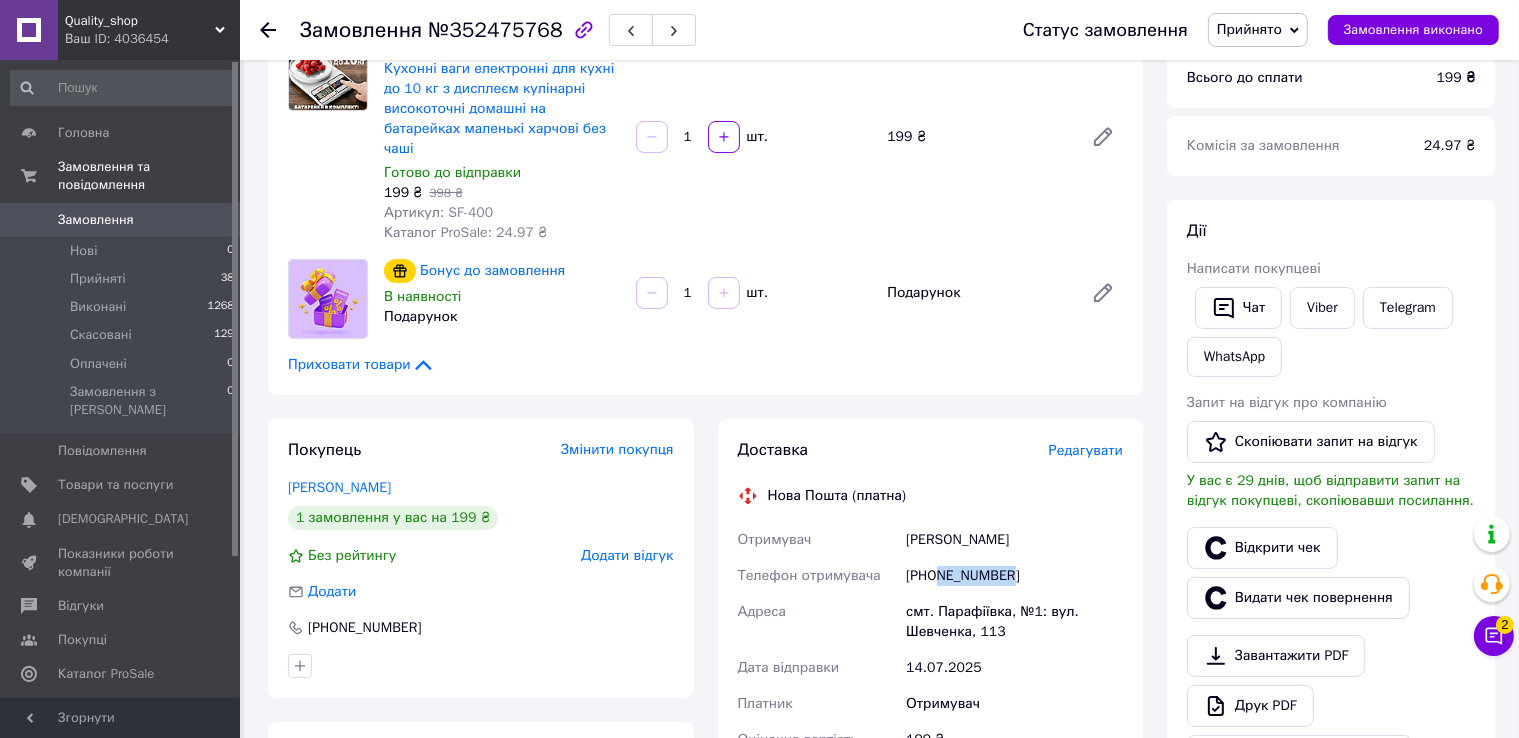 drag, startPoint x: 940, startPoint y: 557, endPoint x: 1044, endPoint y: 541, distance: 105.22357 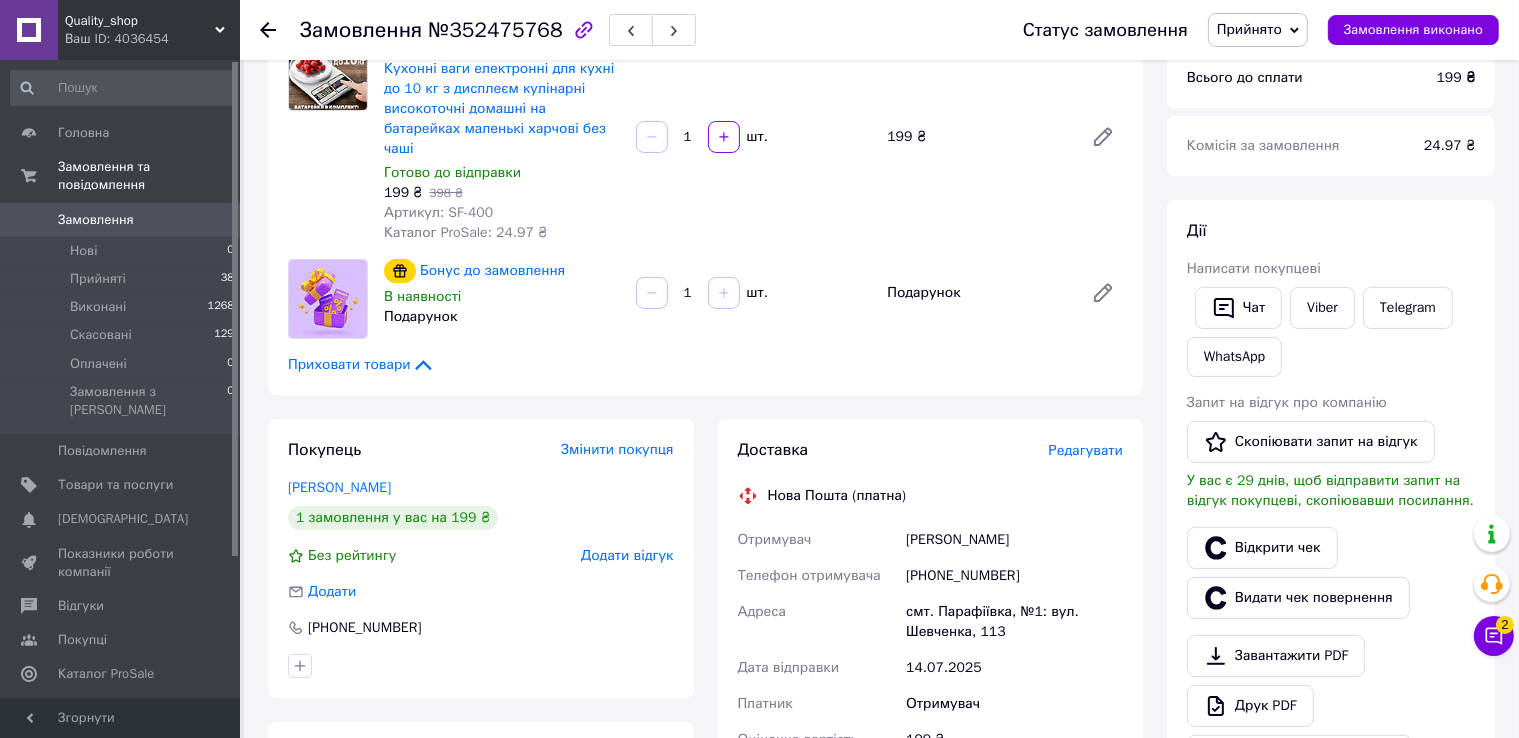 click on "смт. Парафіївка, №1: вул. Шевченка, 113" at bounding box center [1014, 622] 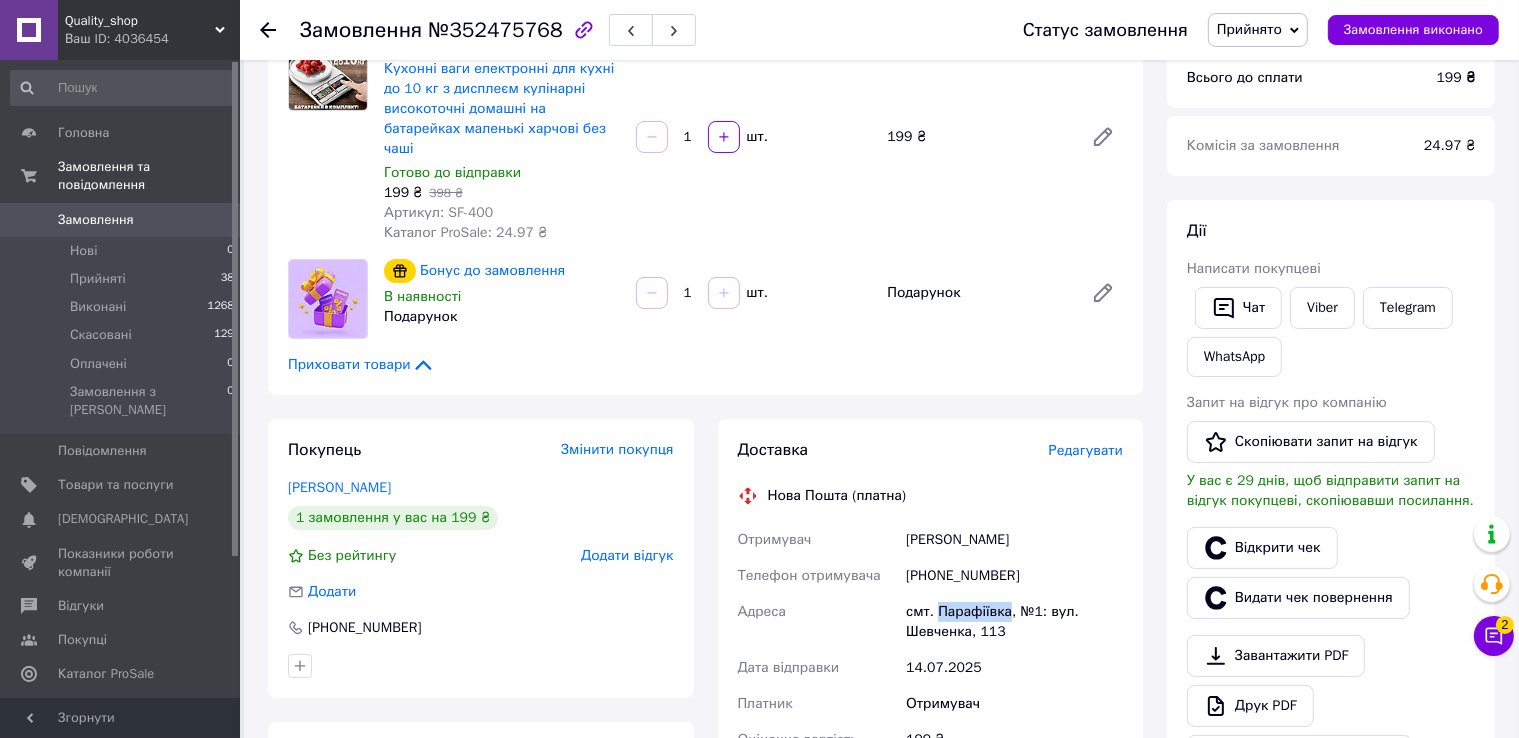 click on "смт. Парафіївка, №1: вул. Шевченка, 113" at bounding box center (1014, 622) 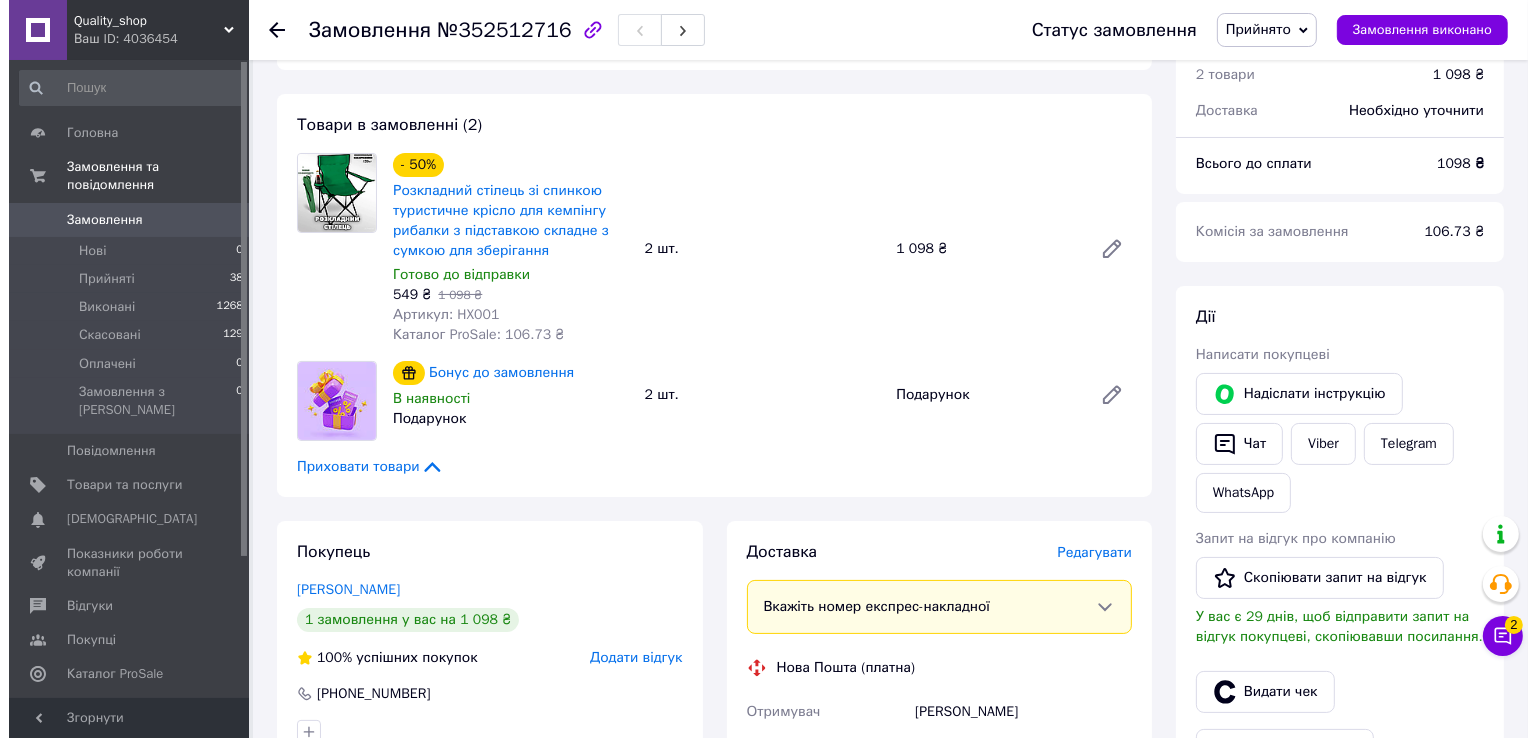 scroll, scrollTop: 300, scrollLeft: 0, axis: vertical 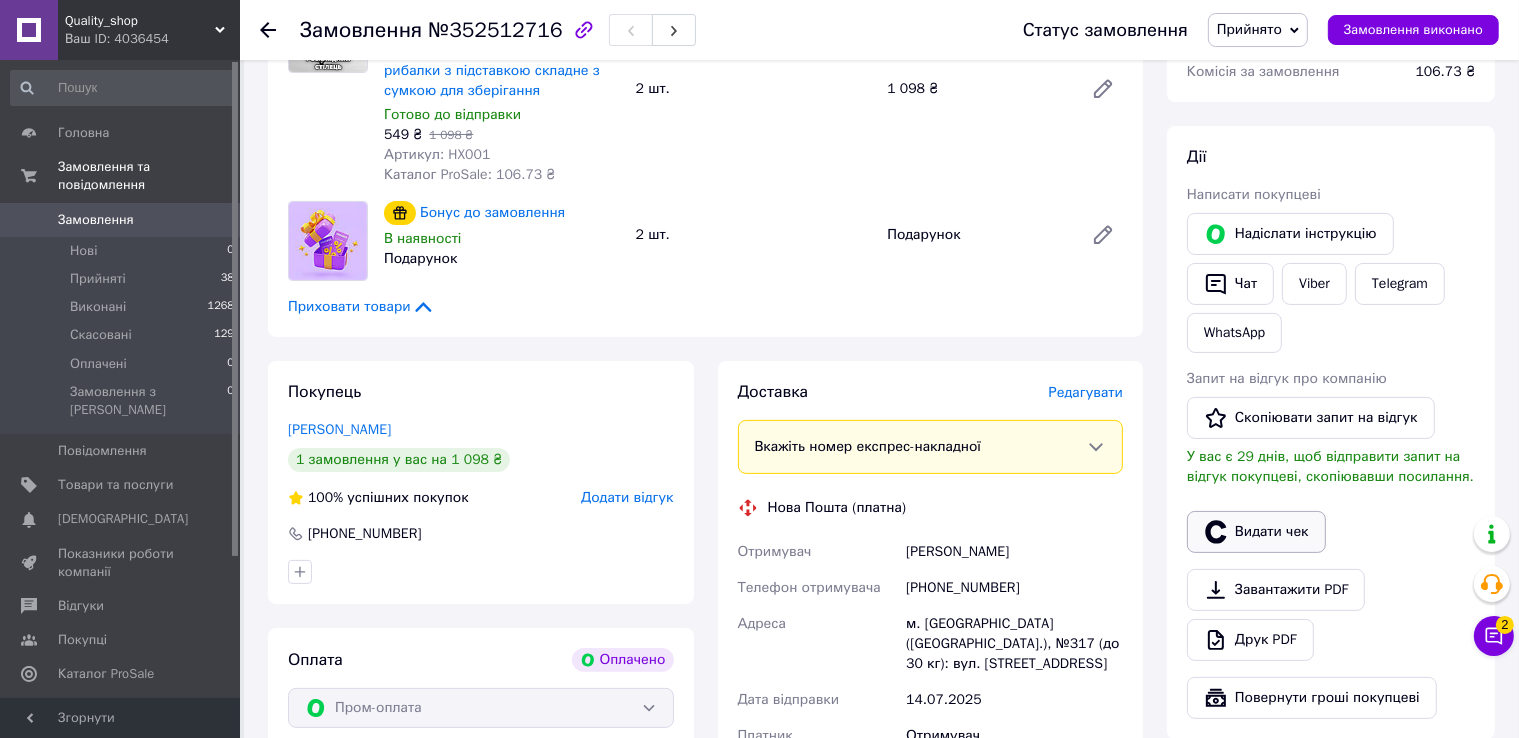 click on "Видати чек" at bounding box center [1256, 532] 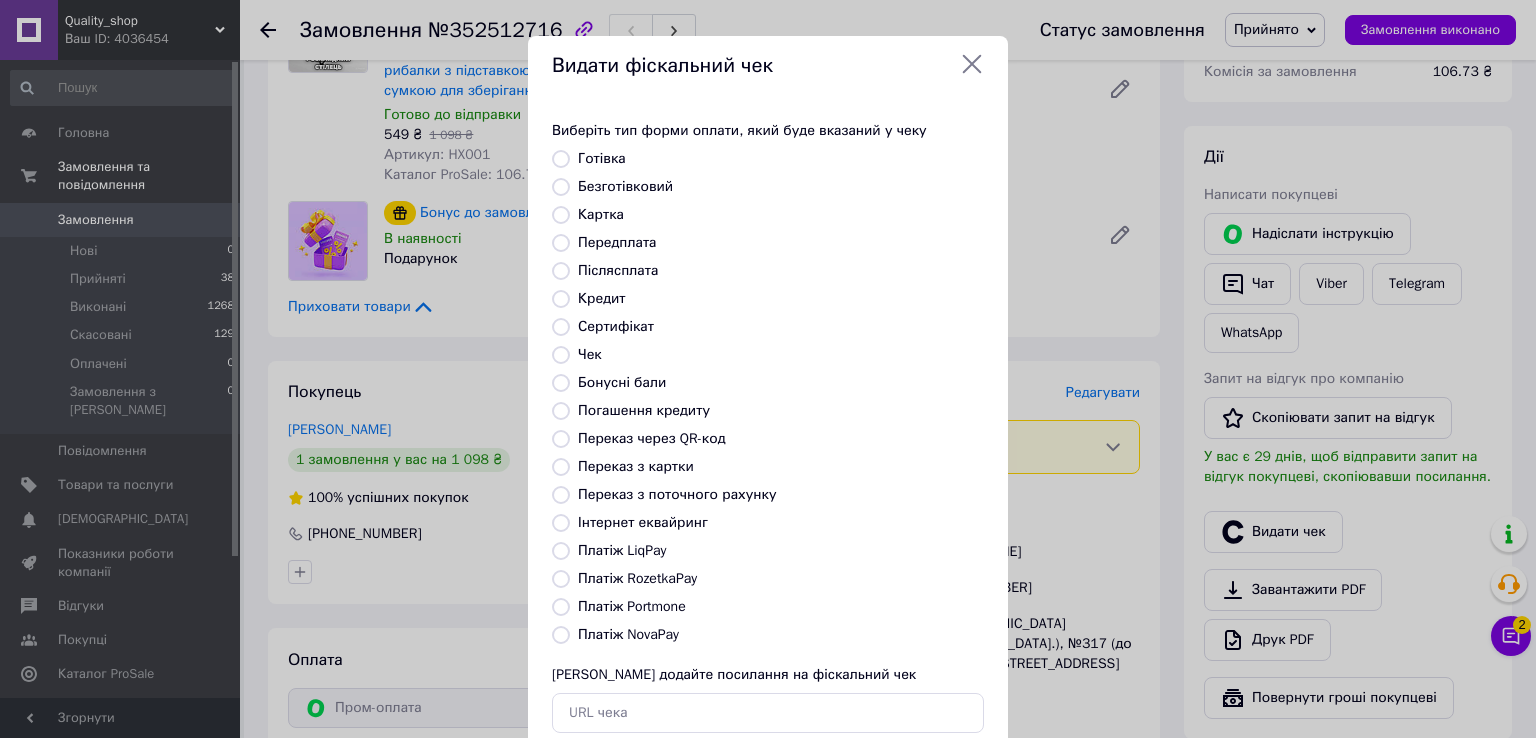 click on "Платіж RozetkaPay" at bounding box center [637, 578] 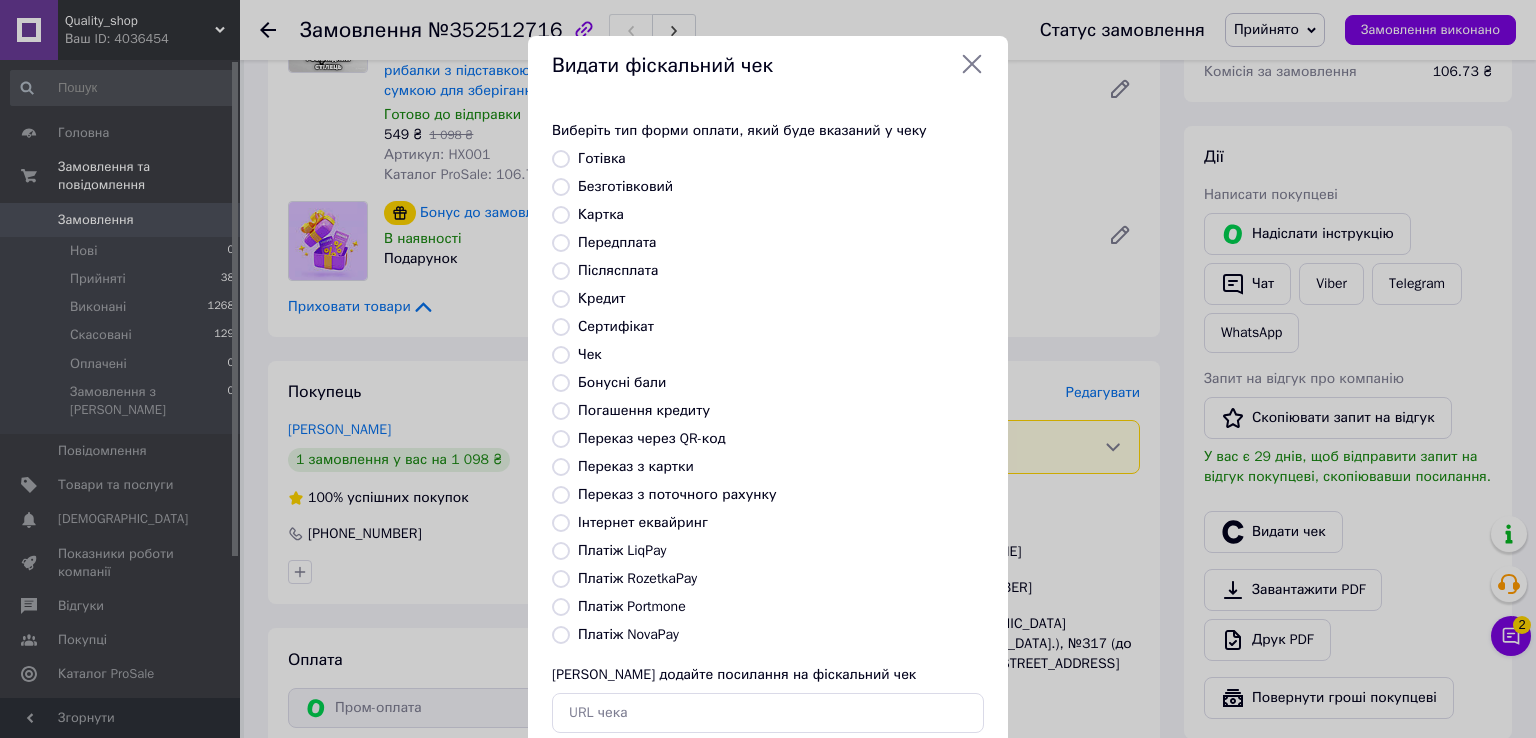 radio on "true" 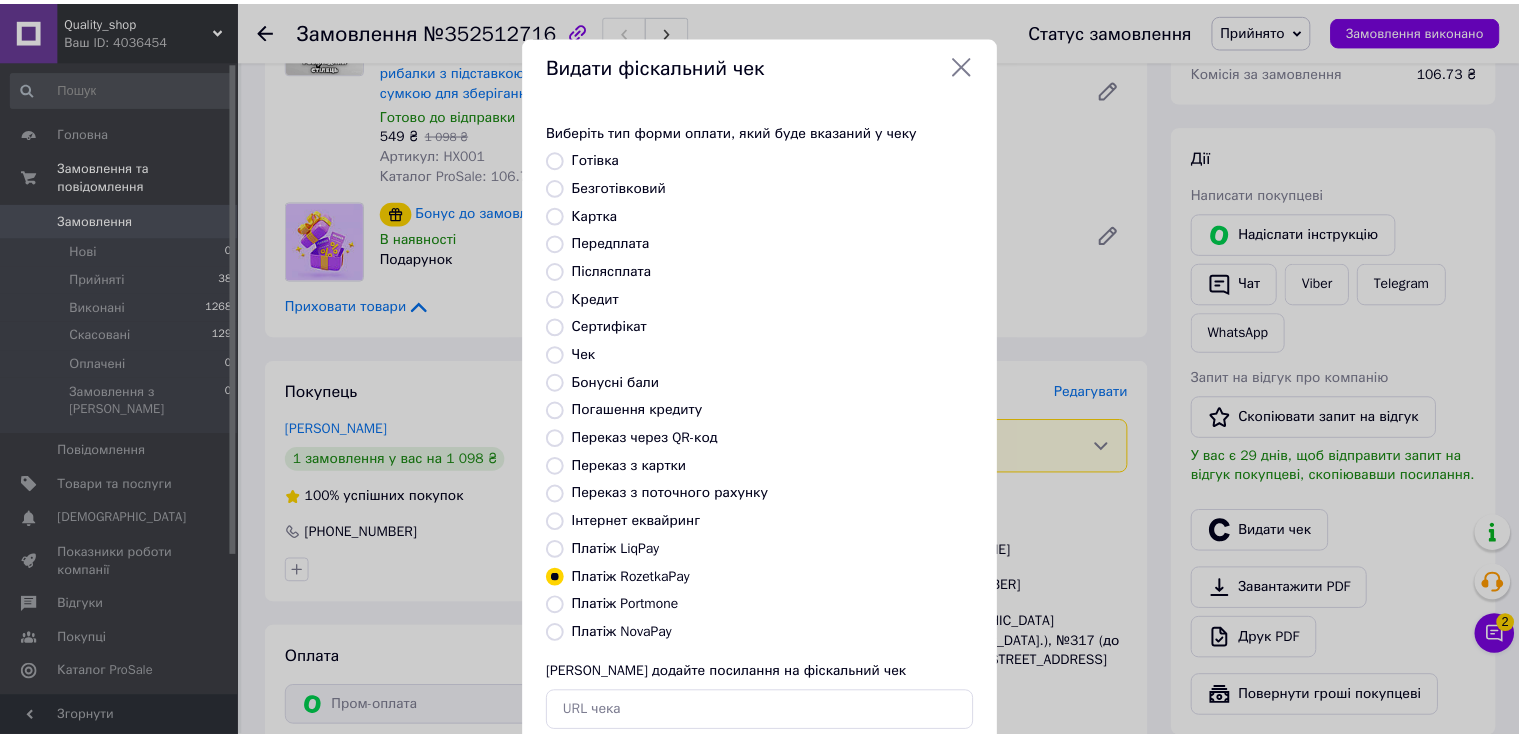 scroll, scrollTop: 120, scrollLeft: 0, axis: vertical 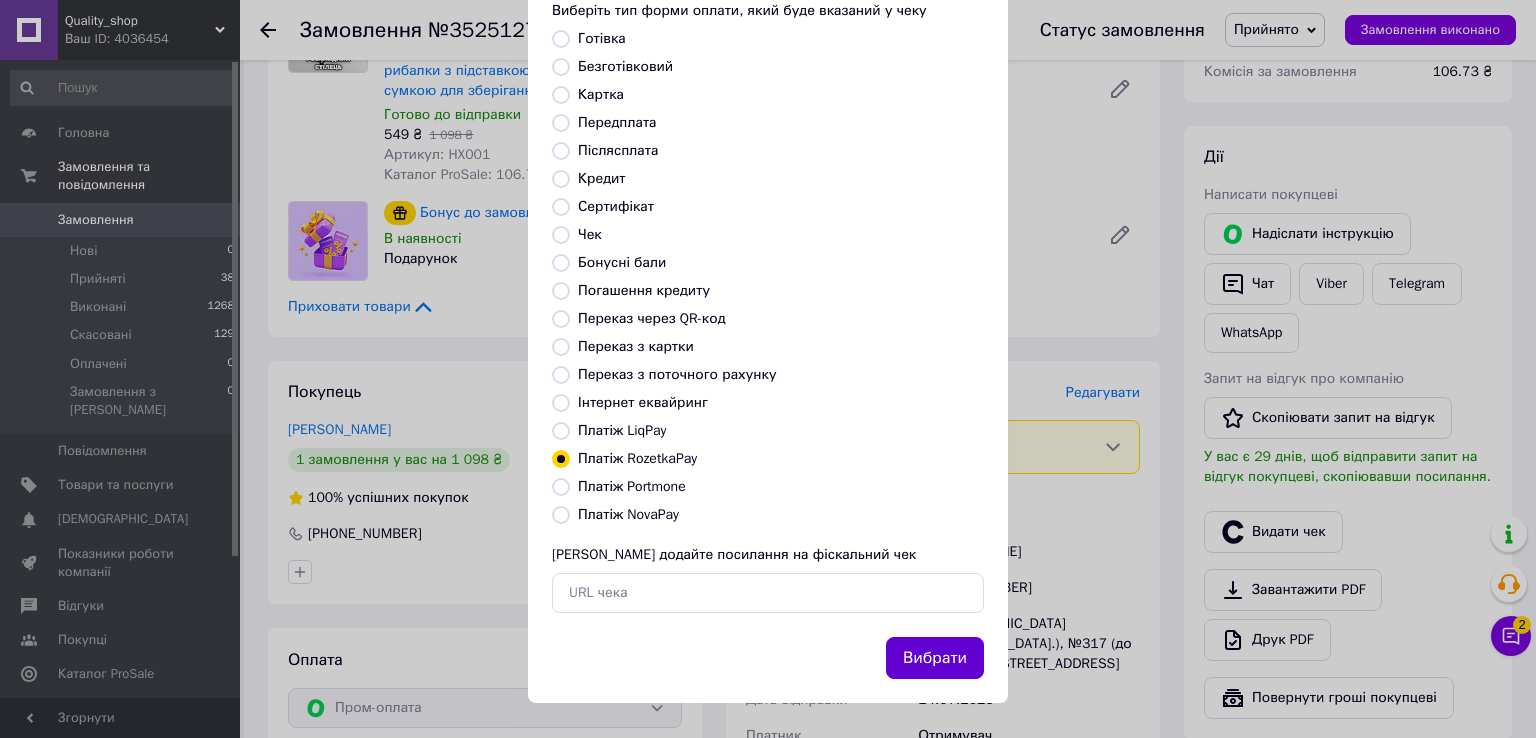 click on "Вибрати" at bounding box center (935, 658) 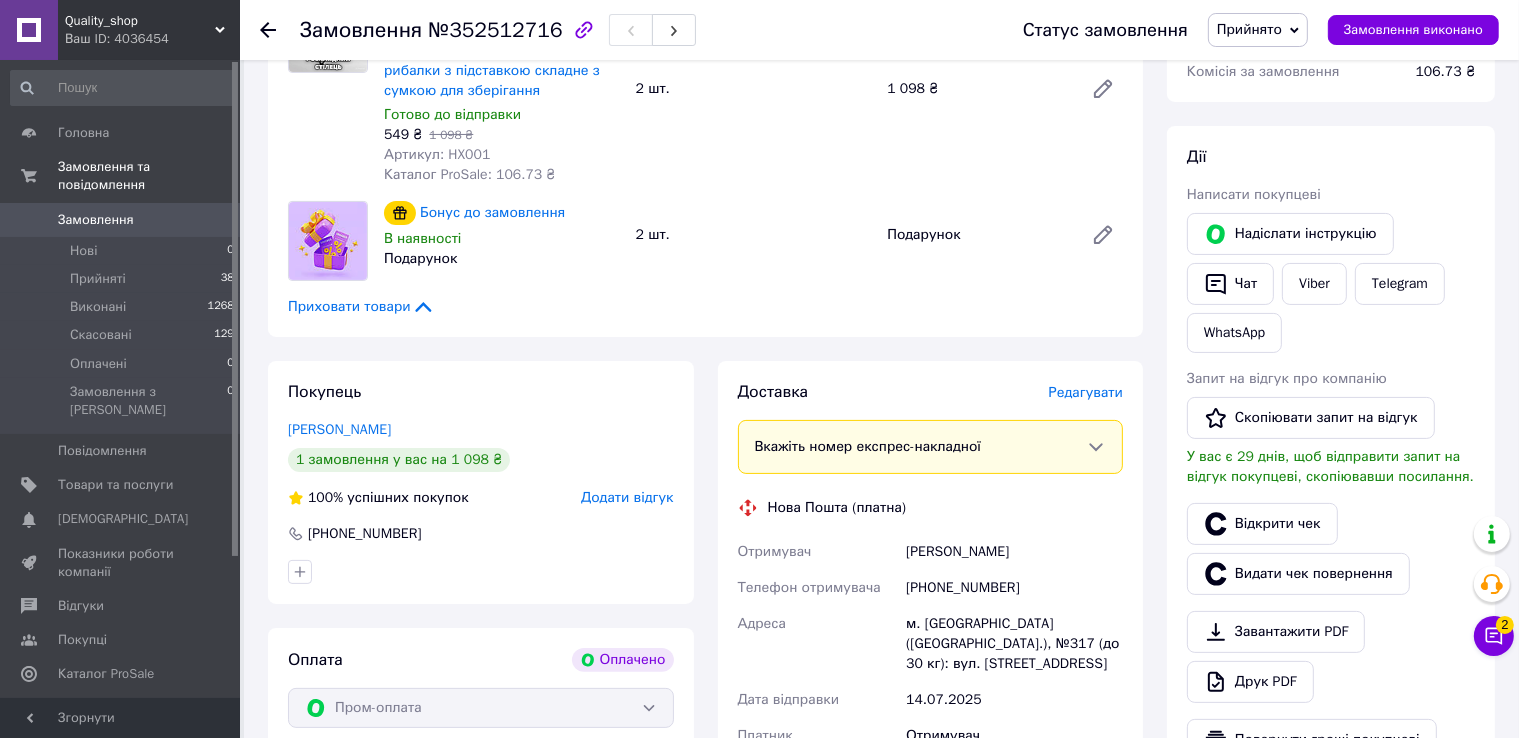 click on "Оспанов Алексей" at bounding box center (1014, 552) 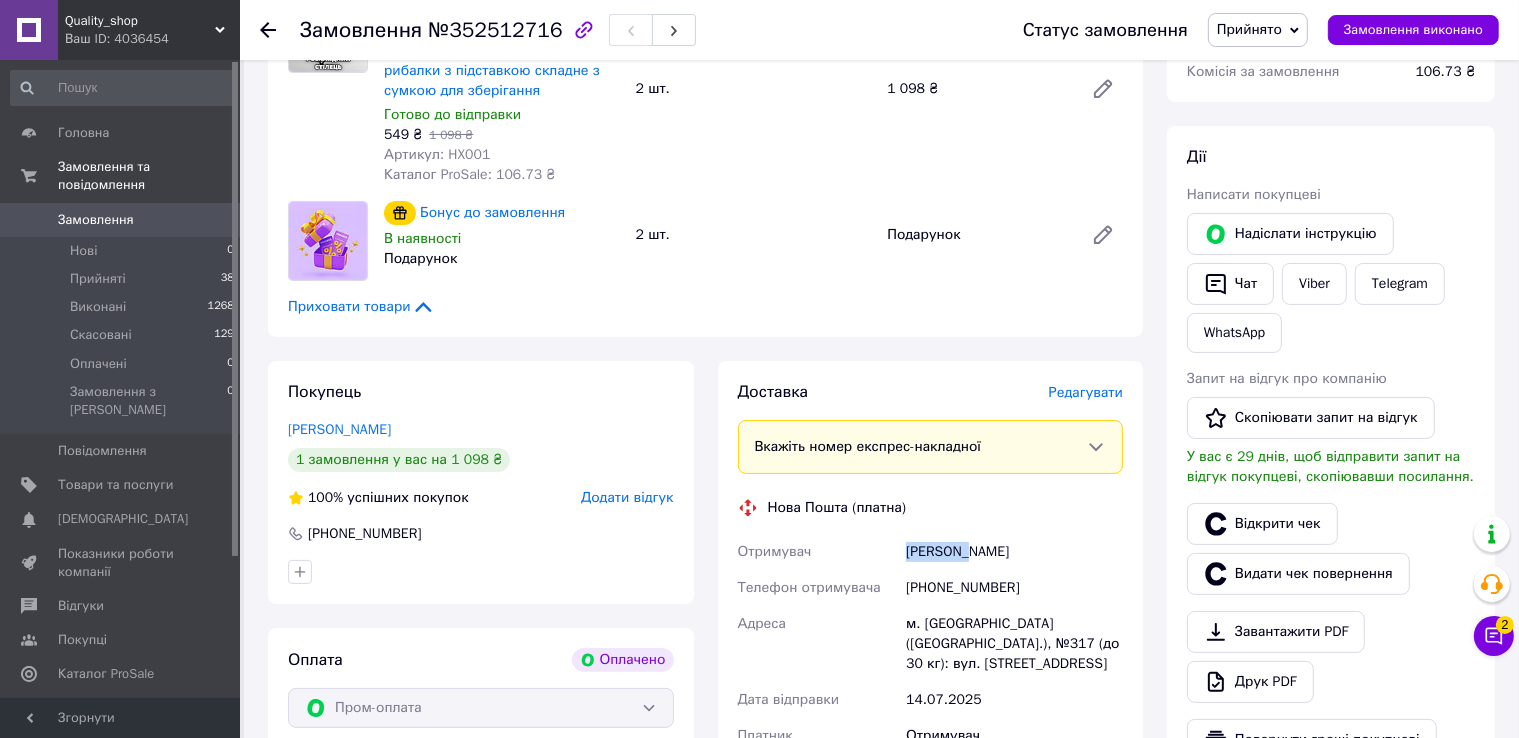 click on "Оспанов Алексей" at bounding box center [1014, 552] 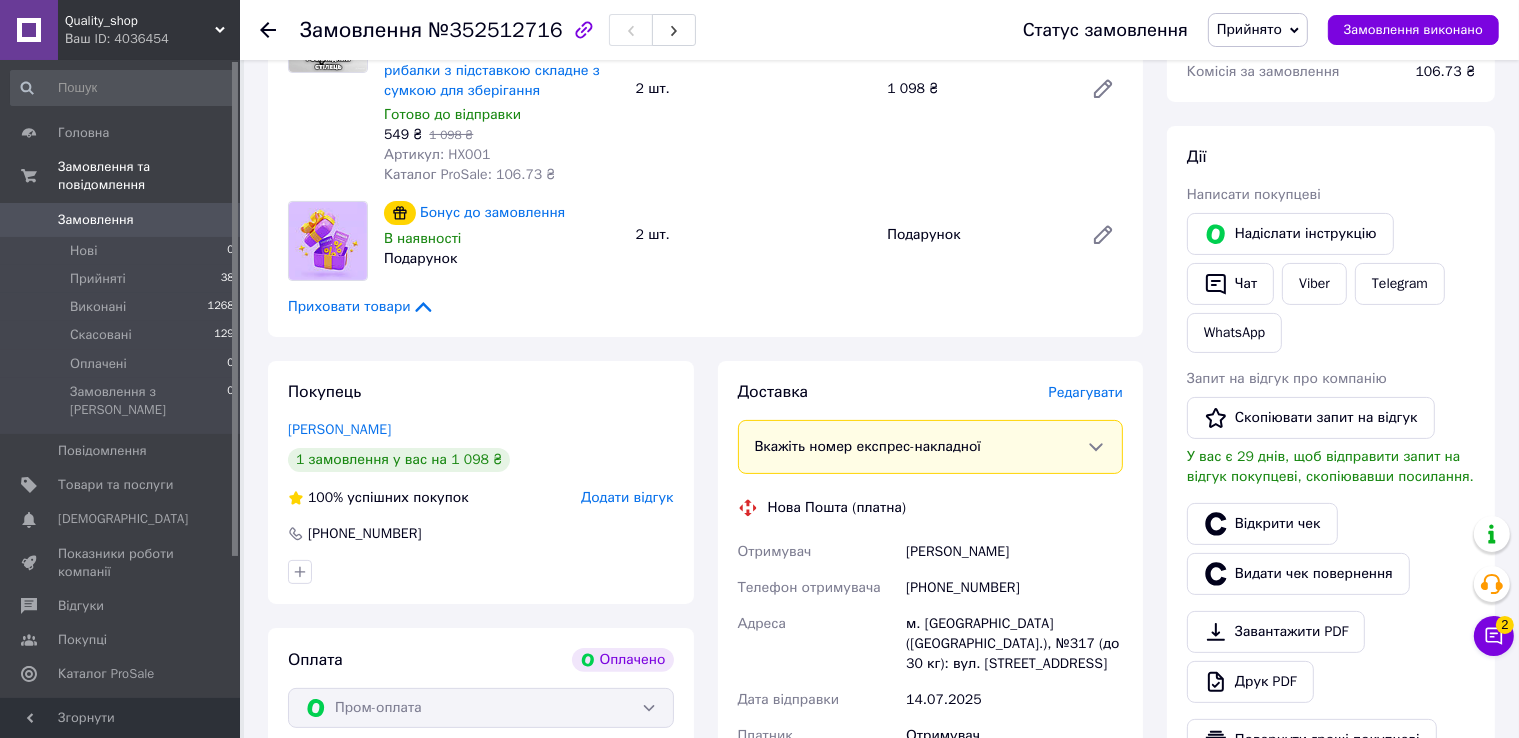 click on "Оспанов Алексей" at bounding box center [1014, 552] 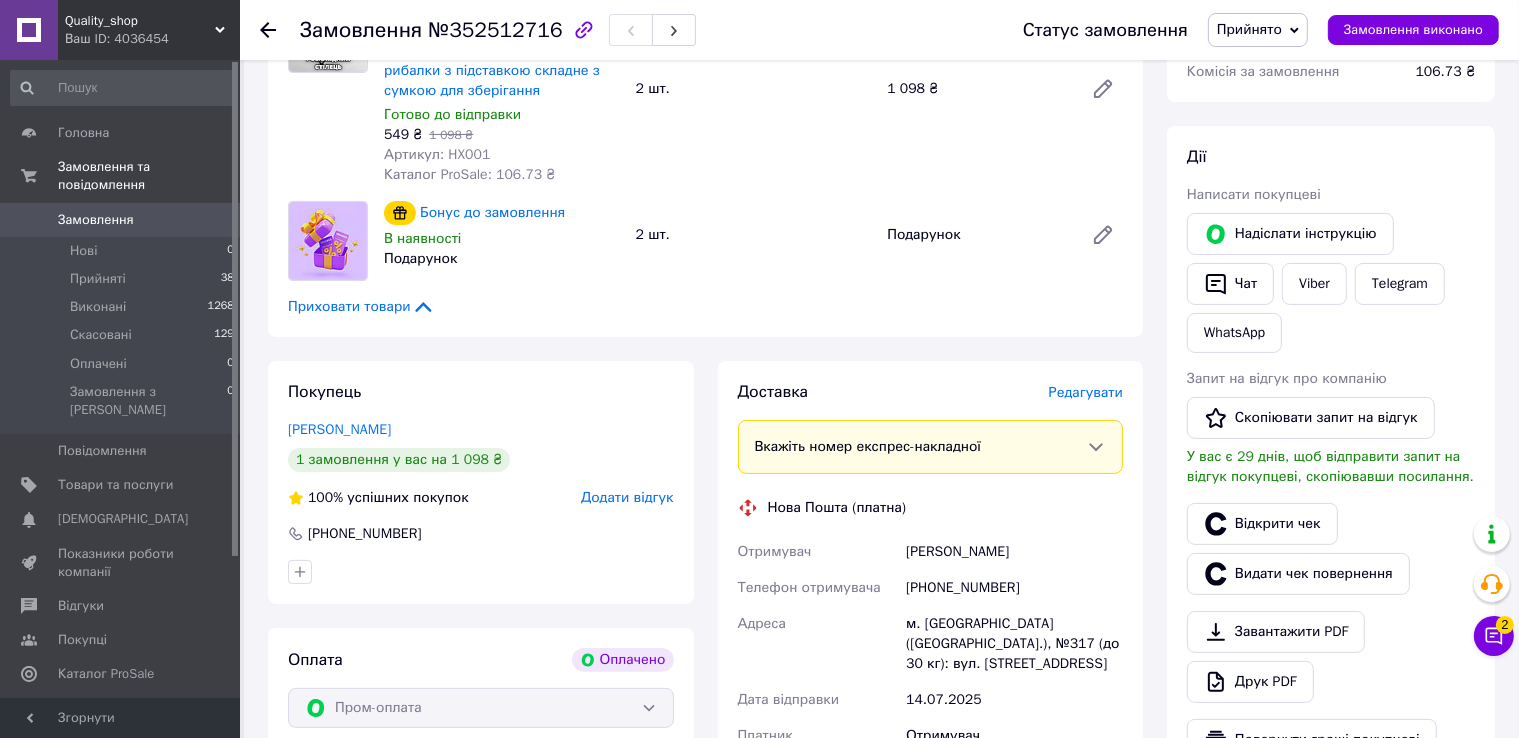 click on "[PHONE_NUMBER]" at bounding box center (1014, 588) 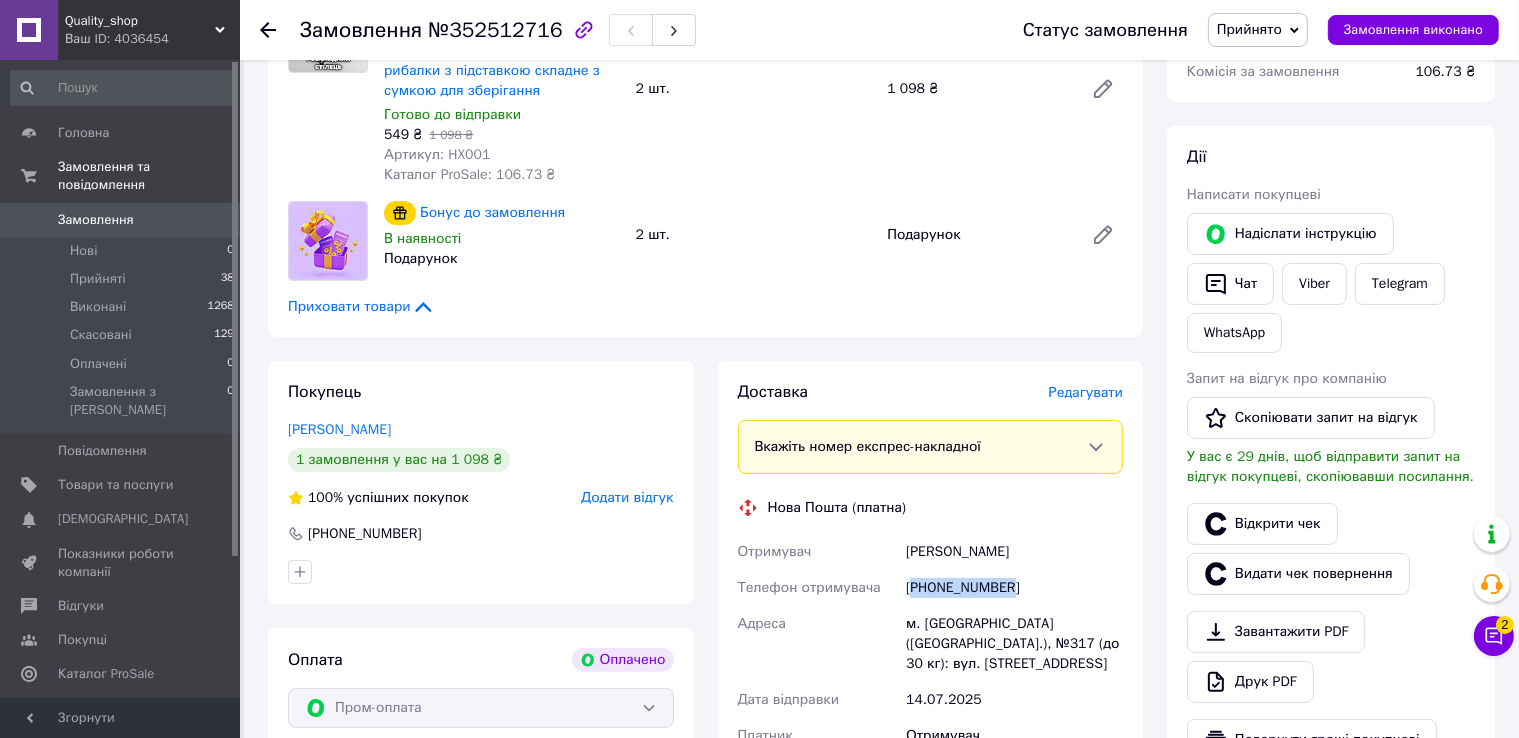 click on "[PHONE_NUMBER]" at bounding box center (1014, 588) 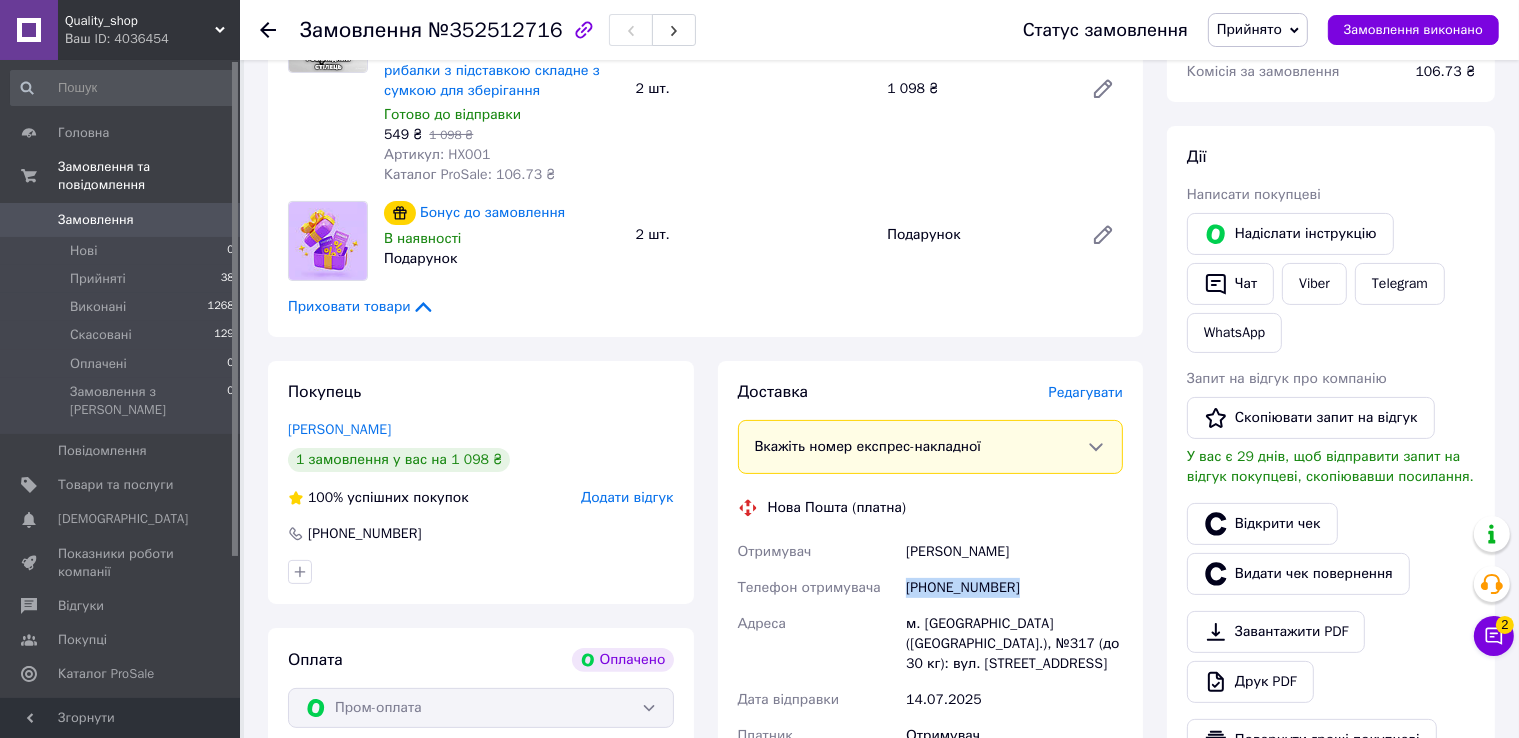 click on "[PHONE_NUMBER]" at bounding box center [1014, 588] 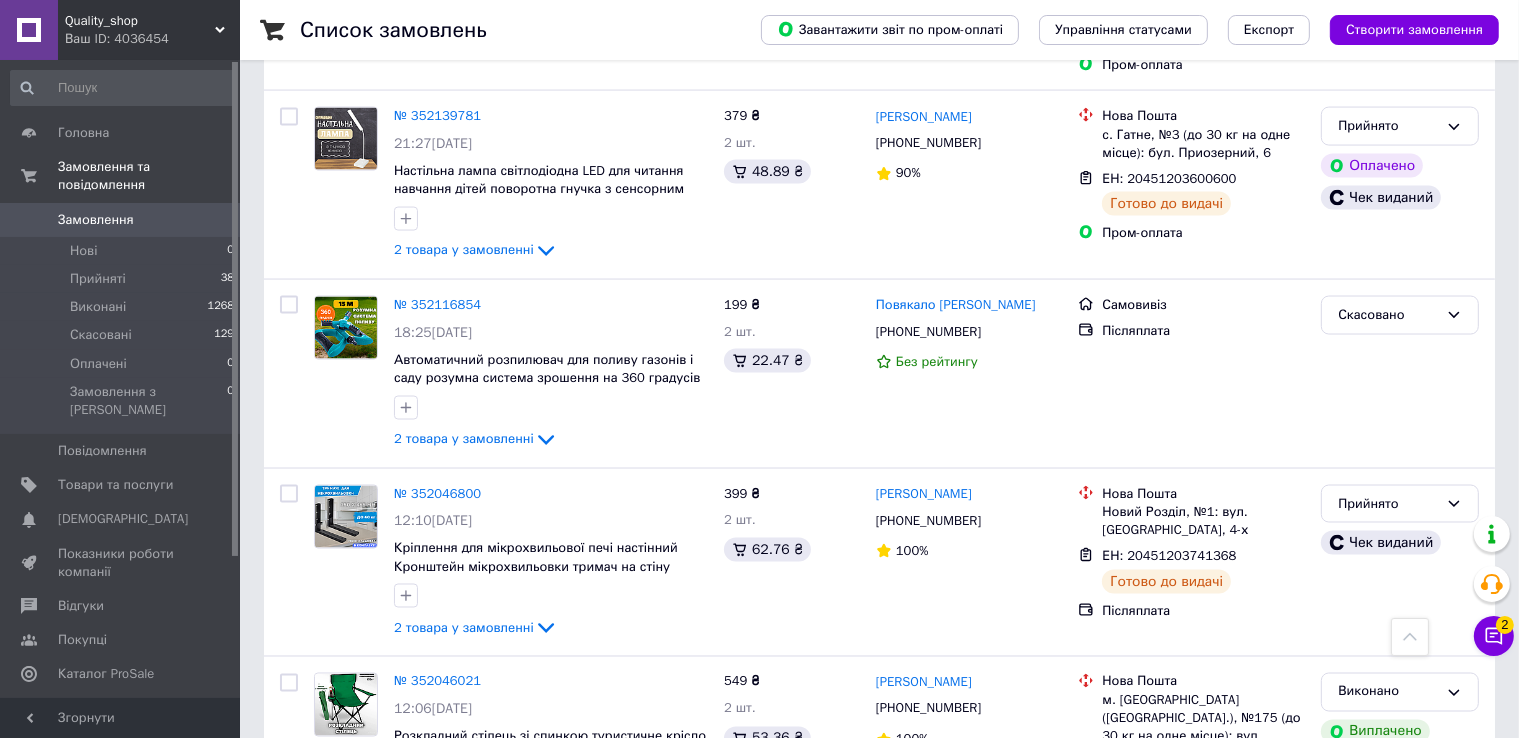 scroll, scrollTop: 3300, scrollLeft: 0, axis: vertical 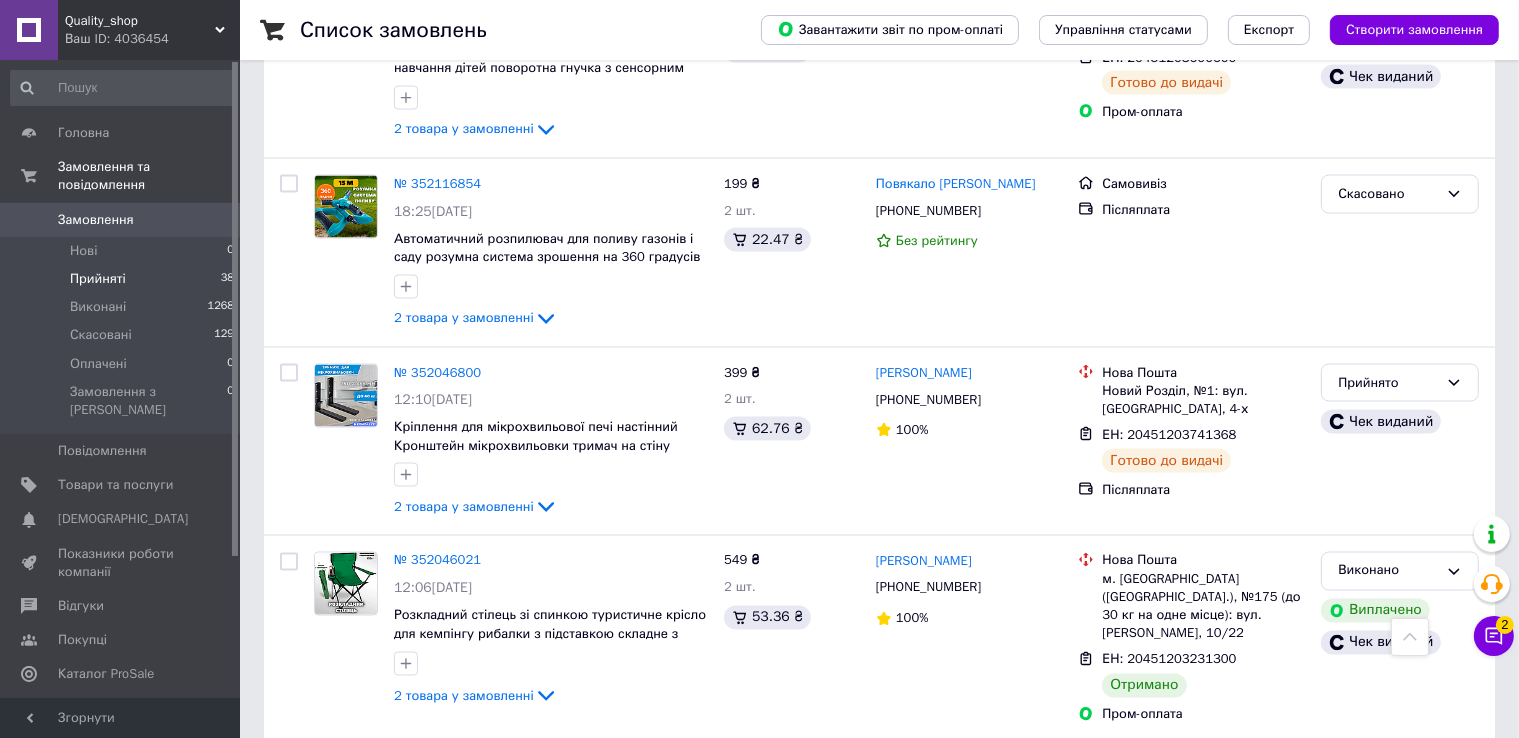 click on "Прийняті 38" at bounding box center [123, 279] 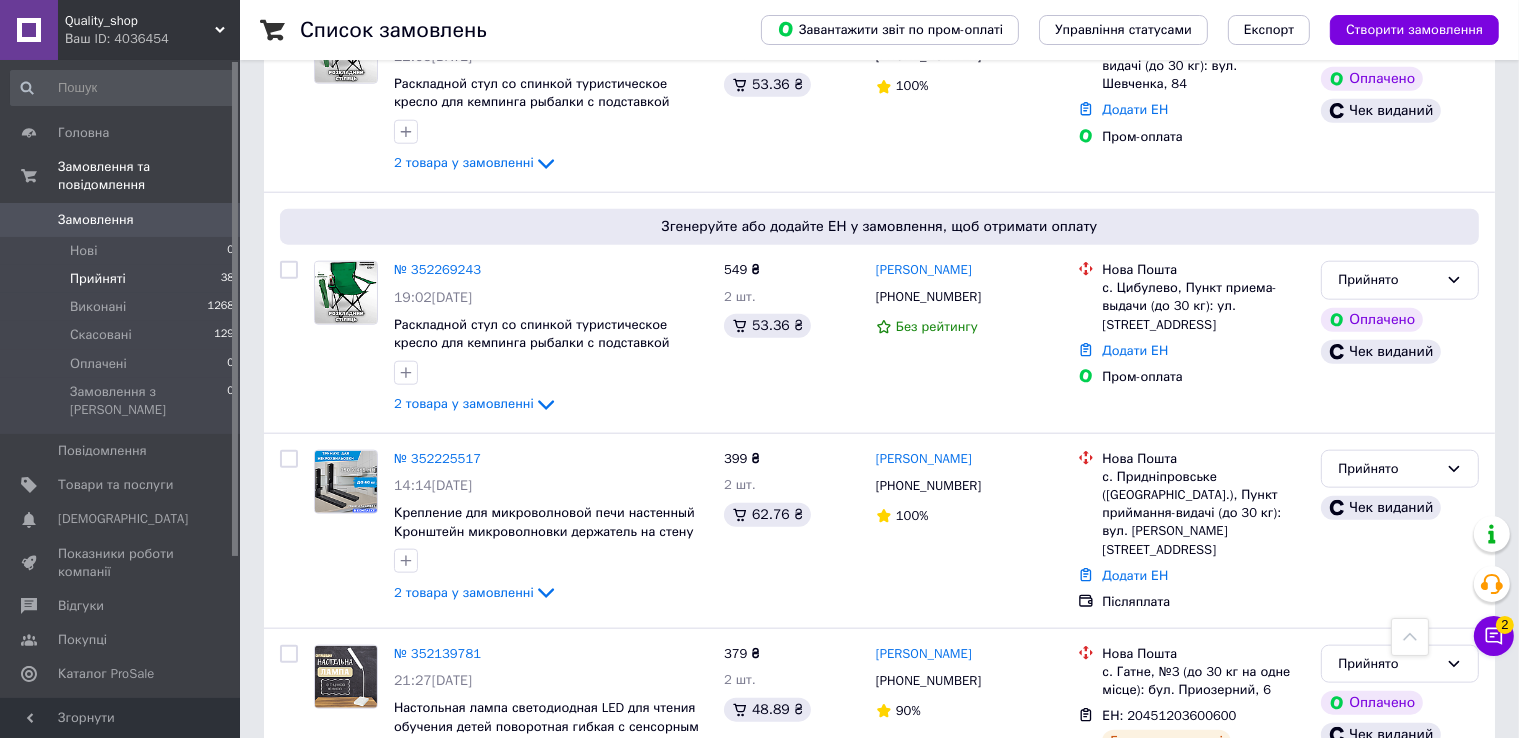 scroll, scrollTop: 2100, scrollLeft: 0, axis: vertical 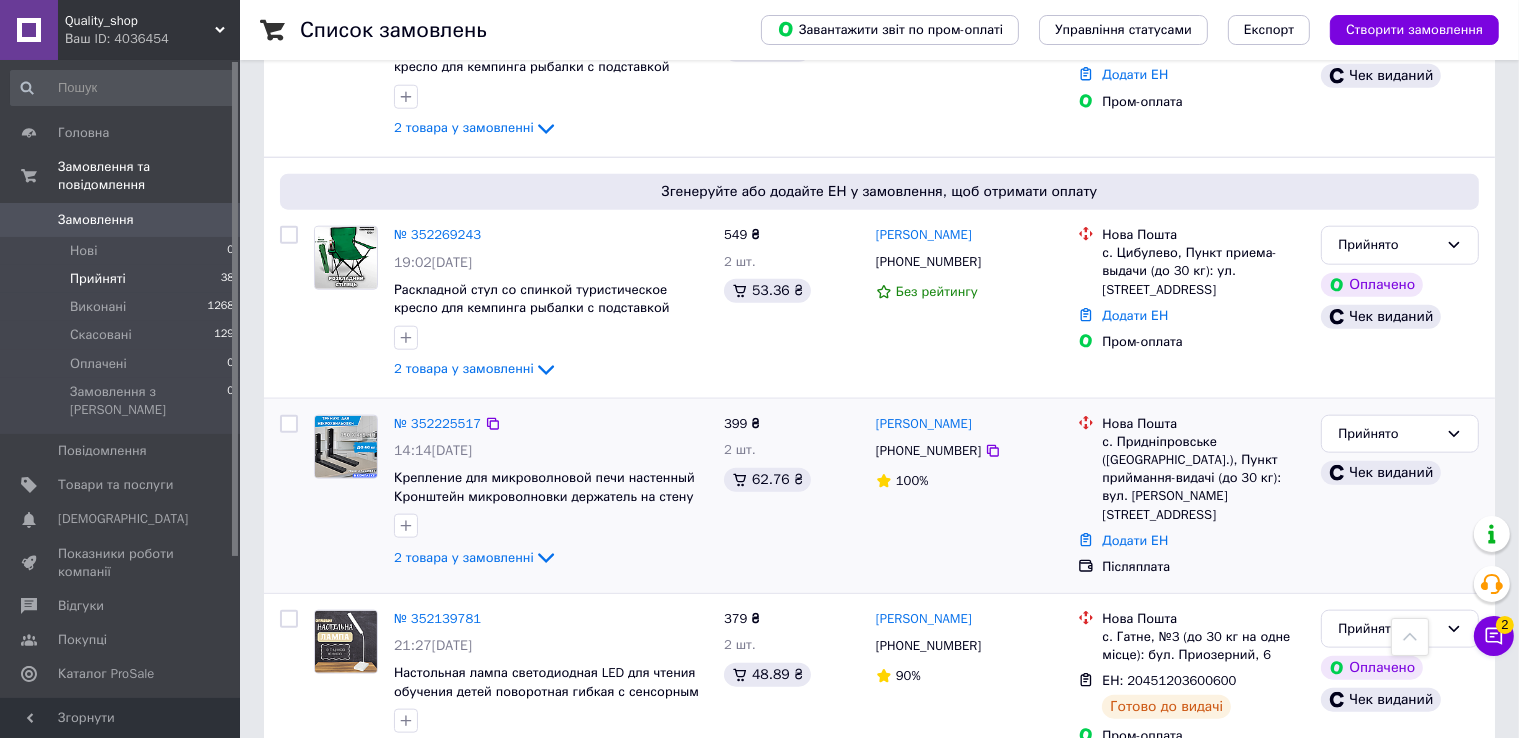 click on "Післяплата" at bounding box center [1203, 567] 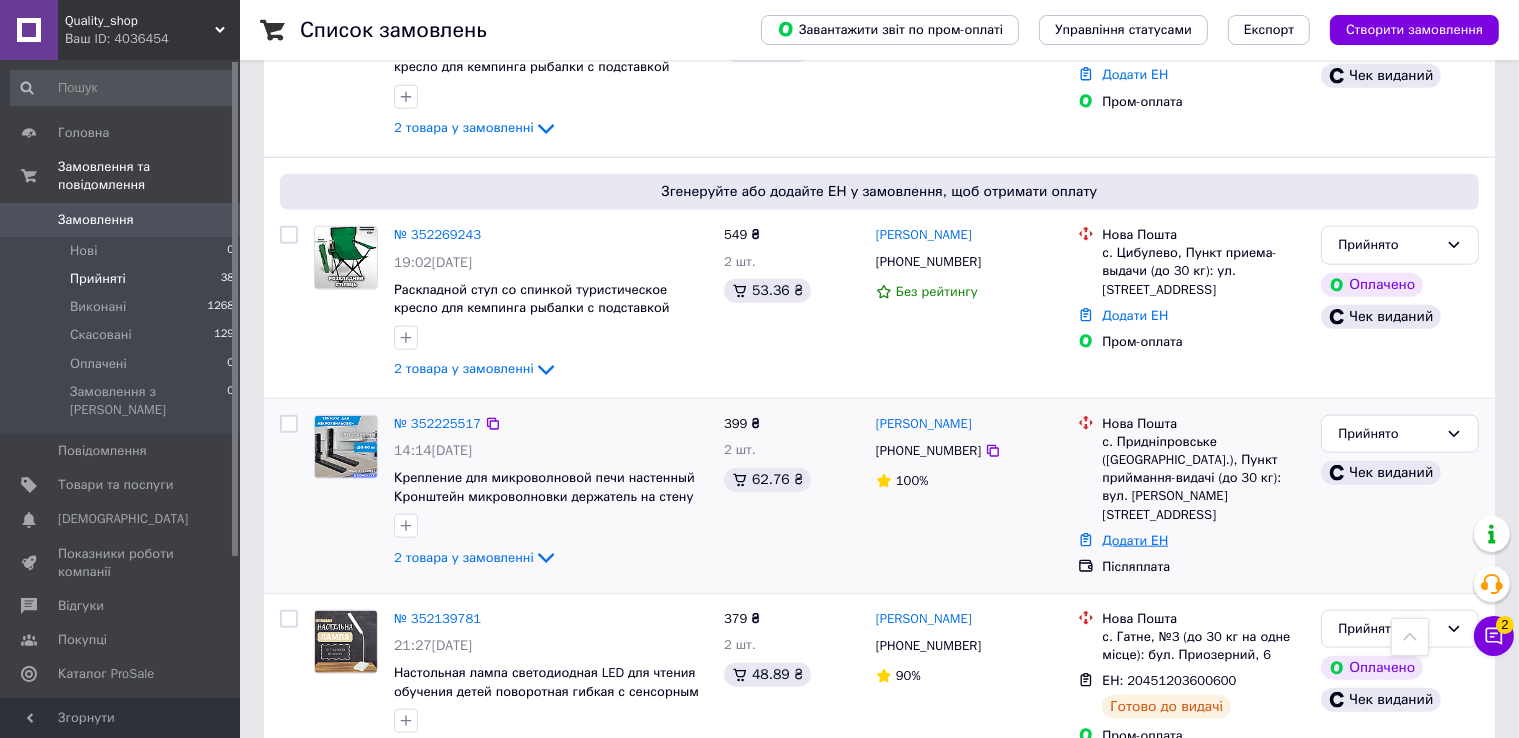 click on "Додати ЕН" at bounding box center [1135, 540] 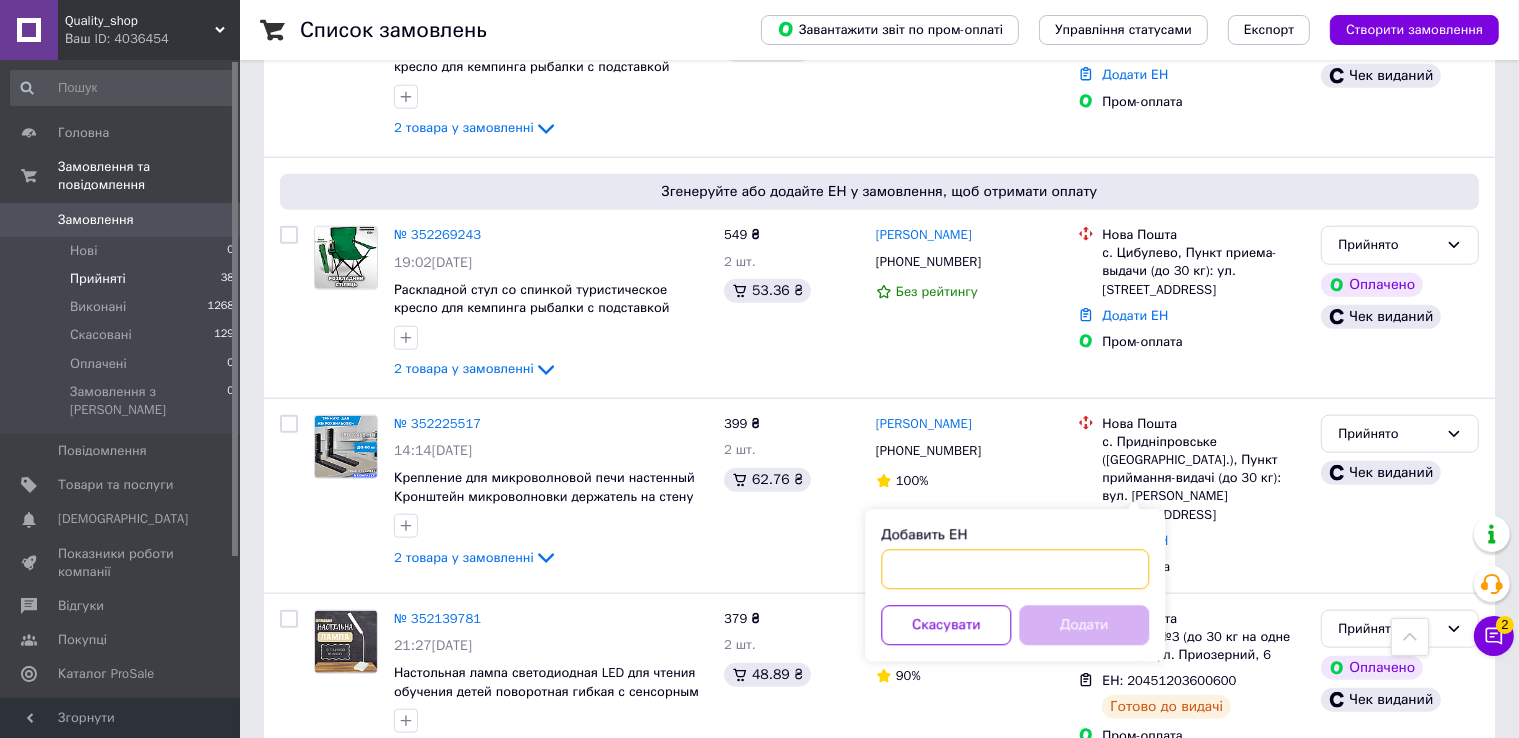 click on "Добавить ЕН" at bounding box center (1015, 570) 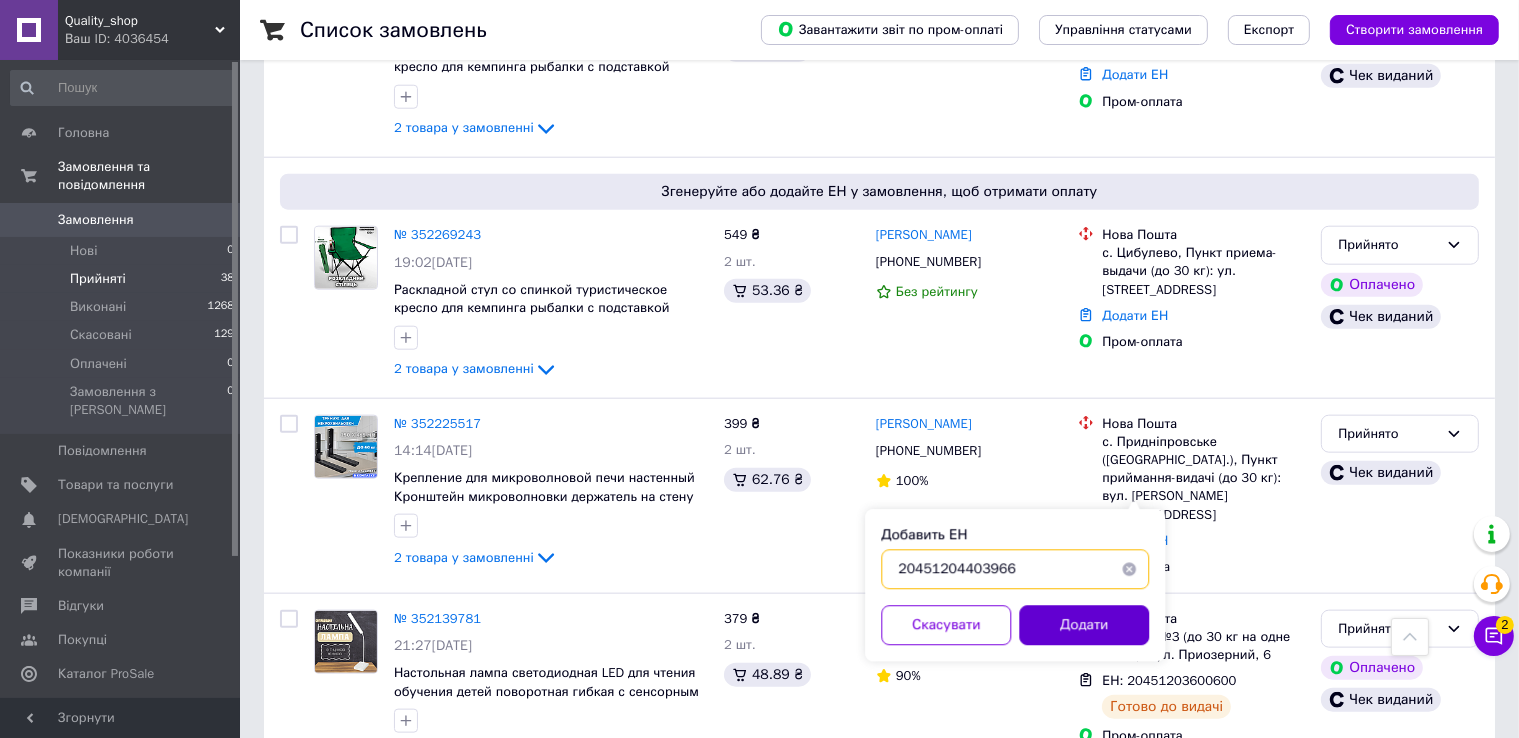 type on "20451204403966" 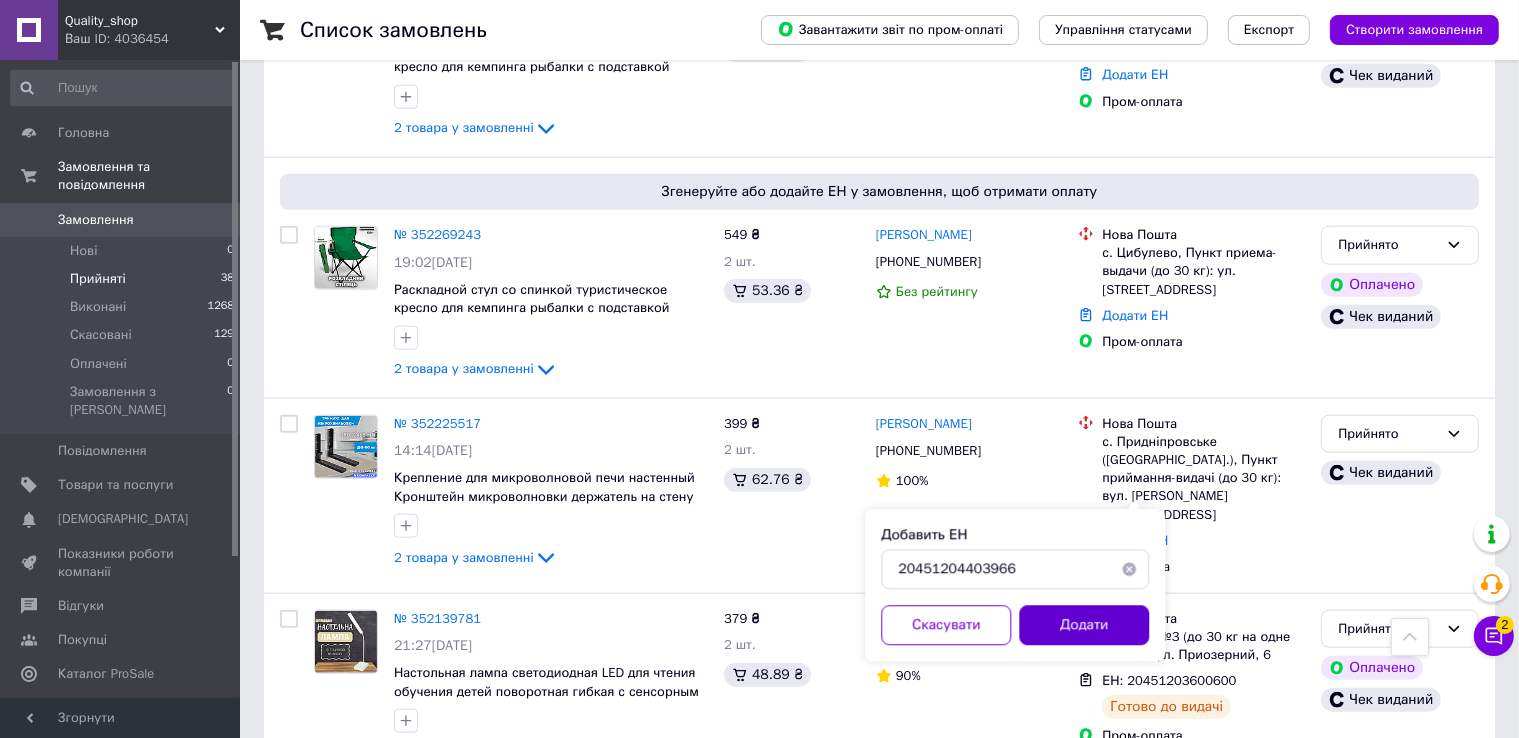 click on "Додати" at bounding box center (1084, 626) 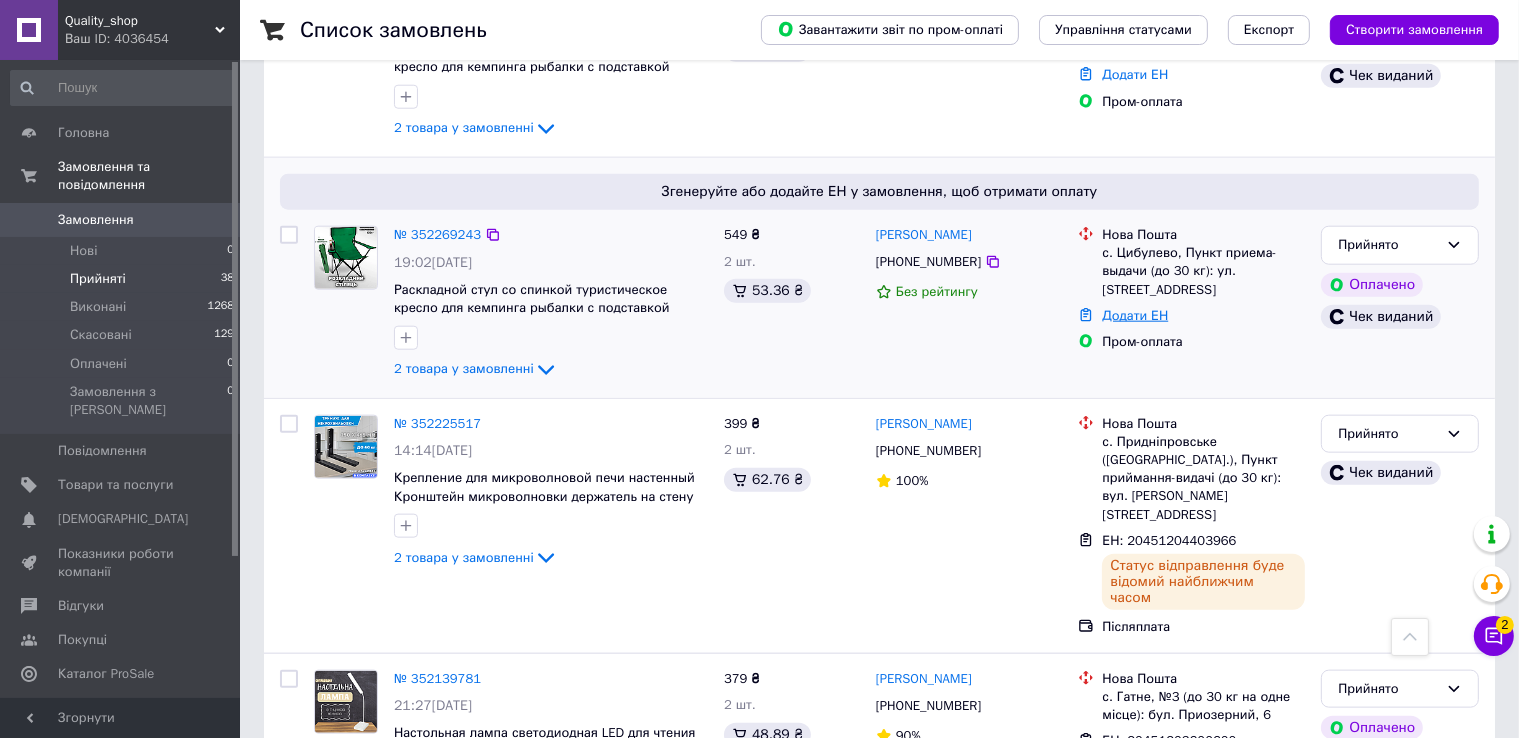 click on "Додати ЕН" at bounding box center (1135, 315) 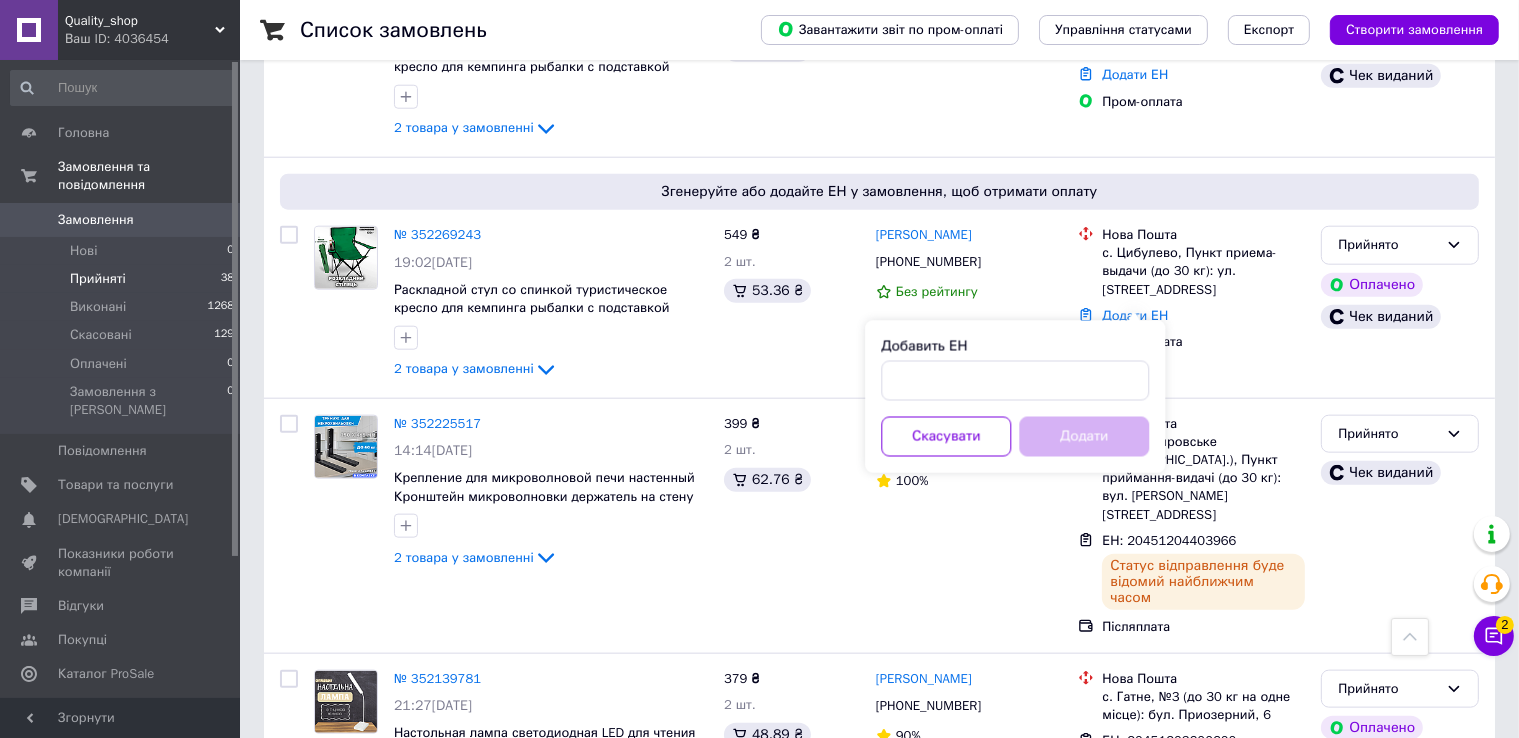 click on "Добавить ЕН Скасувати Додати" at bounding box center [1015, 397] 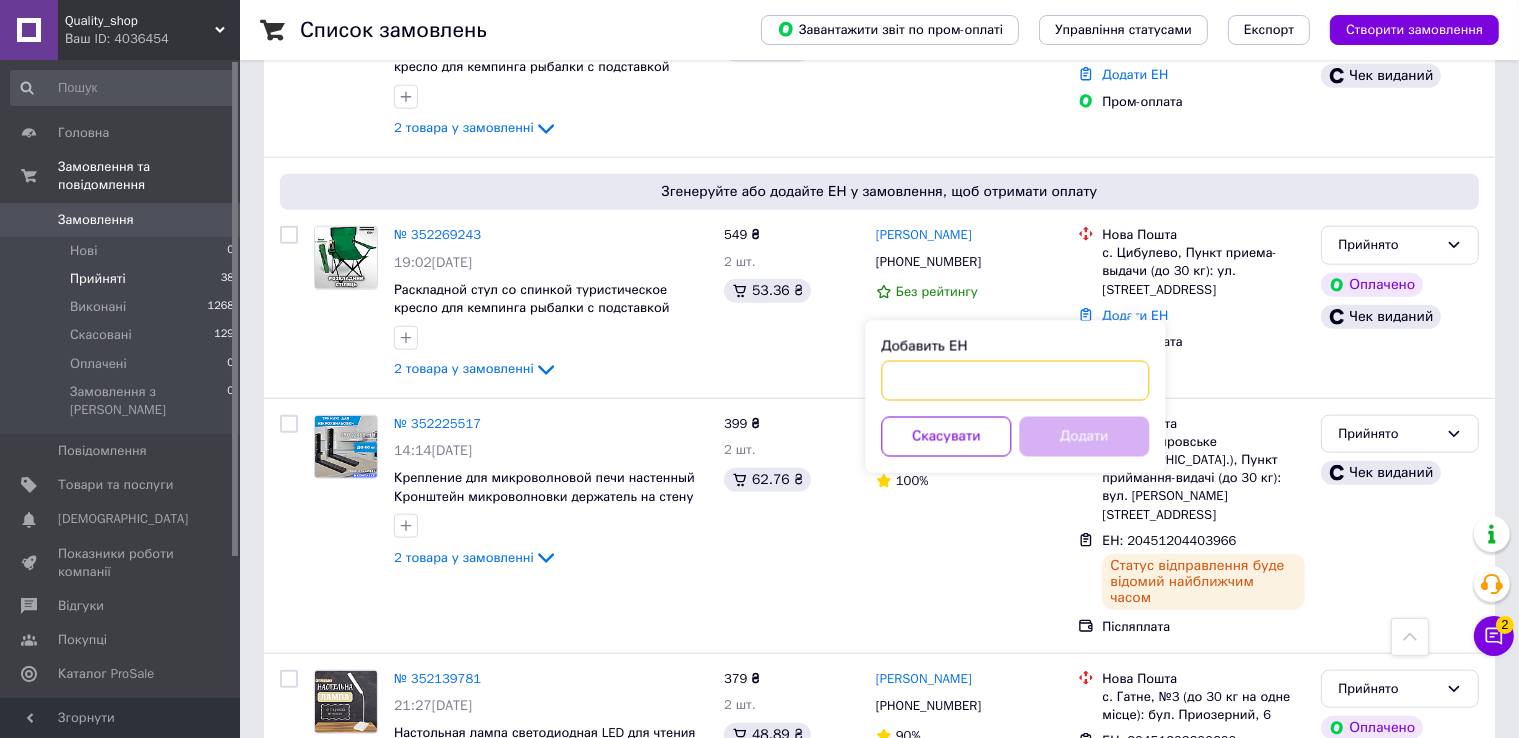 click on "Добавить ЕН" at bounding box center (1015, 381) 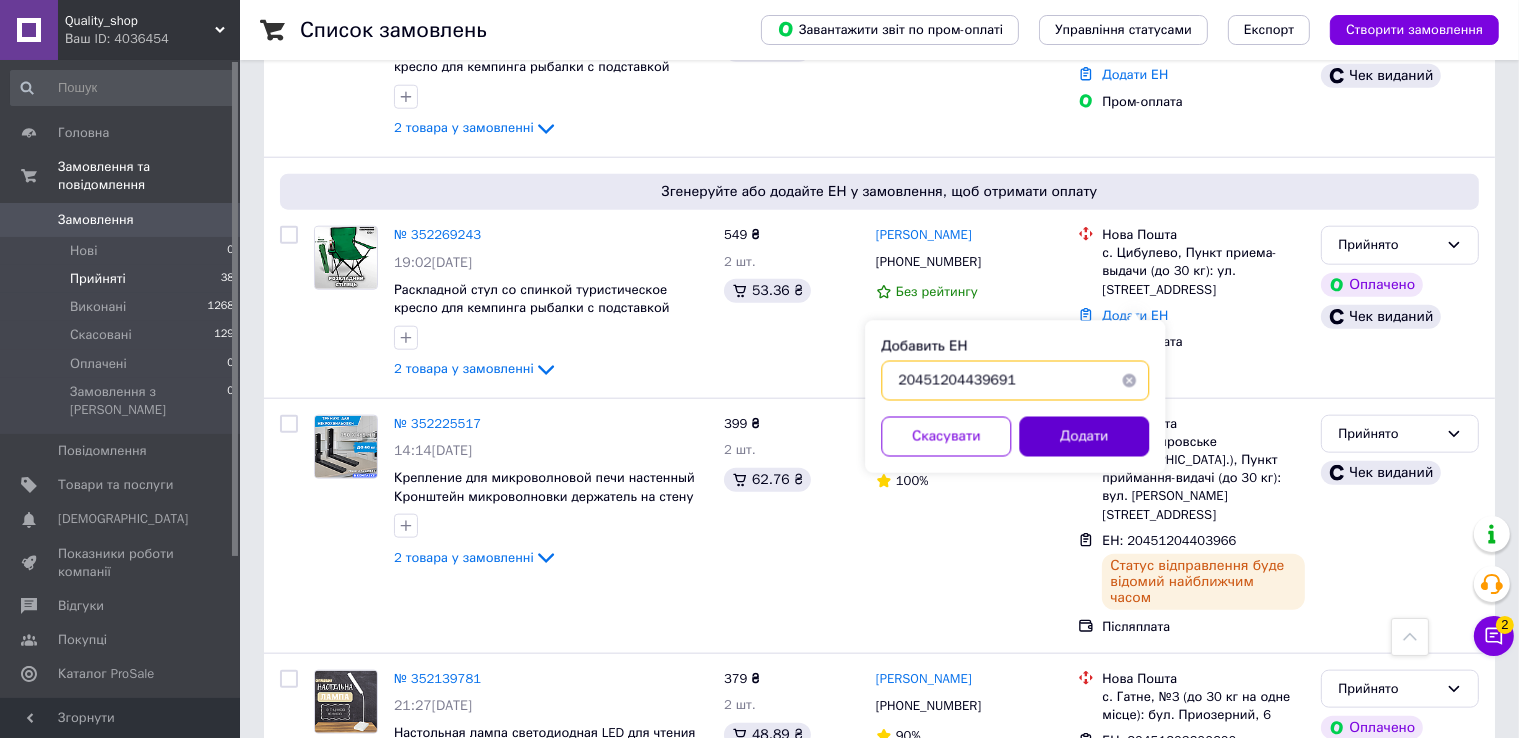 type on "20451204439691" 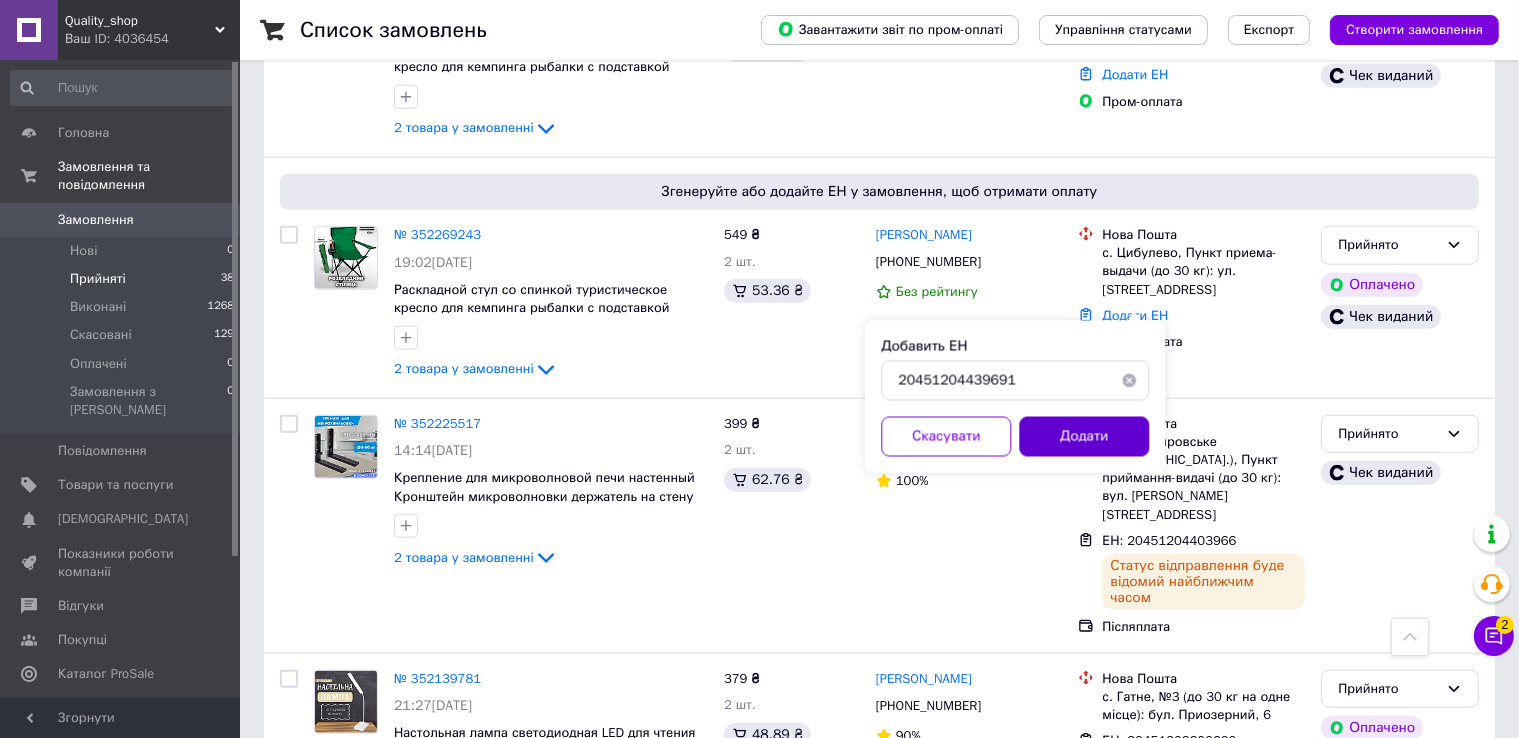 click on "Додати" at bounding box center (1084, 437) 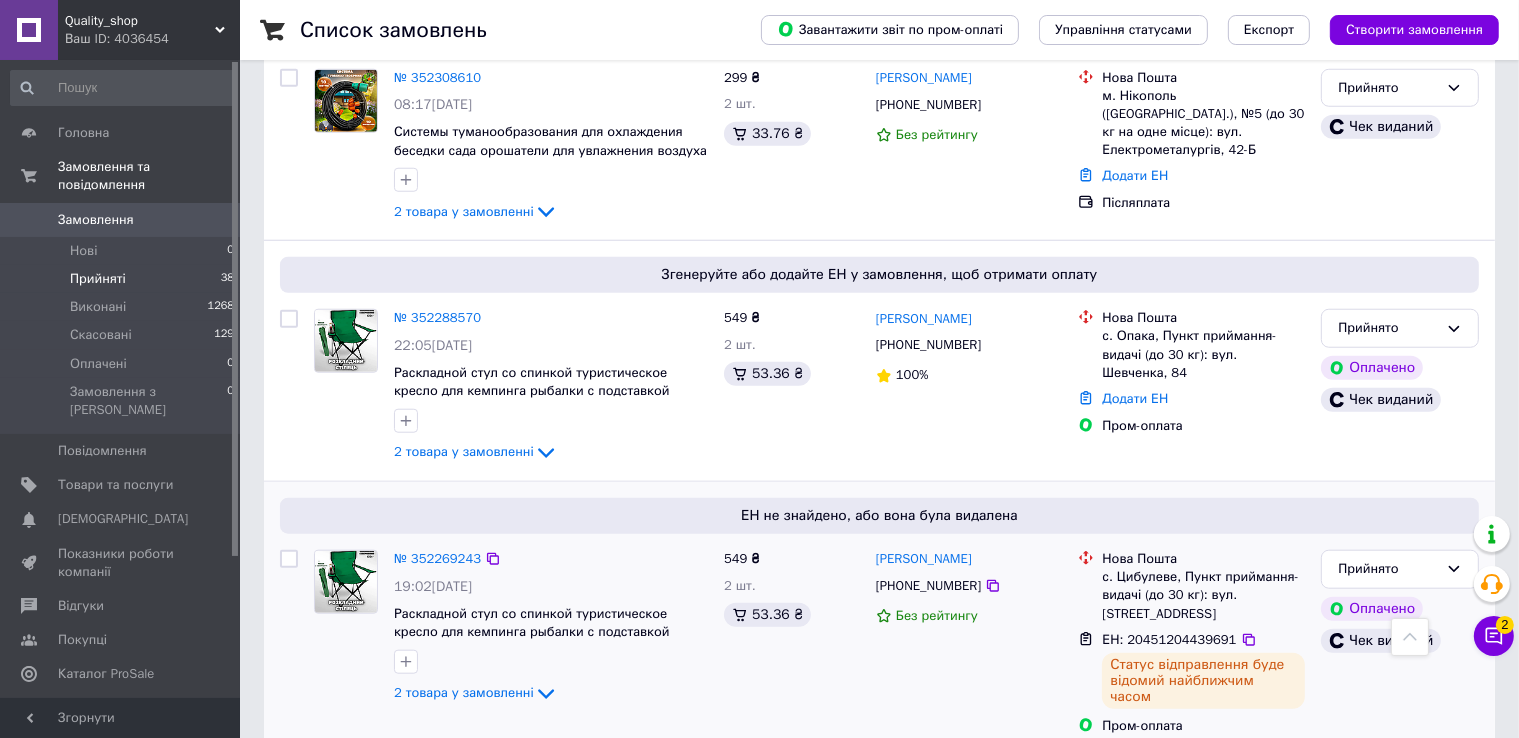 scroll, scrollTop: 1900, scrollLeft: 0, axis: vertical 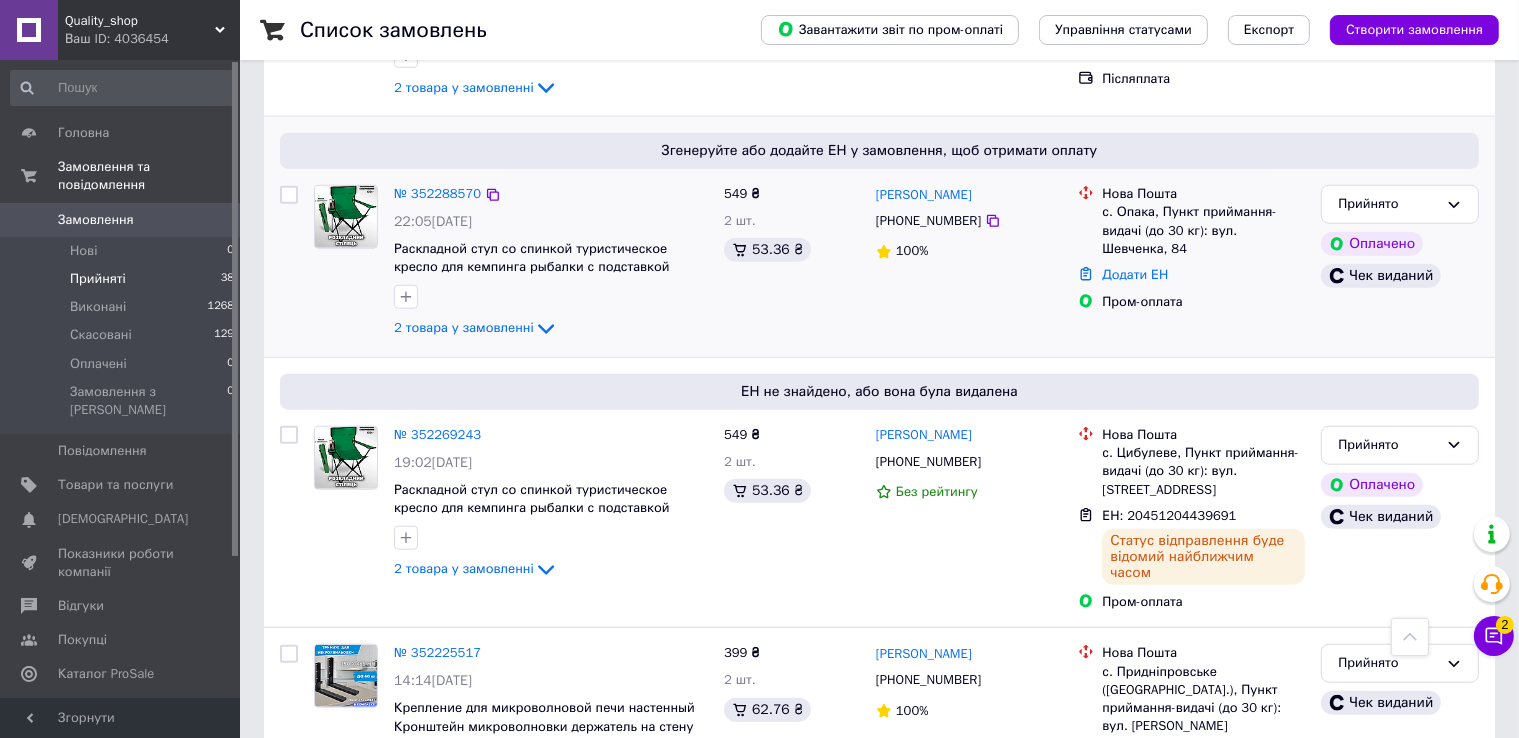 click on "Додати ЕН" at bounding box center [1203, 275] 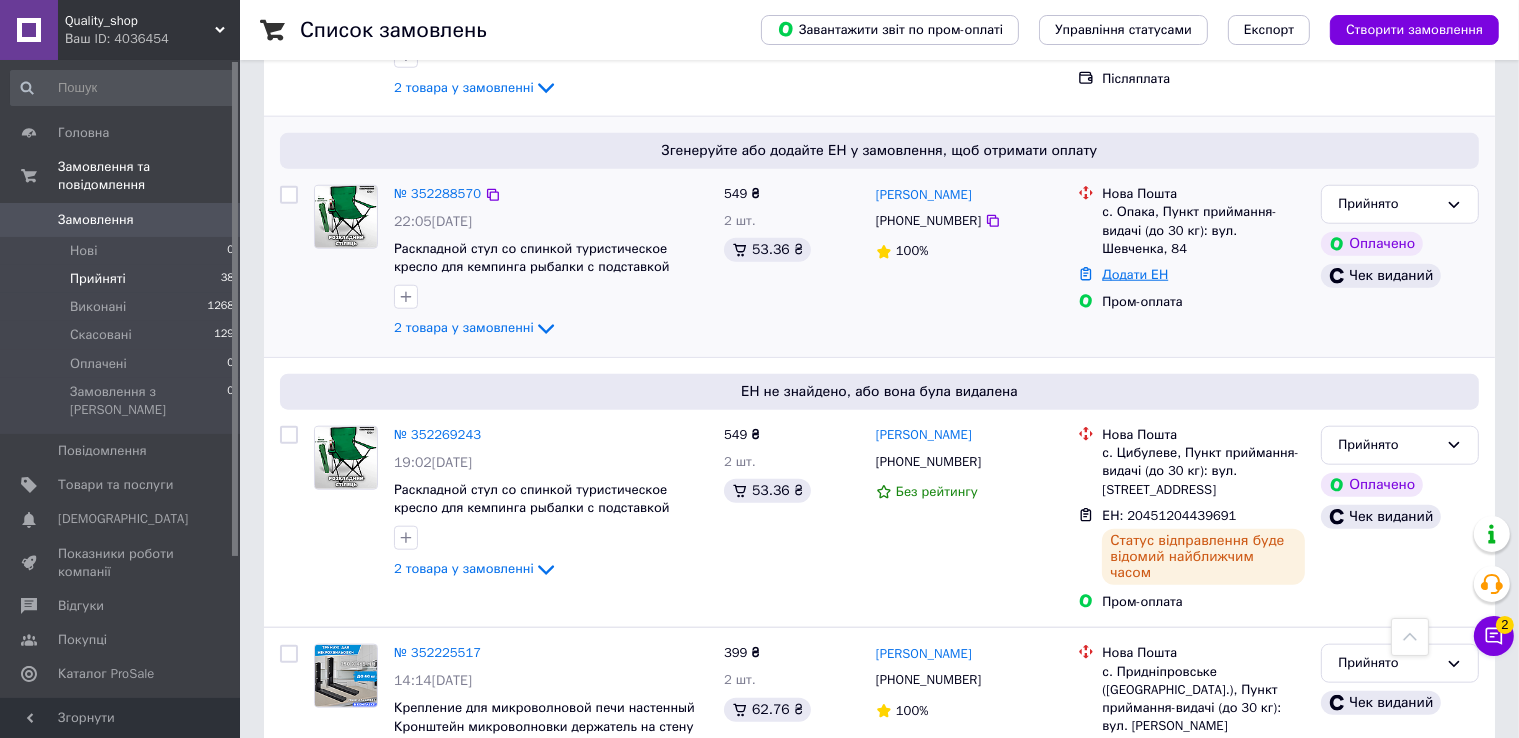 click on "Додати ЕН" at bounding box center (1135, 274) 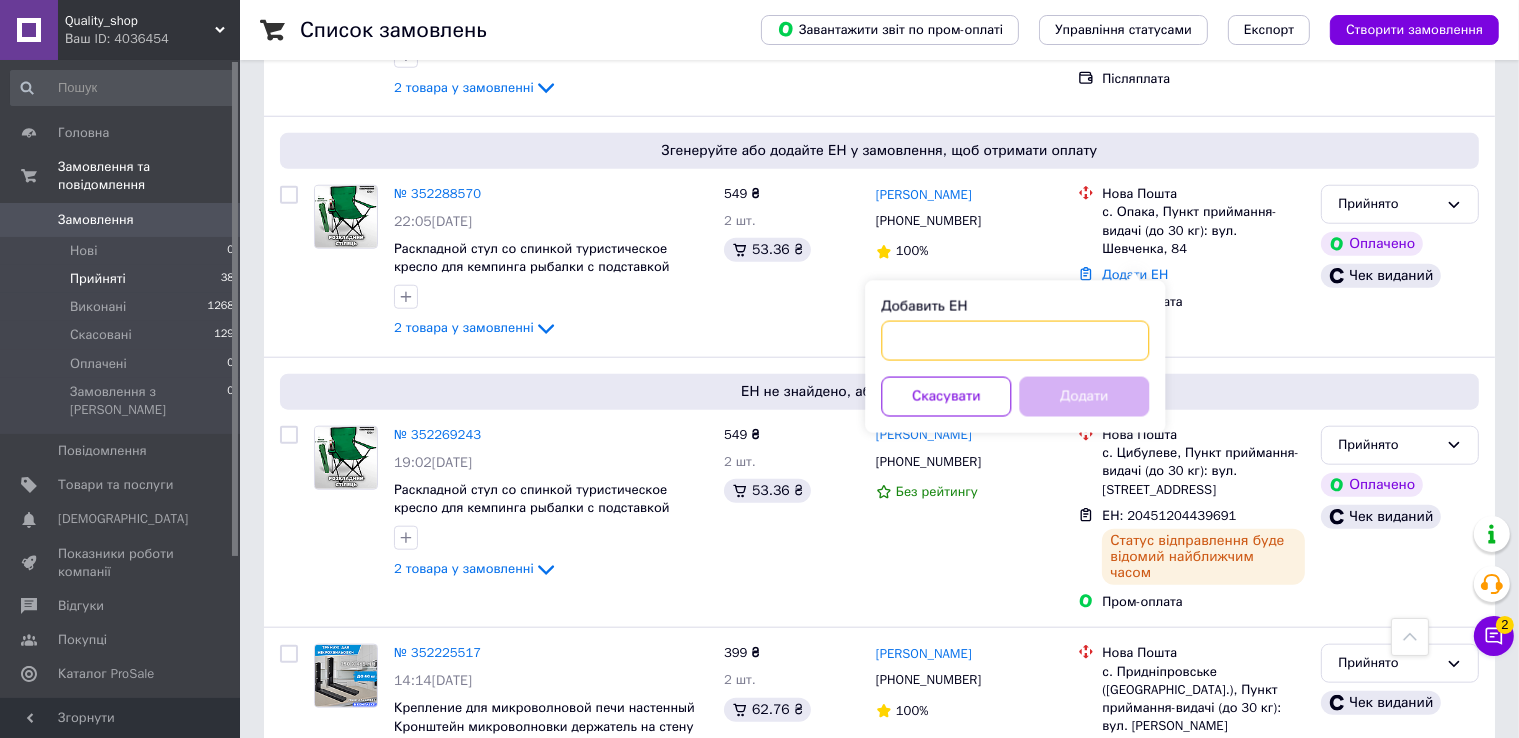 click on "Добавить ЕН" at bounding box center (1015, 341) 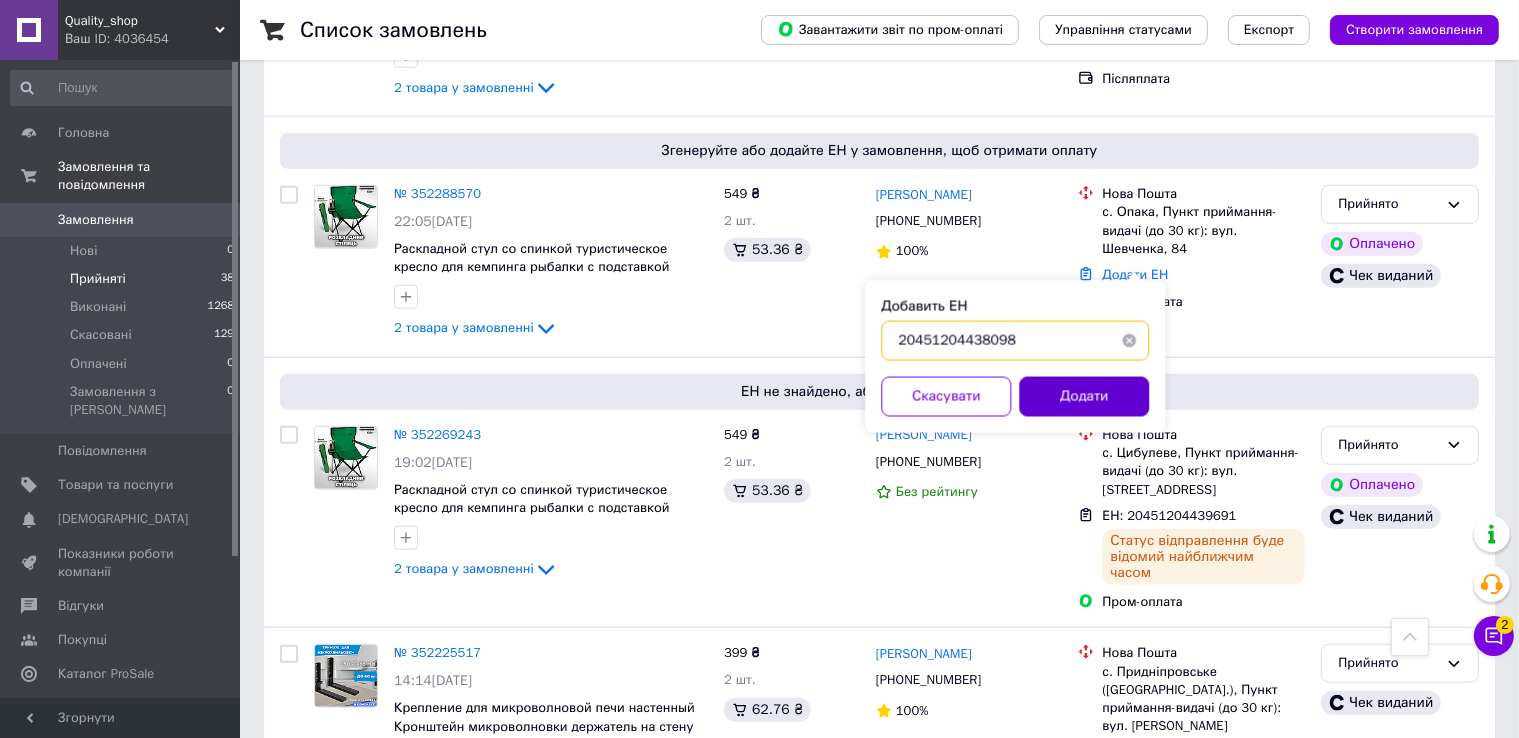 type on "20451204438098" 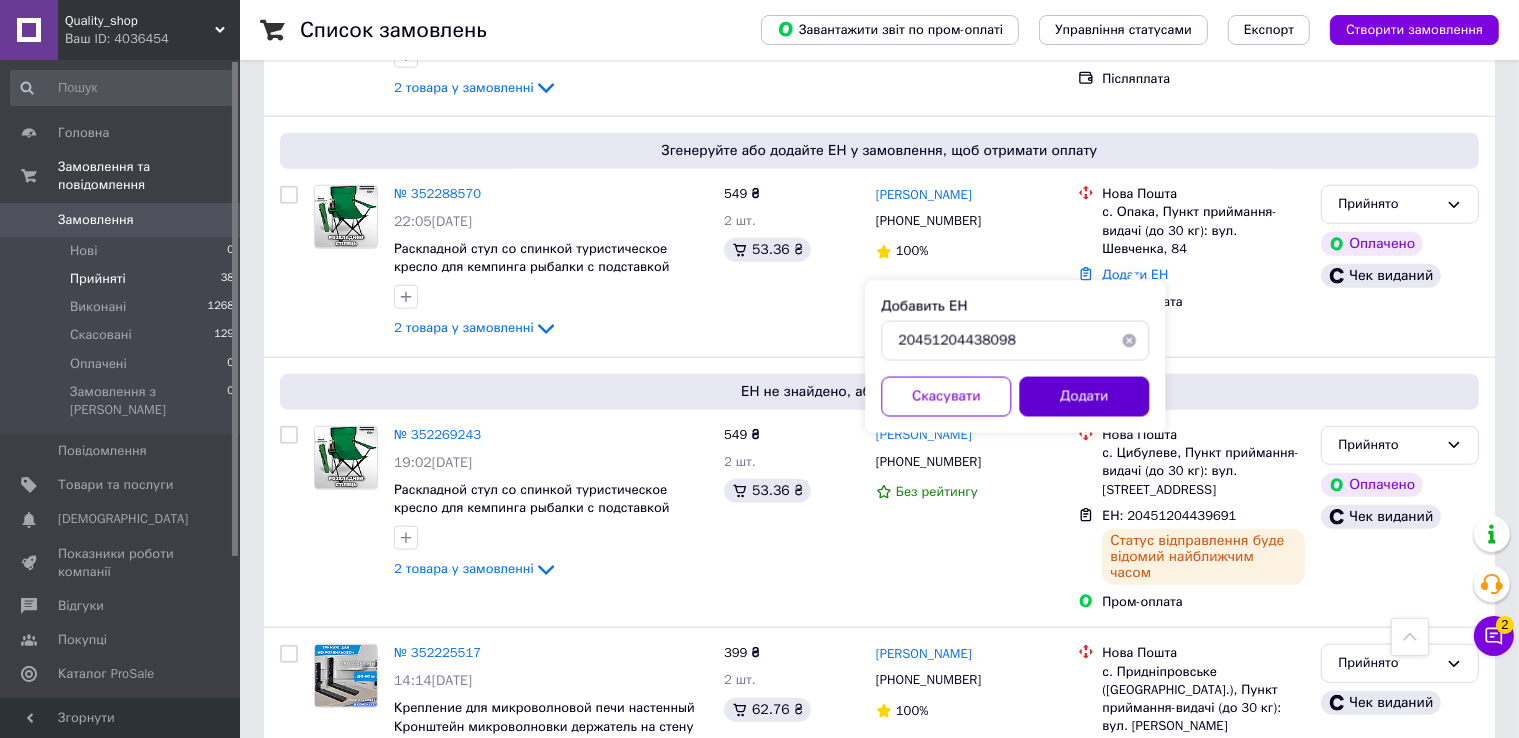 click on "Додати" at bounding box center [1084, 397] 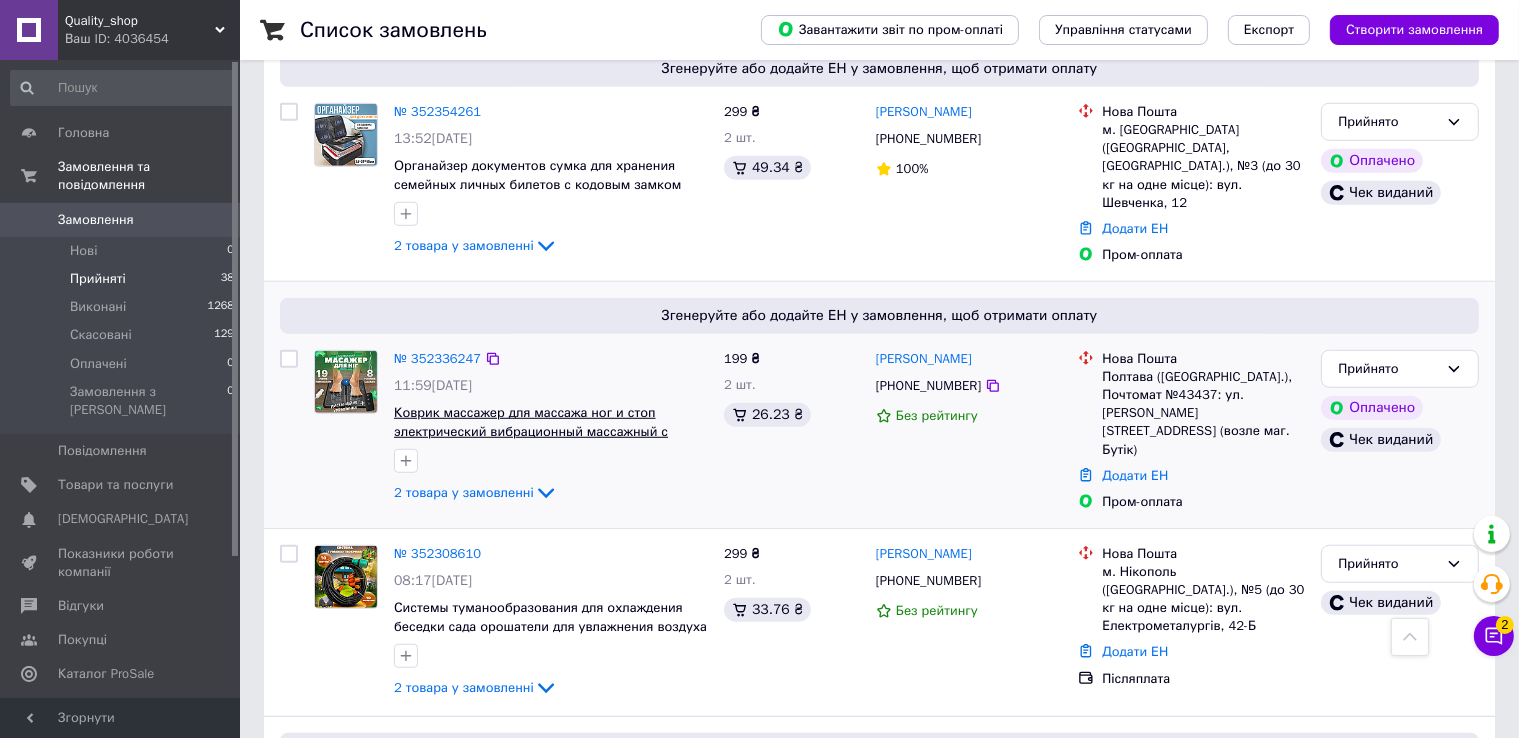scroll, scrollTop: 1400, scrollLeft: 0, axis: vertical 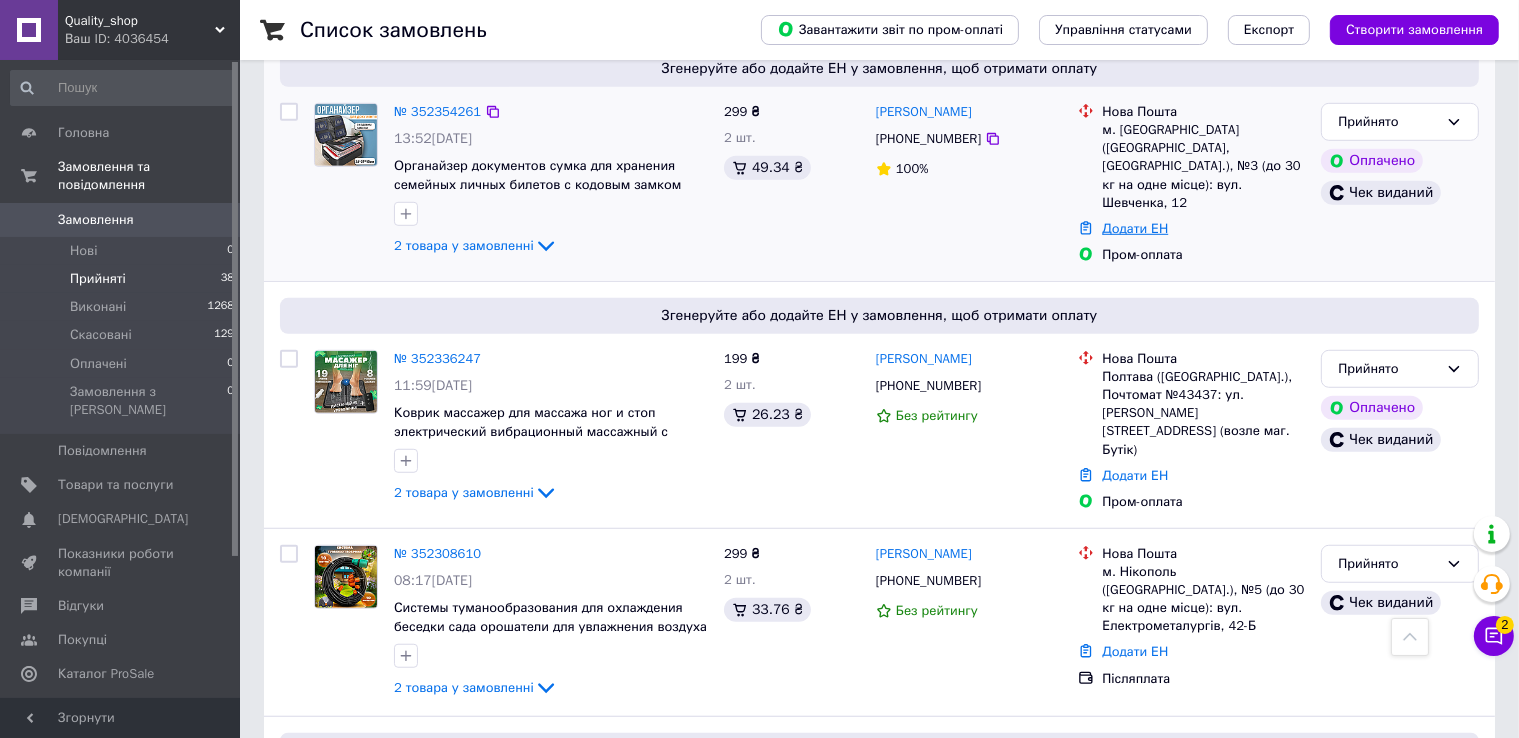 click on "Додати ЕН" at bounding box center (1135, 228) 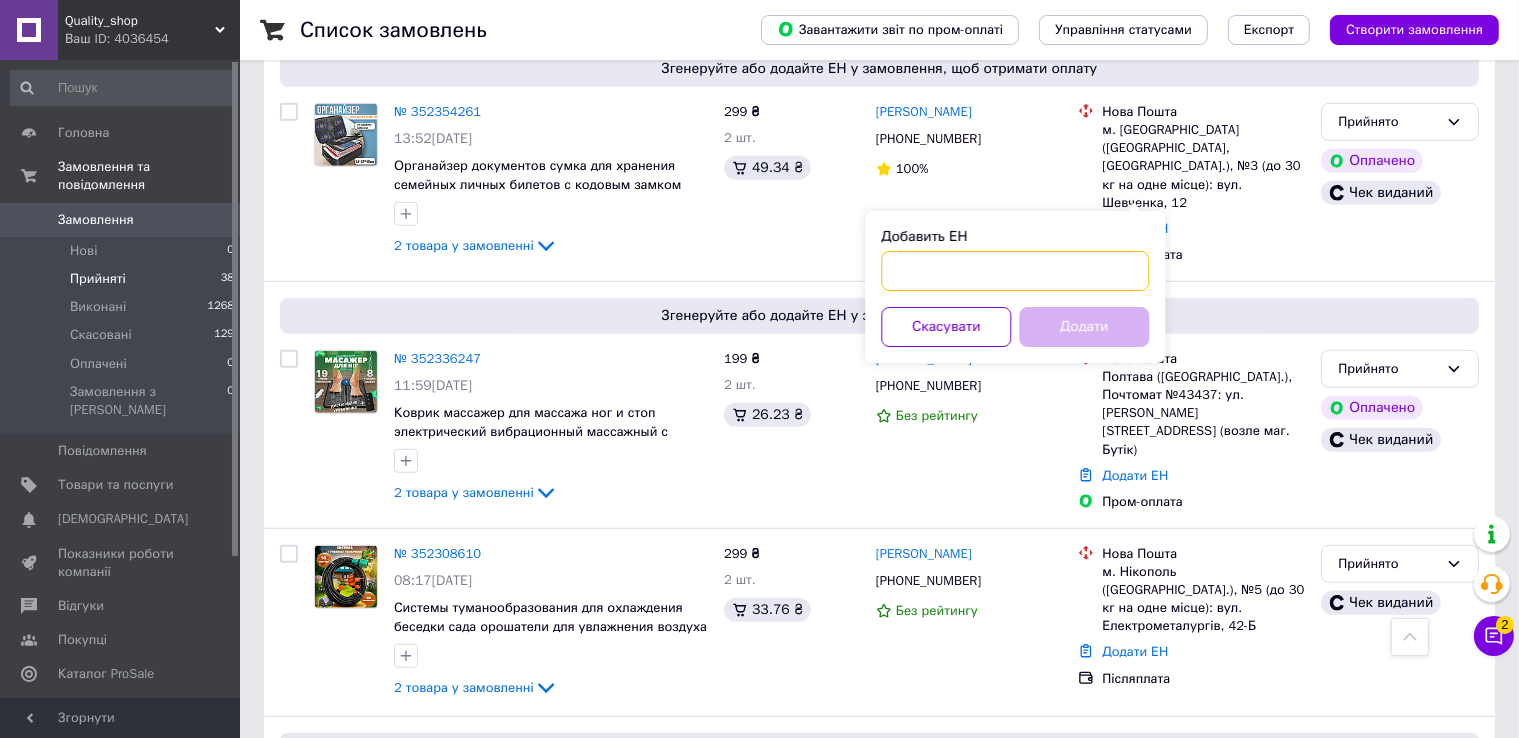 click on "Добавить ЕН" at bounding box center [1015, 271] 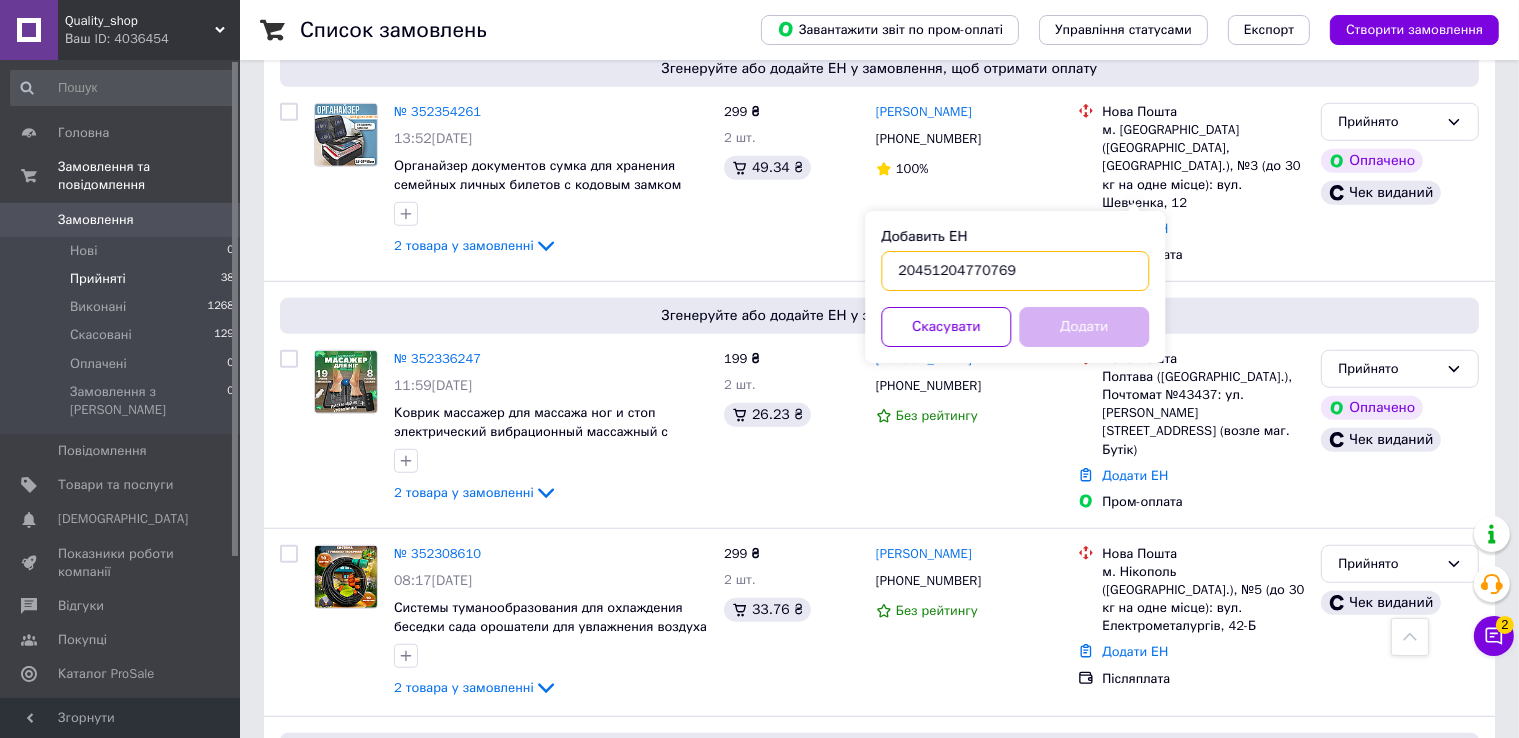 type on "20451204770769" 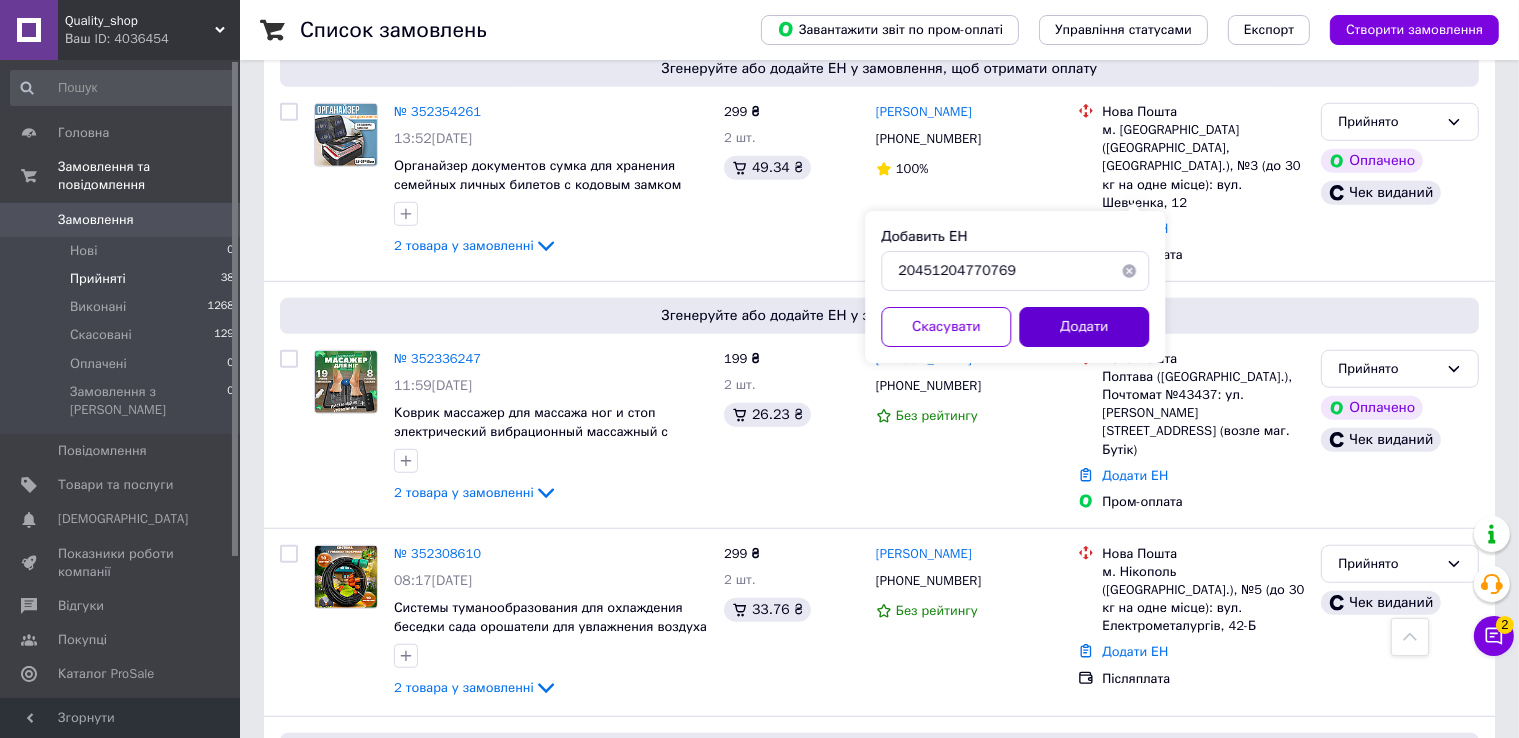 click on "Додати" at bounding box center (1084, 327) 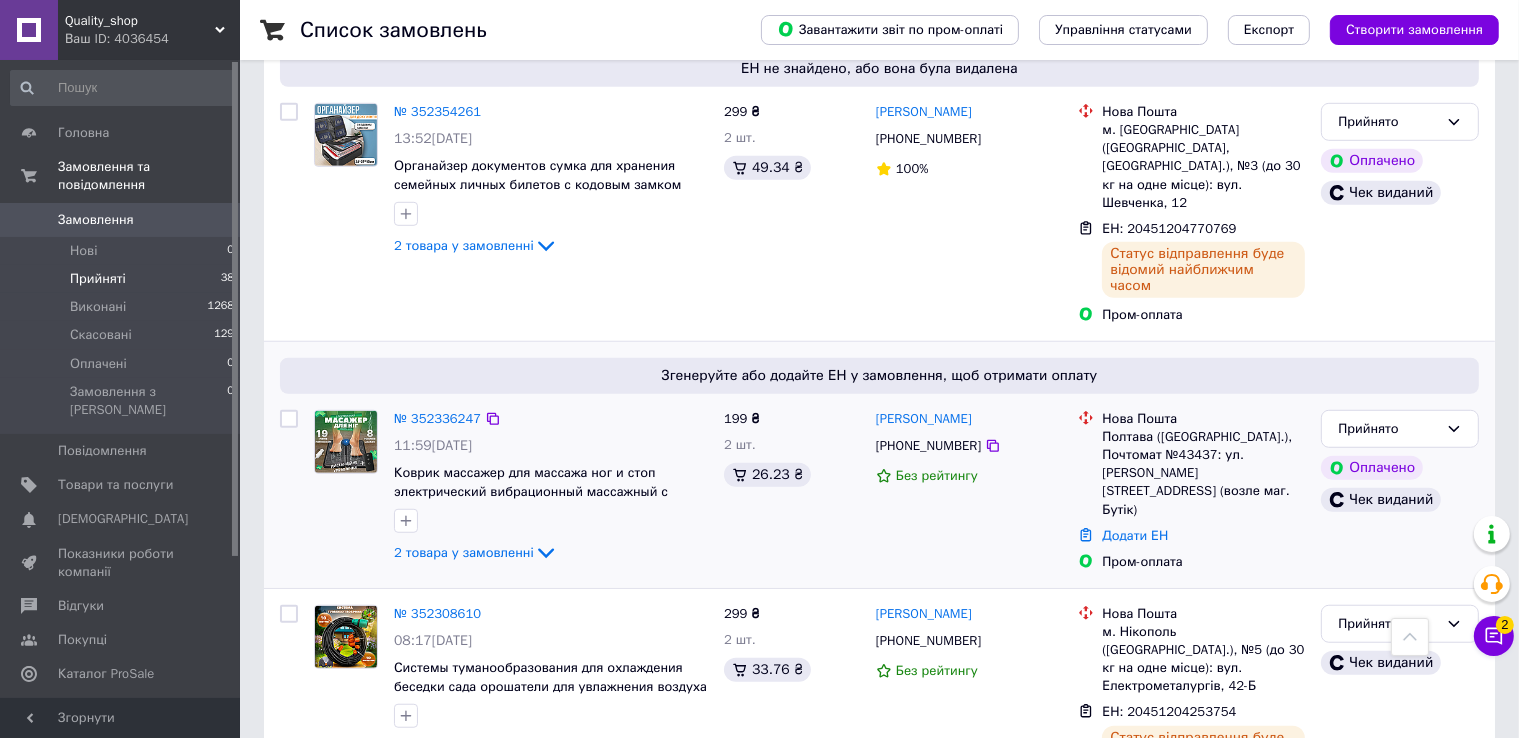 click on "Нова Пошта Полтава (Полтавская обл.), Почтомат №43437: ул. Решетиловская, 50/1, (возле маг. Бутік)" at bounding box center [1191, 464] 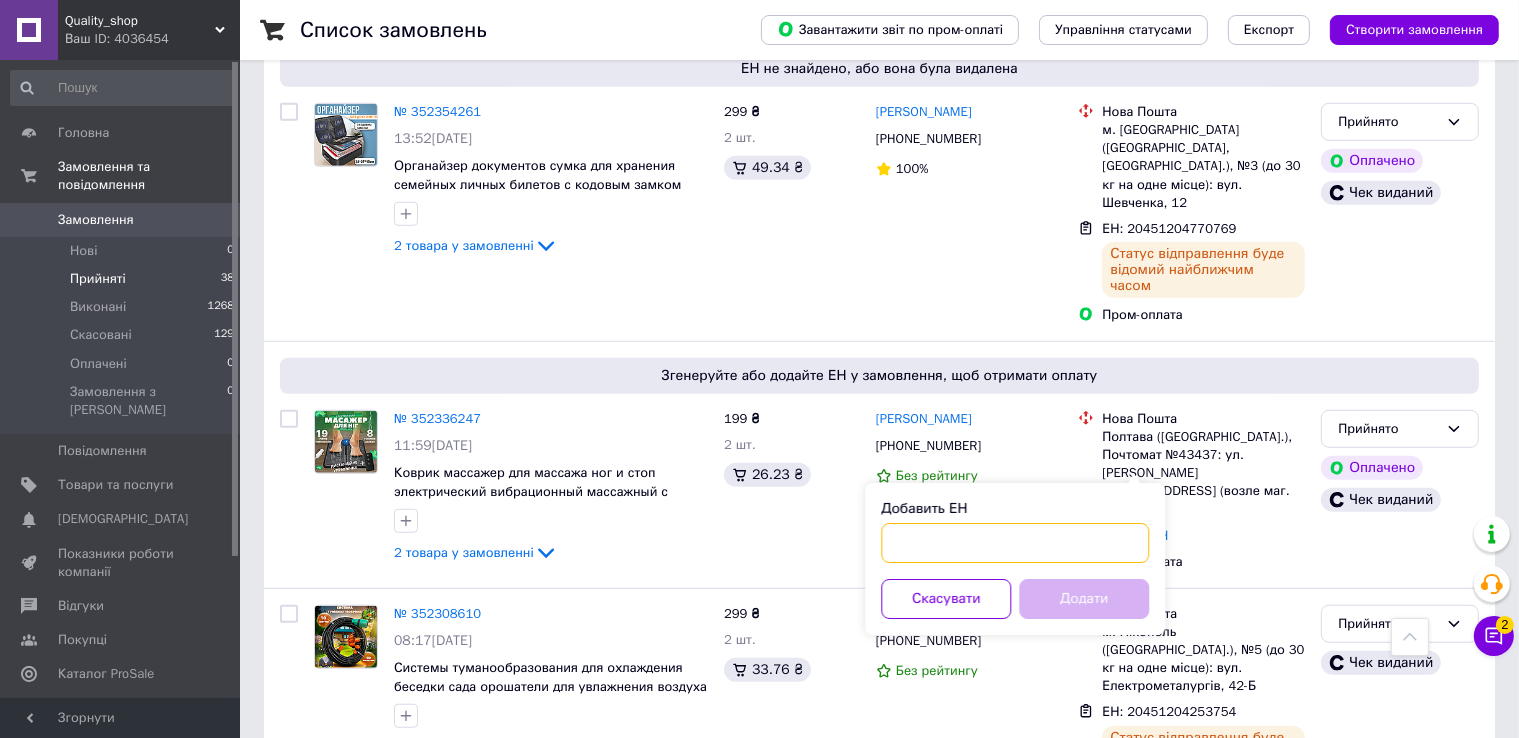 click on "Добавить ЕН" at bounding box center (1015, 543) 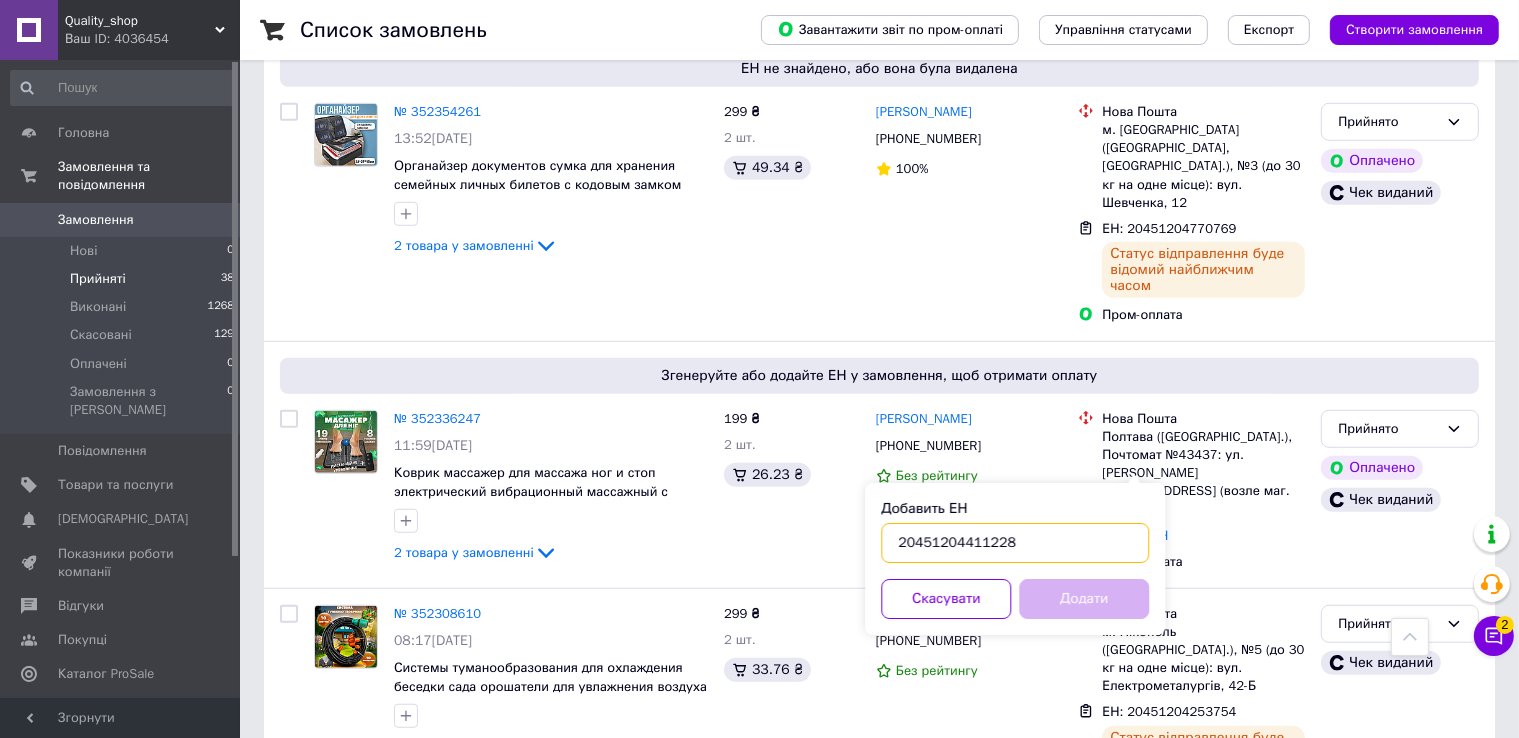 type on "20451204411228" 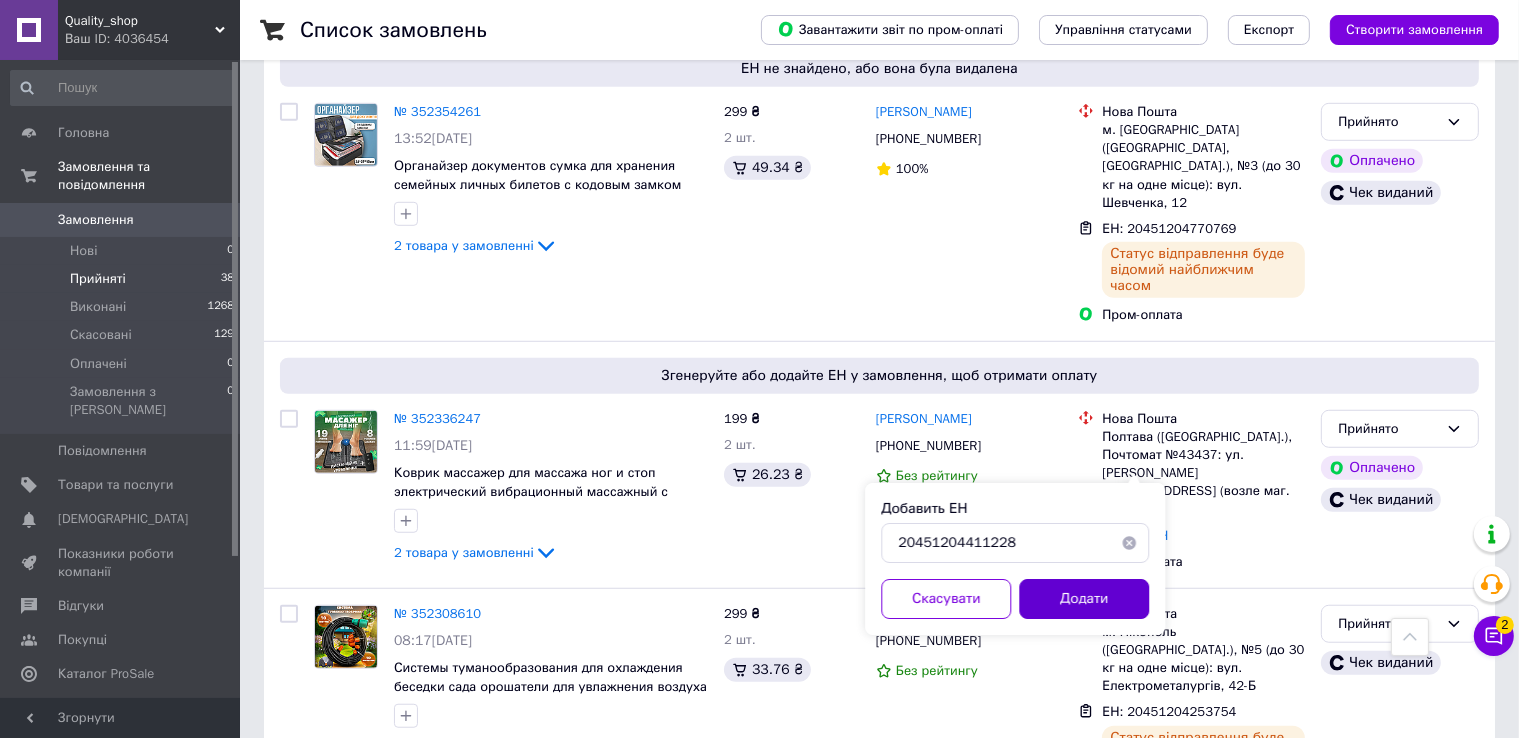 click on "Додати" at bounding box center [1084, 599] 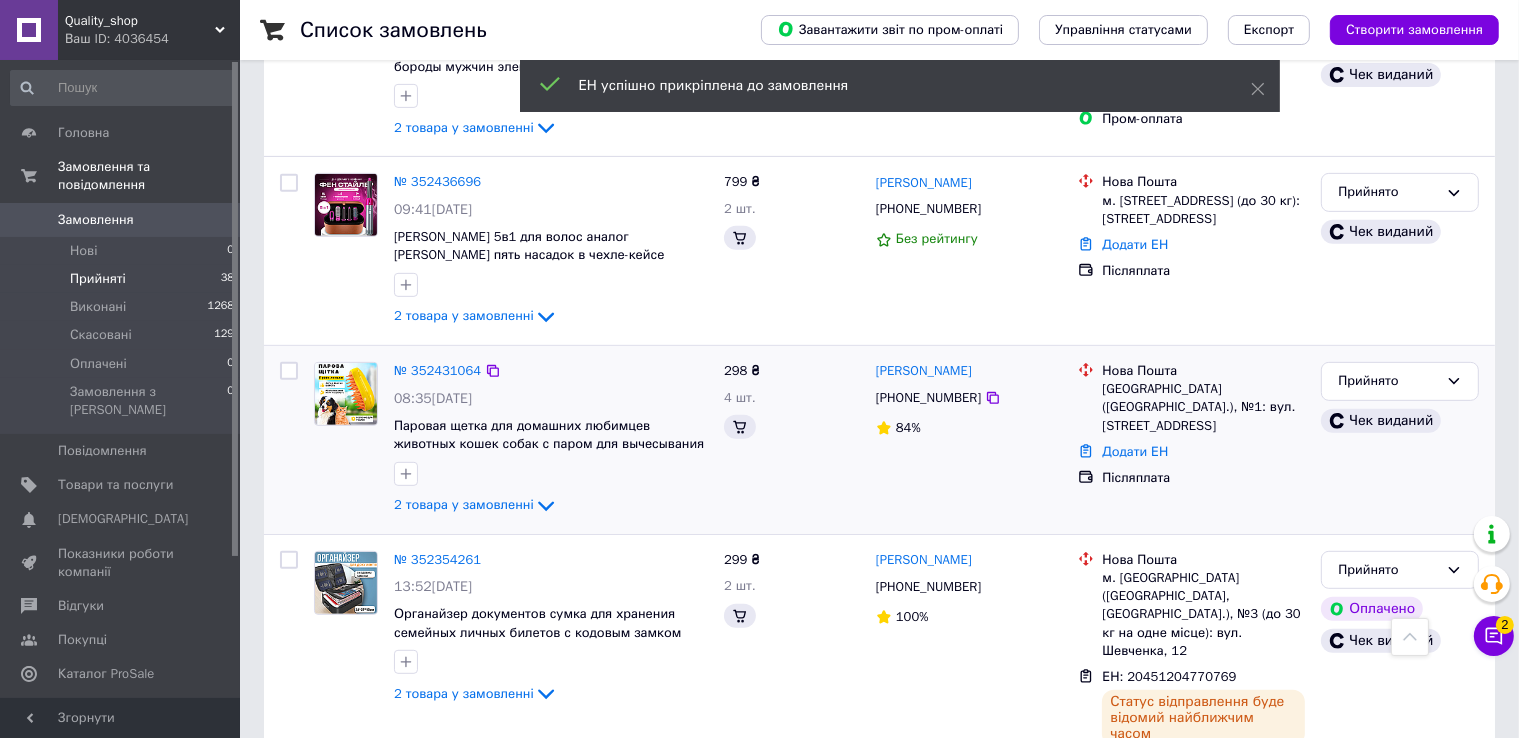 scroll, scrollTop: 600, scrollLeft: 0, axis: vertical 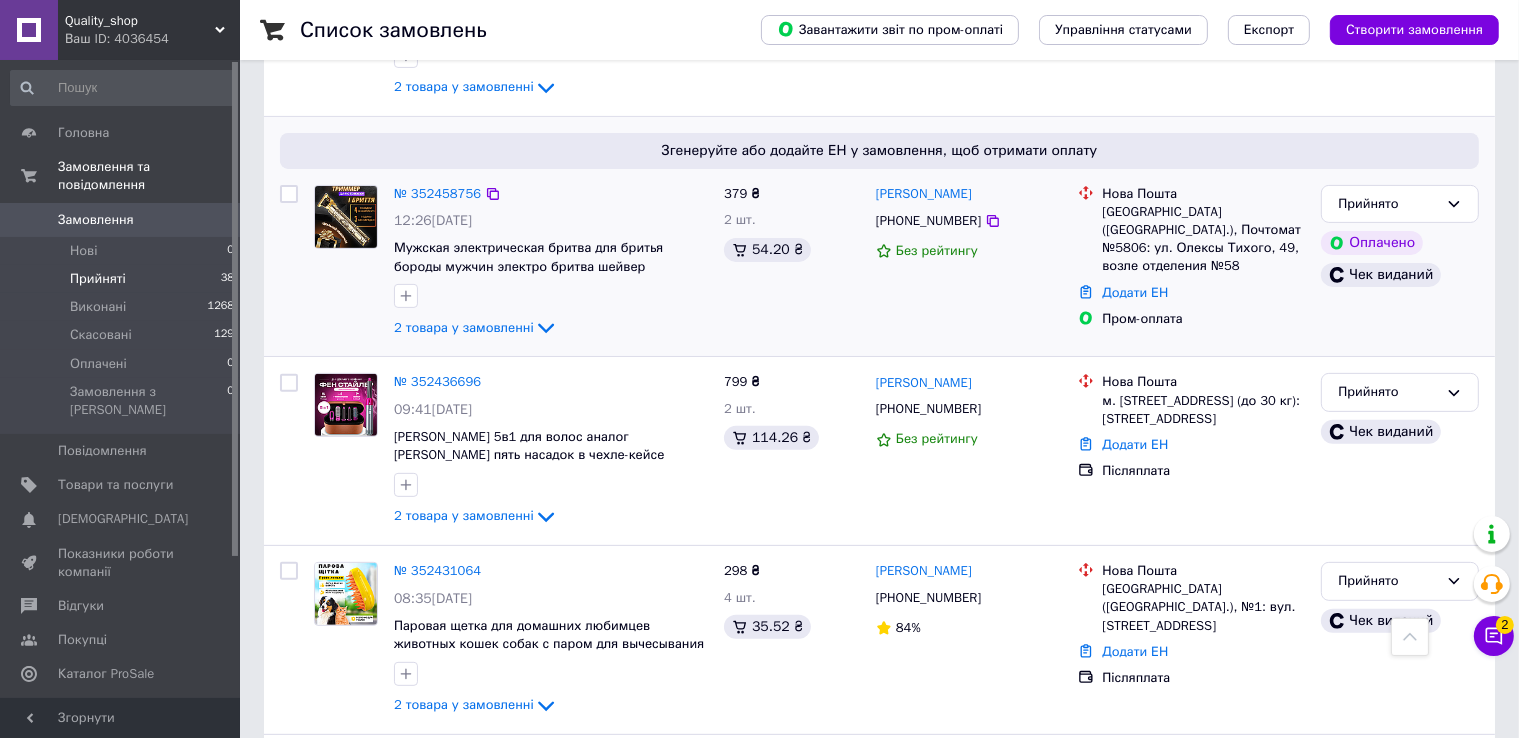 click on "Додати ЕН" at bounding box center [1203, 293] 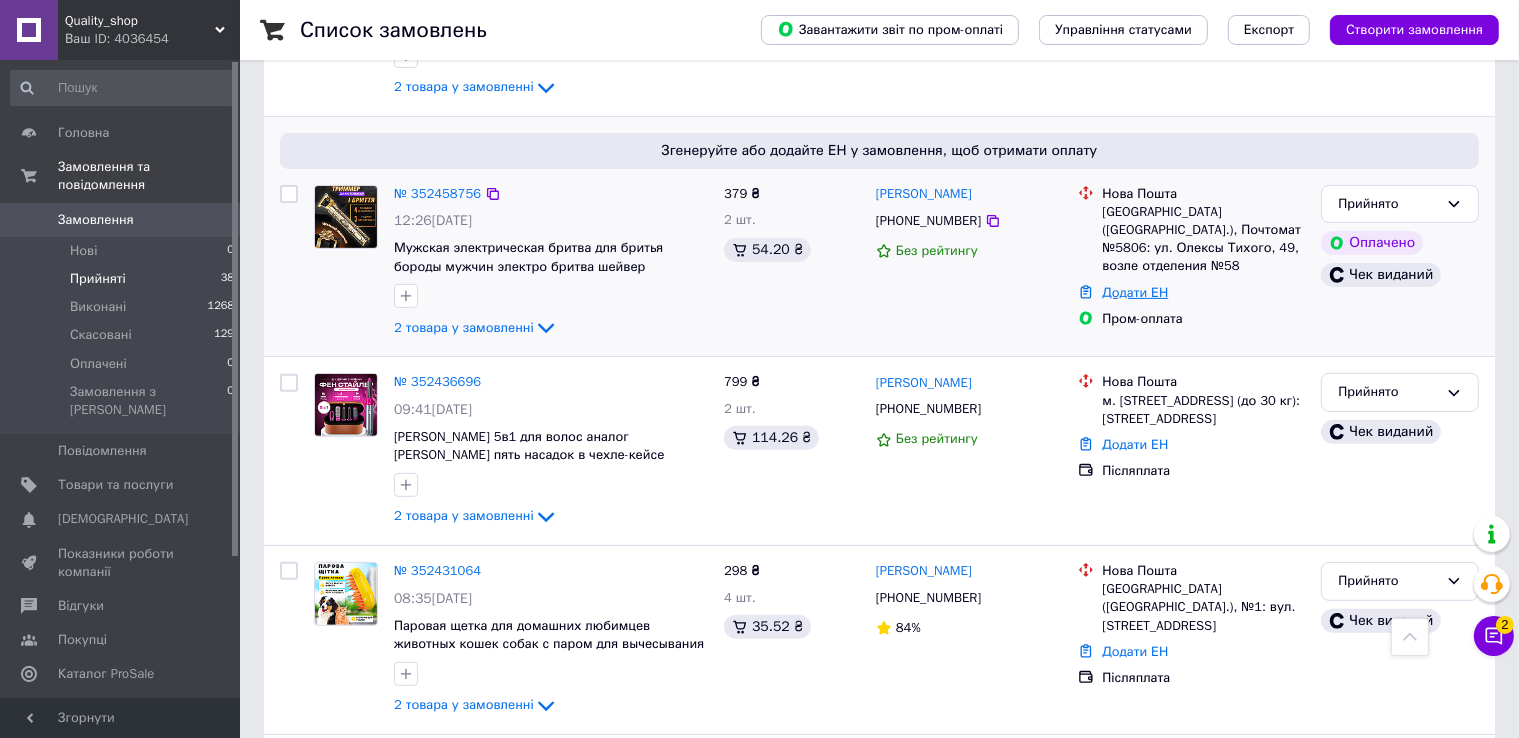 click on "Додати ЕН" at bounding box center [1135, 292] 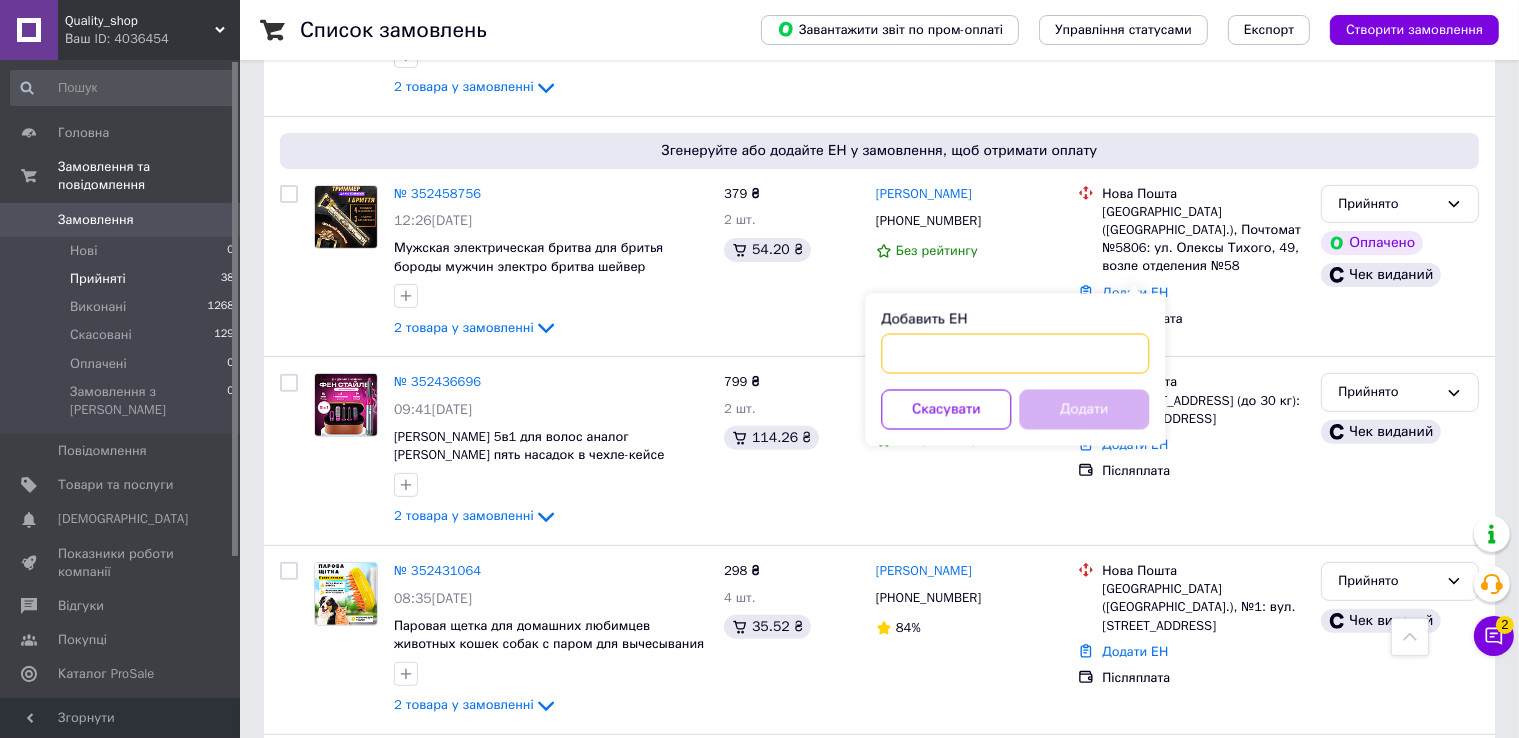 click on "Добавить ЕН" at bounding box center (1015, 354) 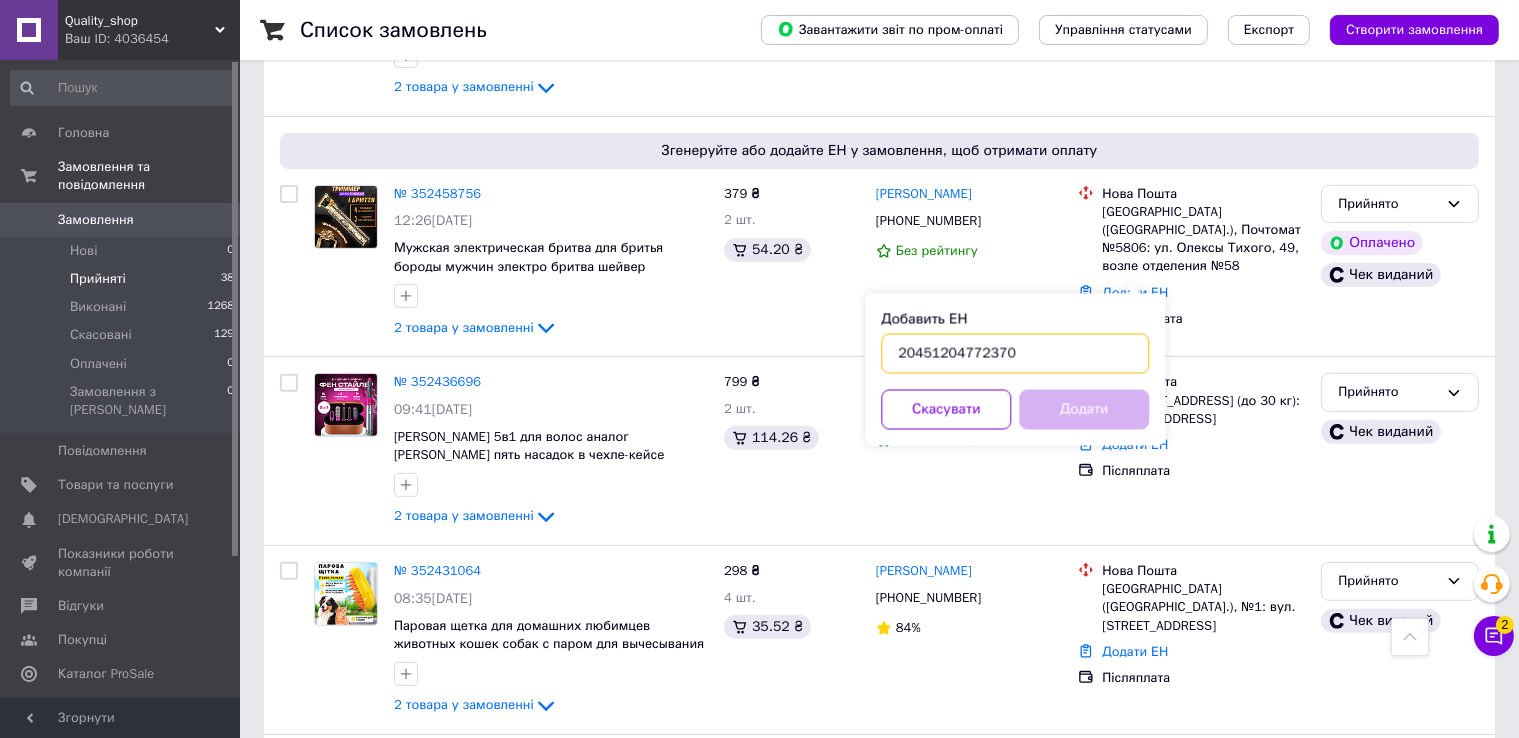 type on "20451204772370" 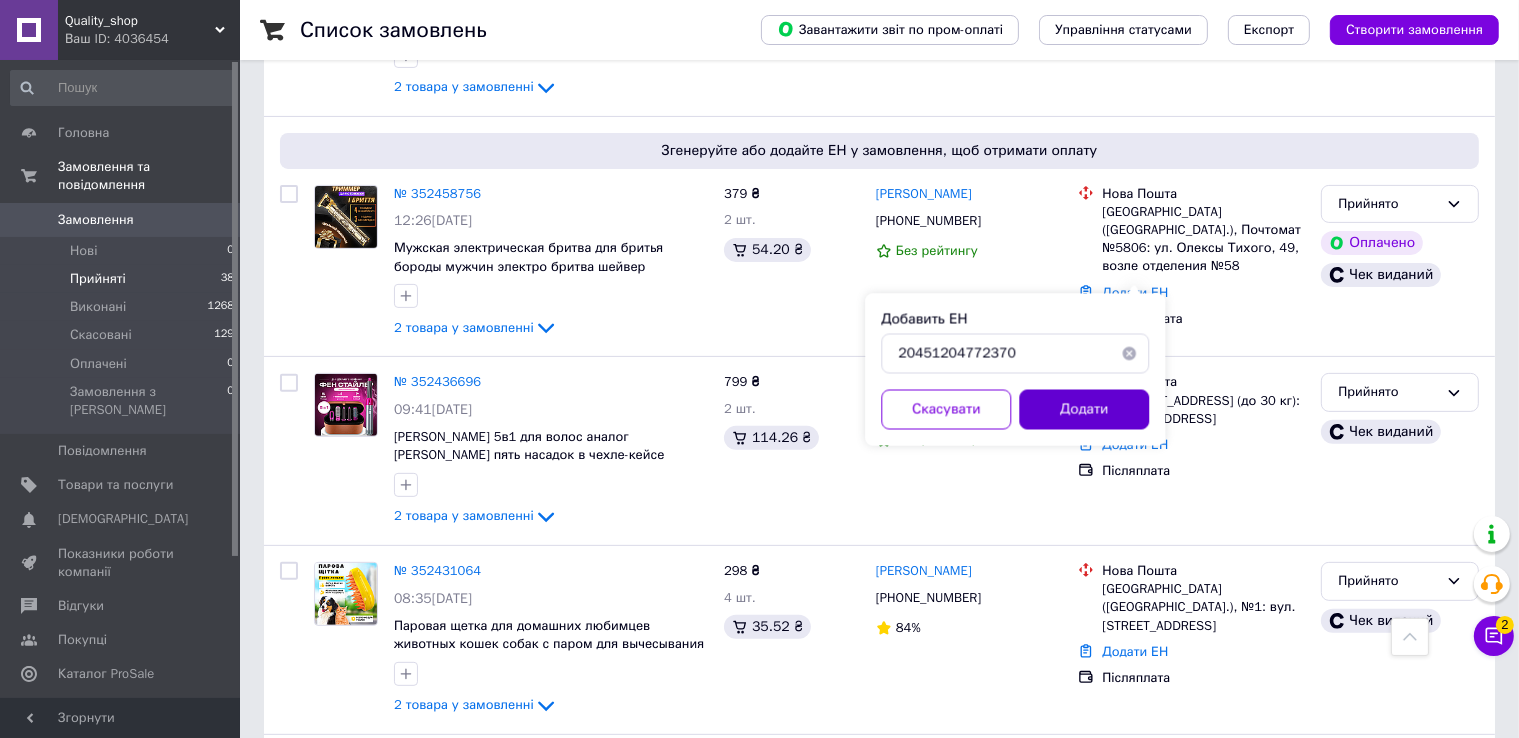click on "Додати" at bounding box center (1084, 410) 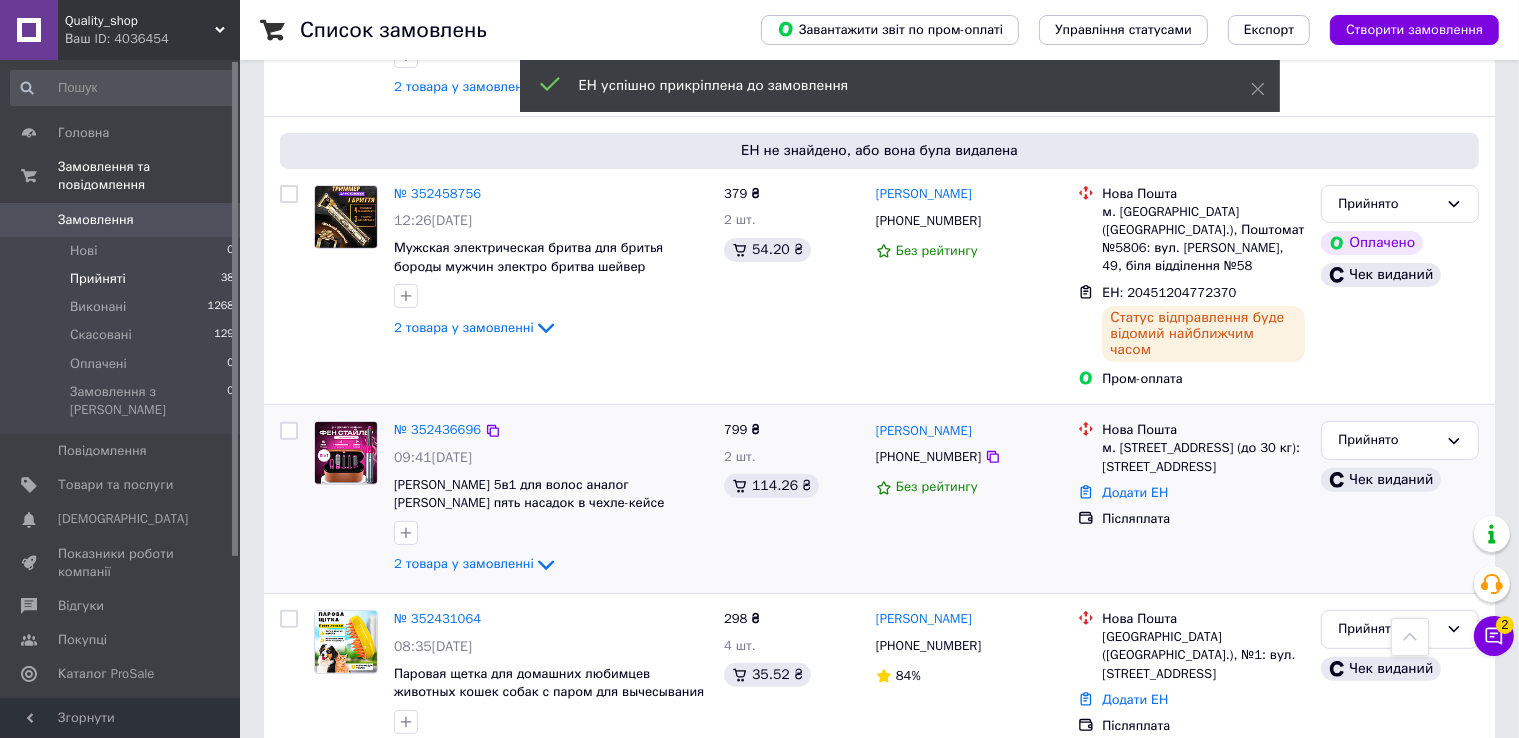 click on "Післяплата" at bounding box center [1203, 519] 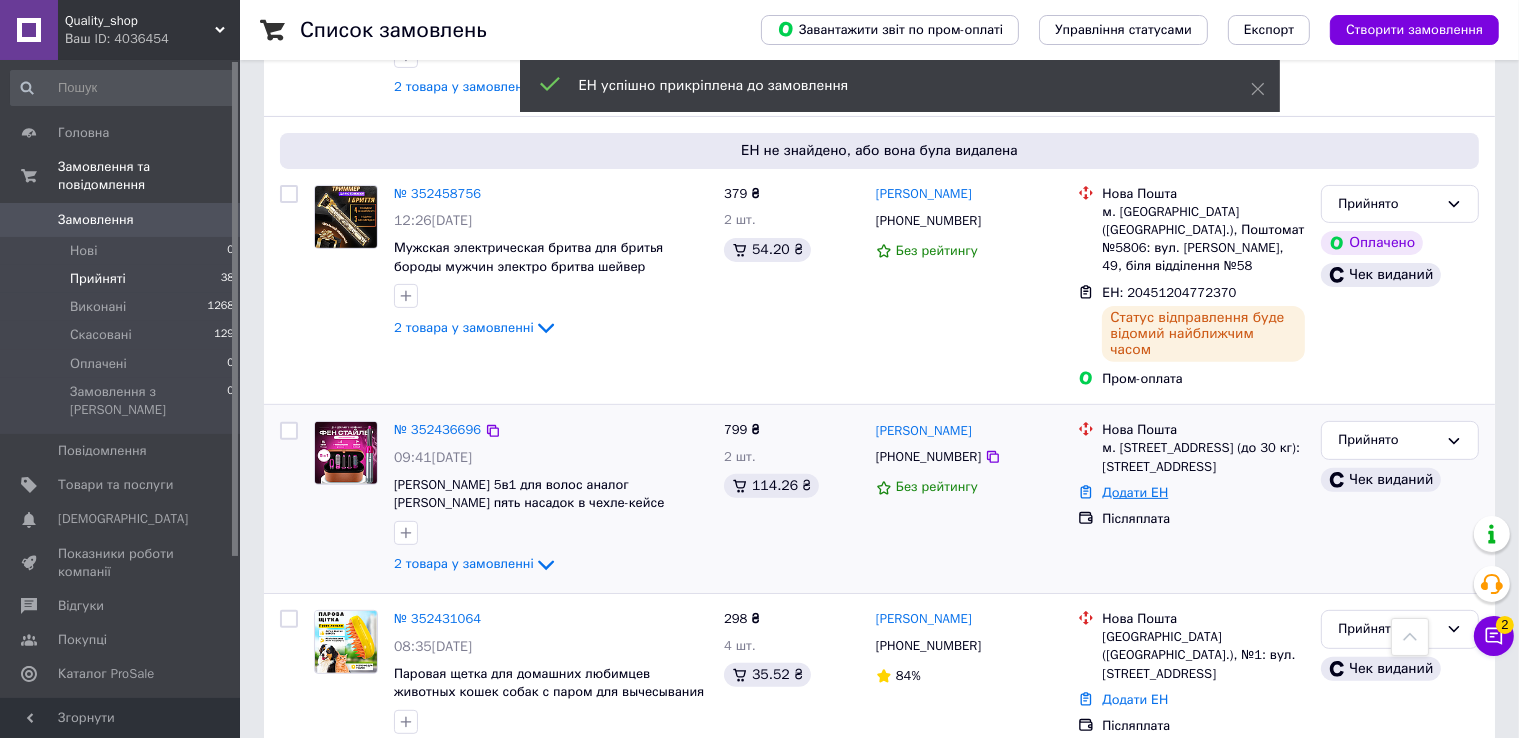 click on "Додати ЕН" at bounding box center [1135, 492] 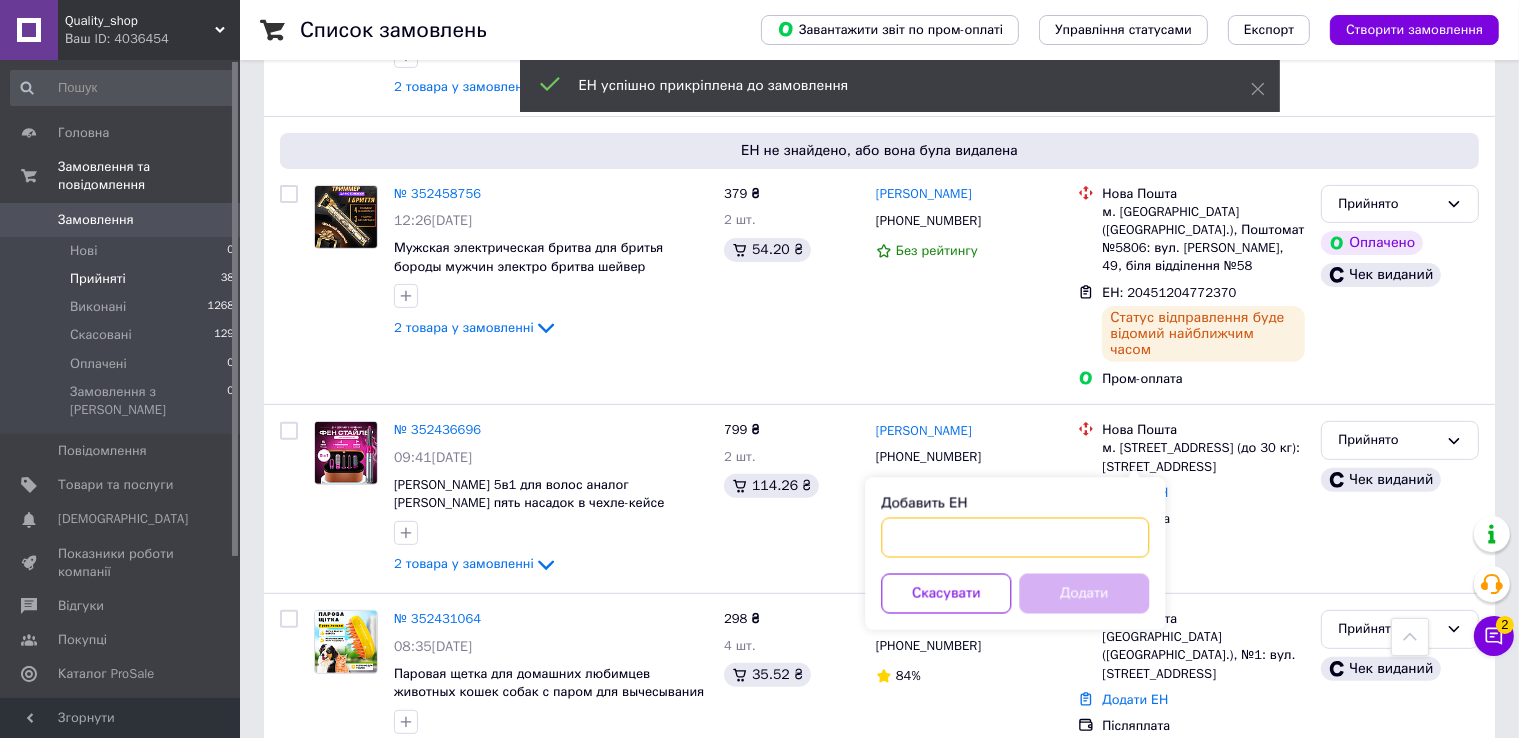 click on "Добавить ЕН" at bounding box center (1015, 538) 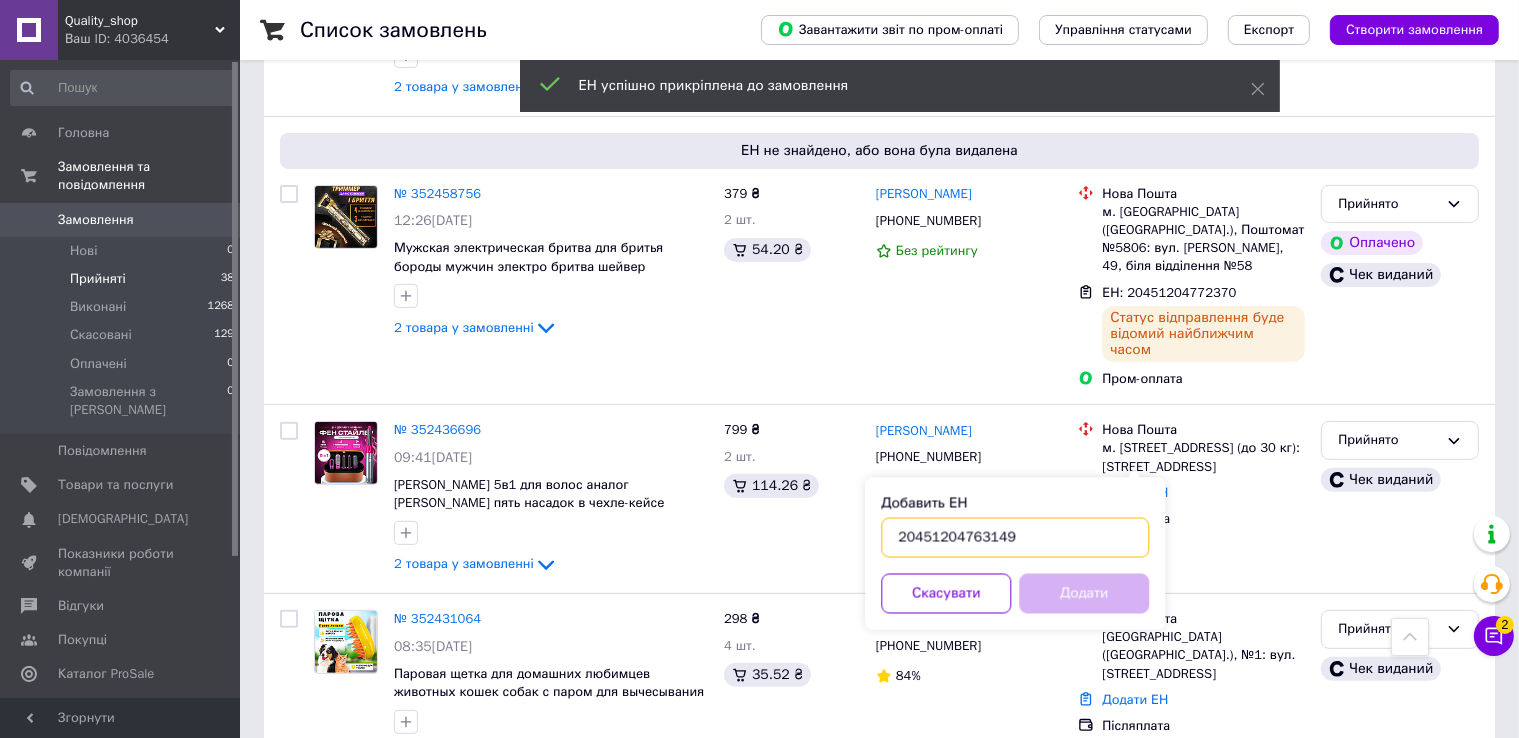 type on "20451204763149" 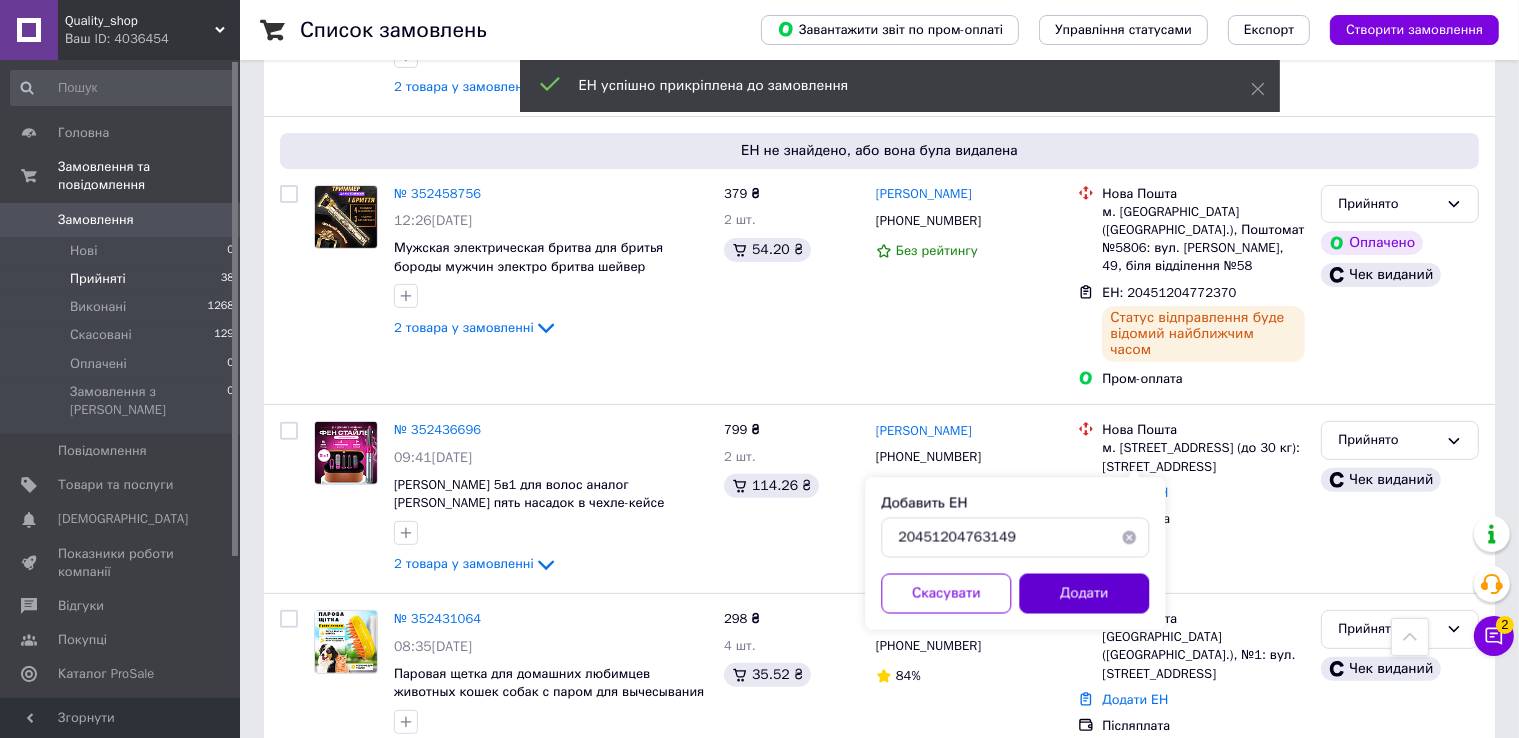 click on "Додати" at bounding box center (1084, 594) 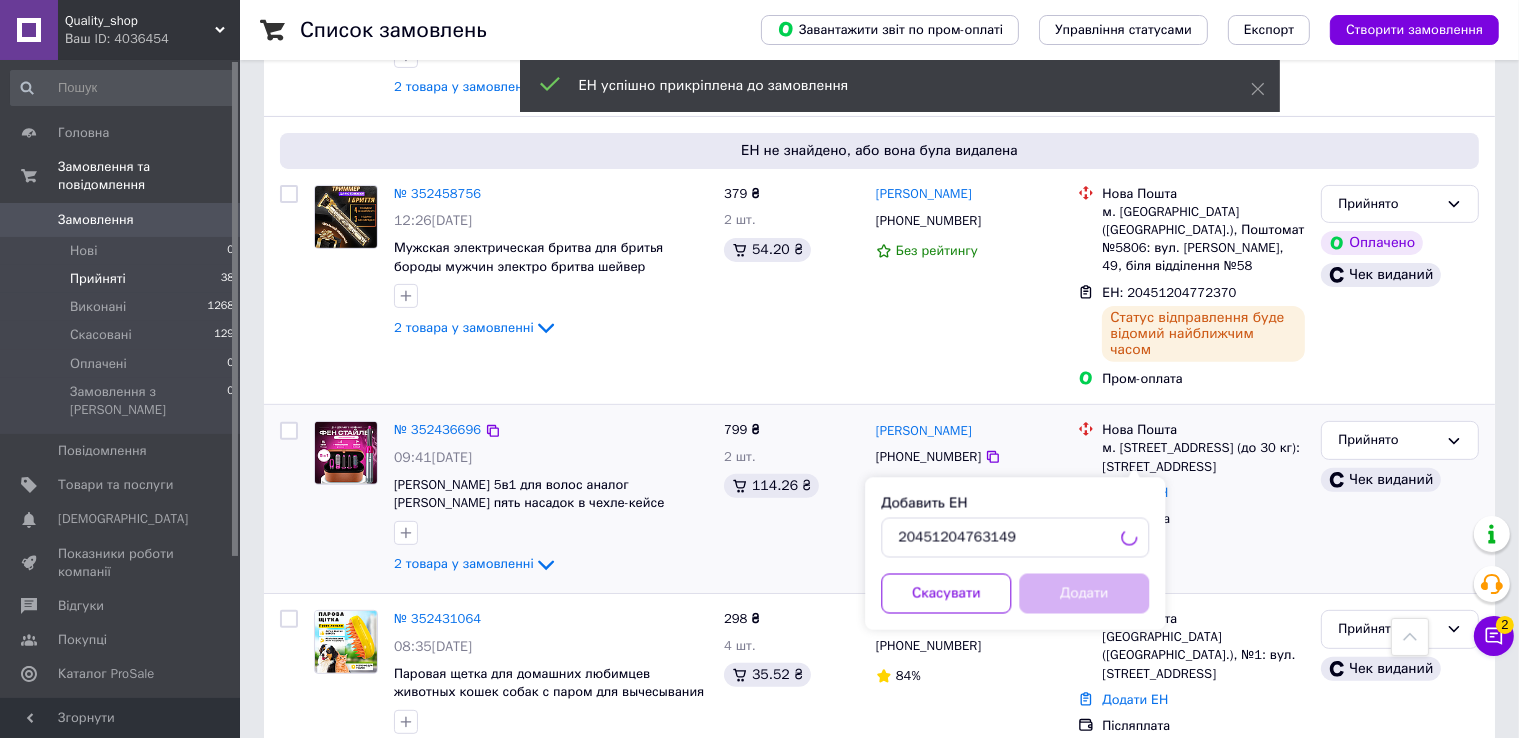 scroll, scrollTop: 100, scrollLeft: 0, axis: vertical 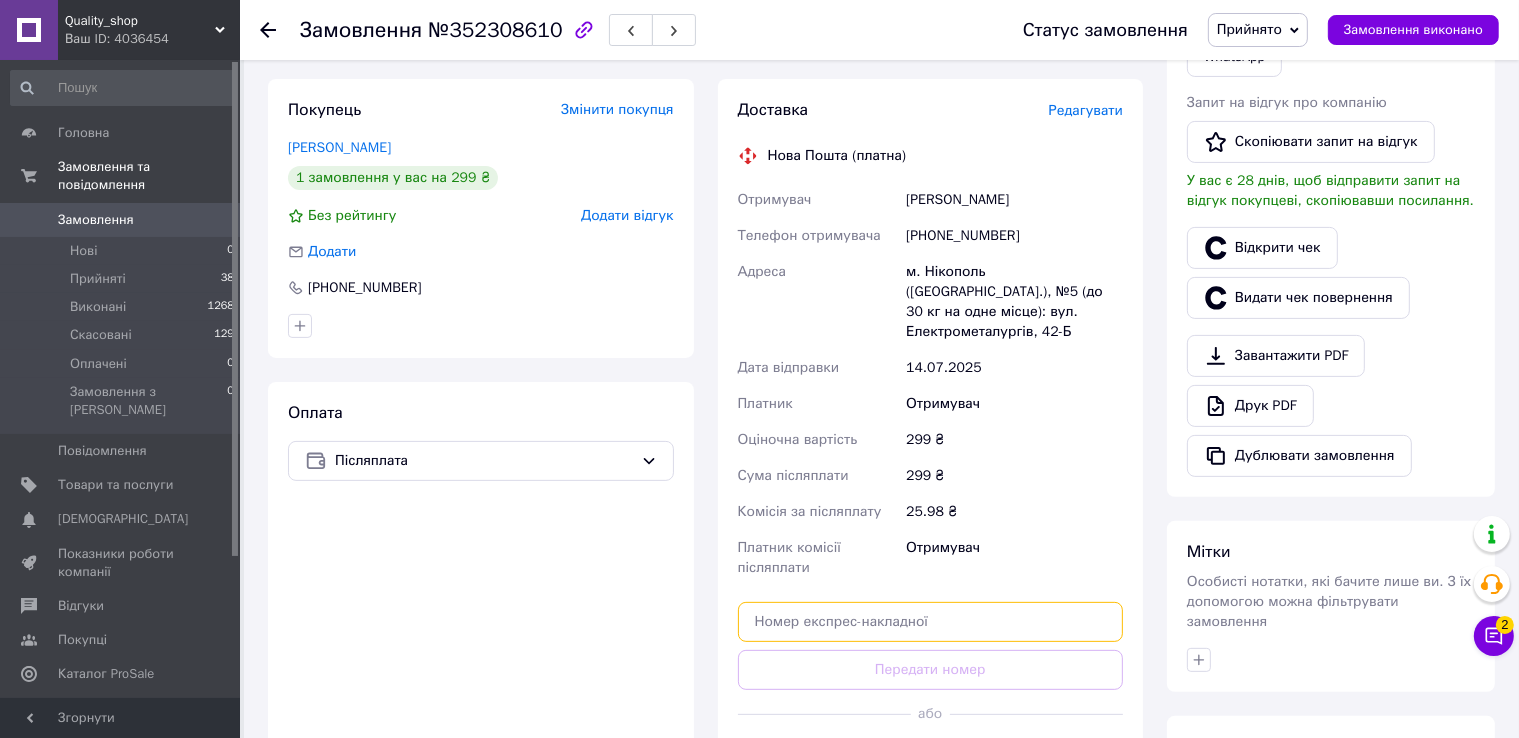 click at bounding box center [931, 622] 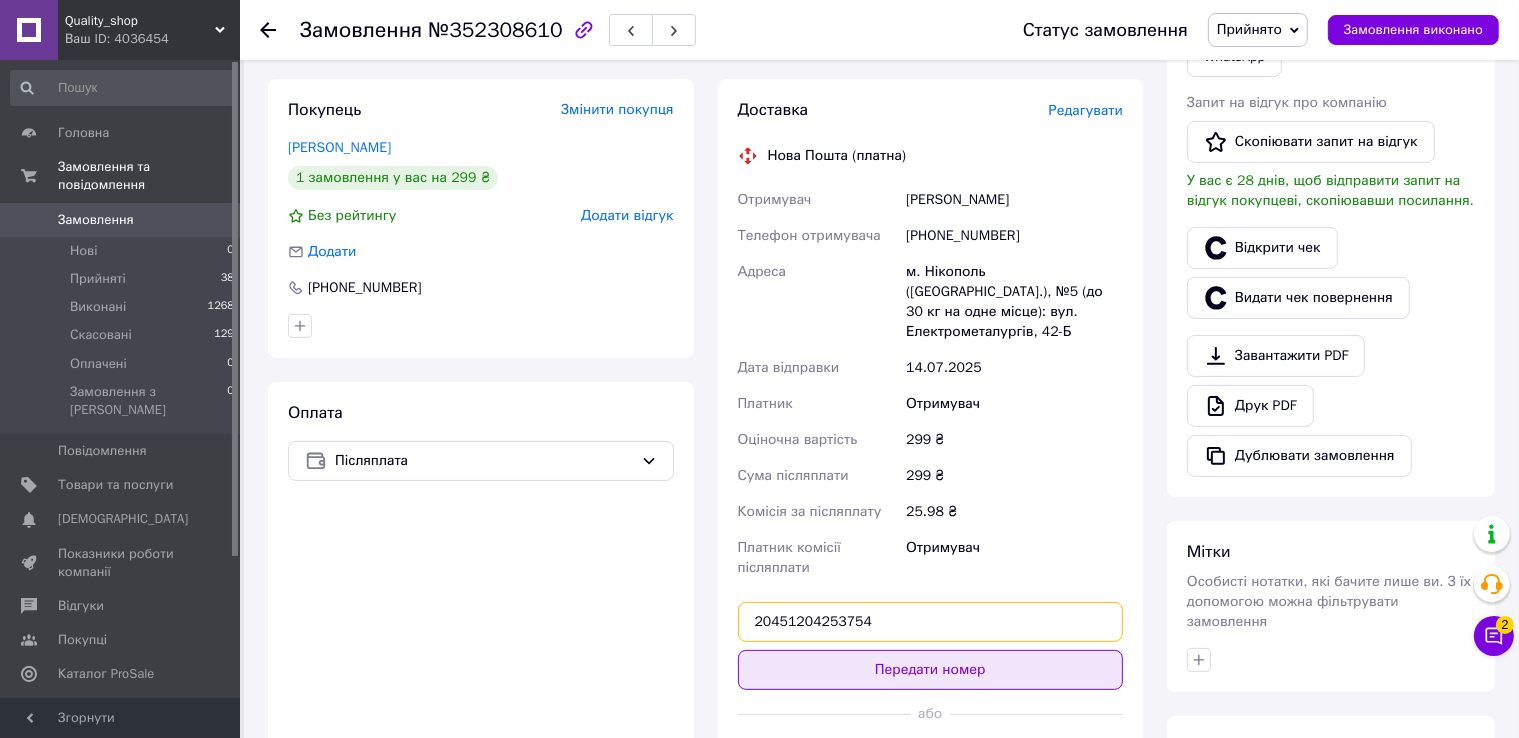 type on "20451204253754" 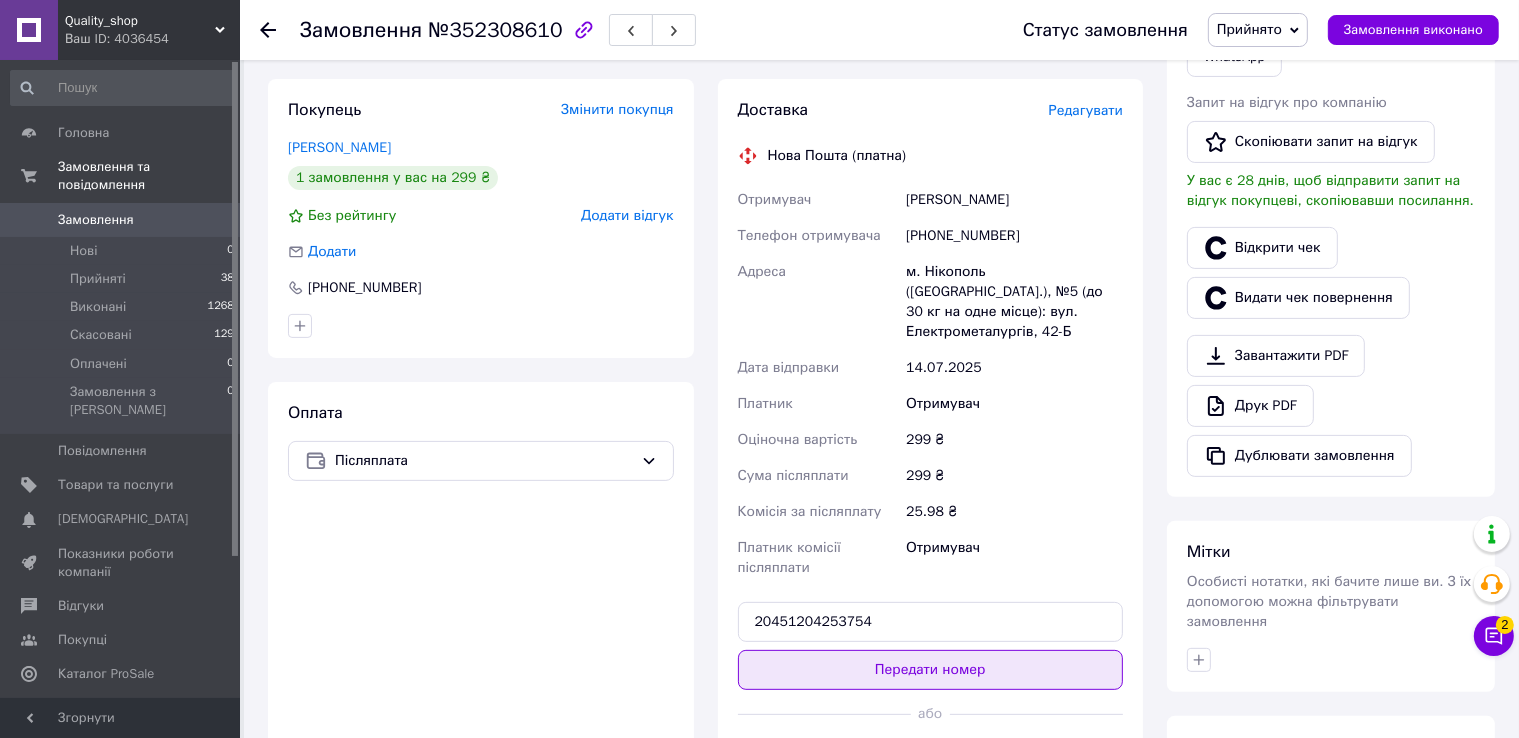 click on "Передати номер" at bounding box center [931, 670] 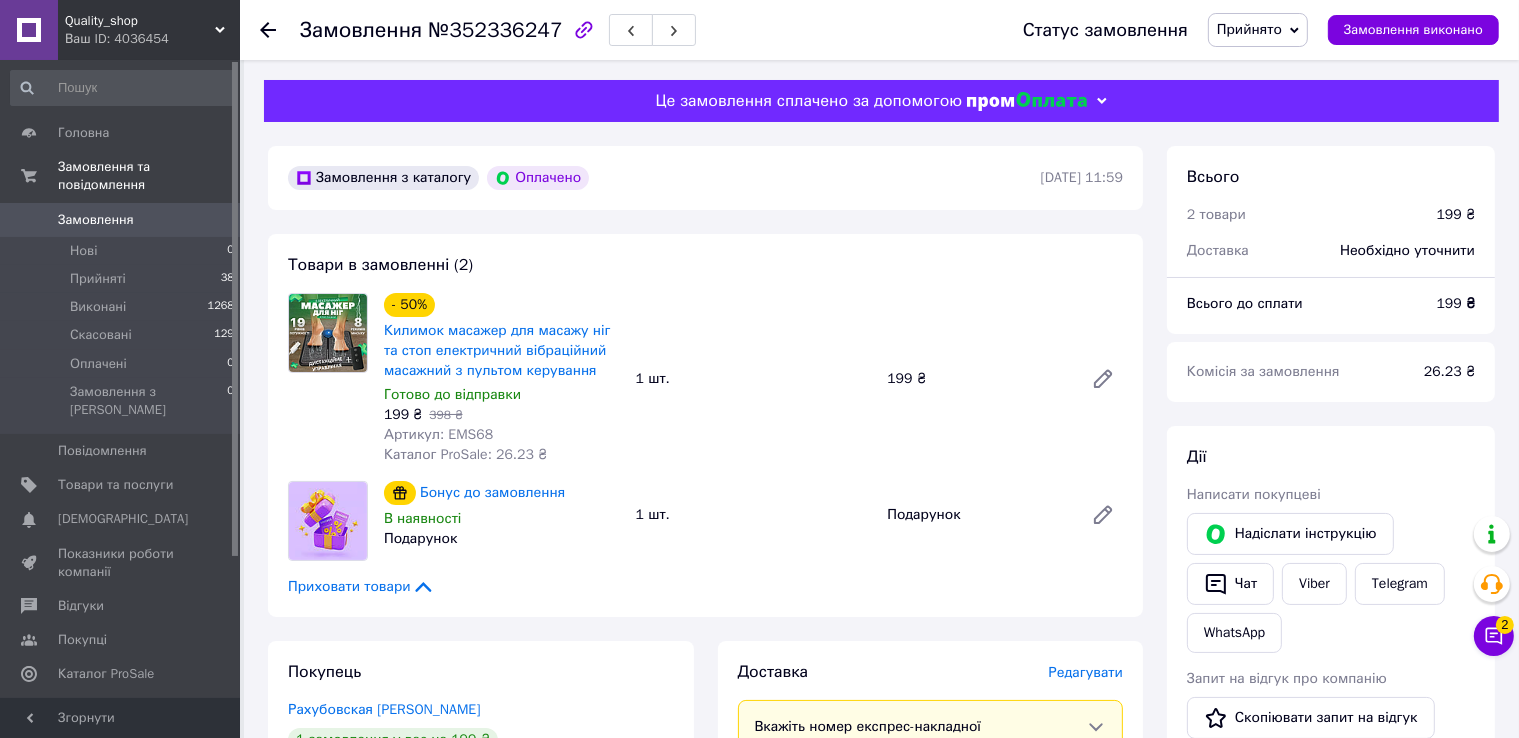 scroll, scrollTop: 300, scrollLeft: 0, axis: vertical 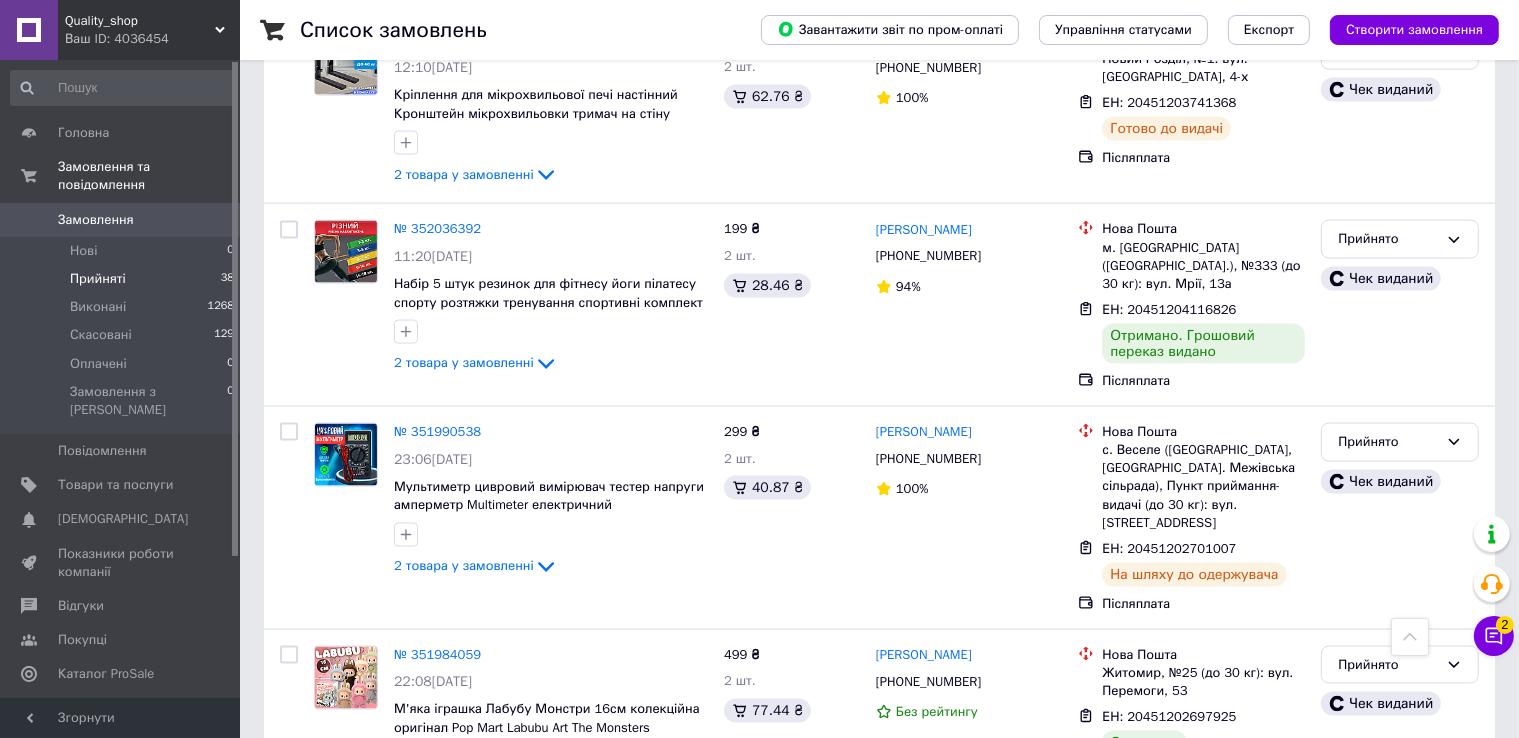 click on "Quality_shop Ваш ID: 4036454" at bounding box center (149, 30) 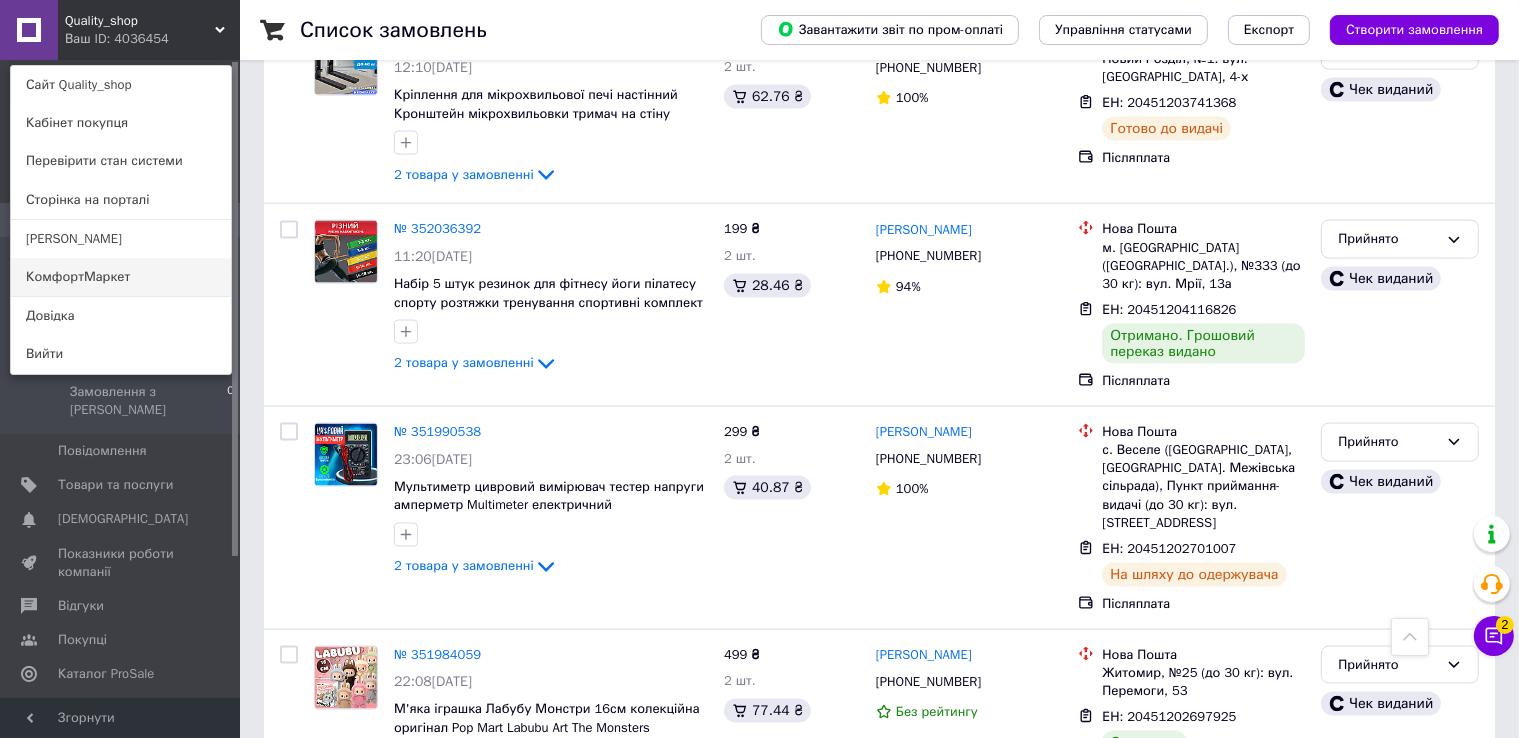 click on "КомфортМаркет" at bounding box center [121, 277] 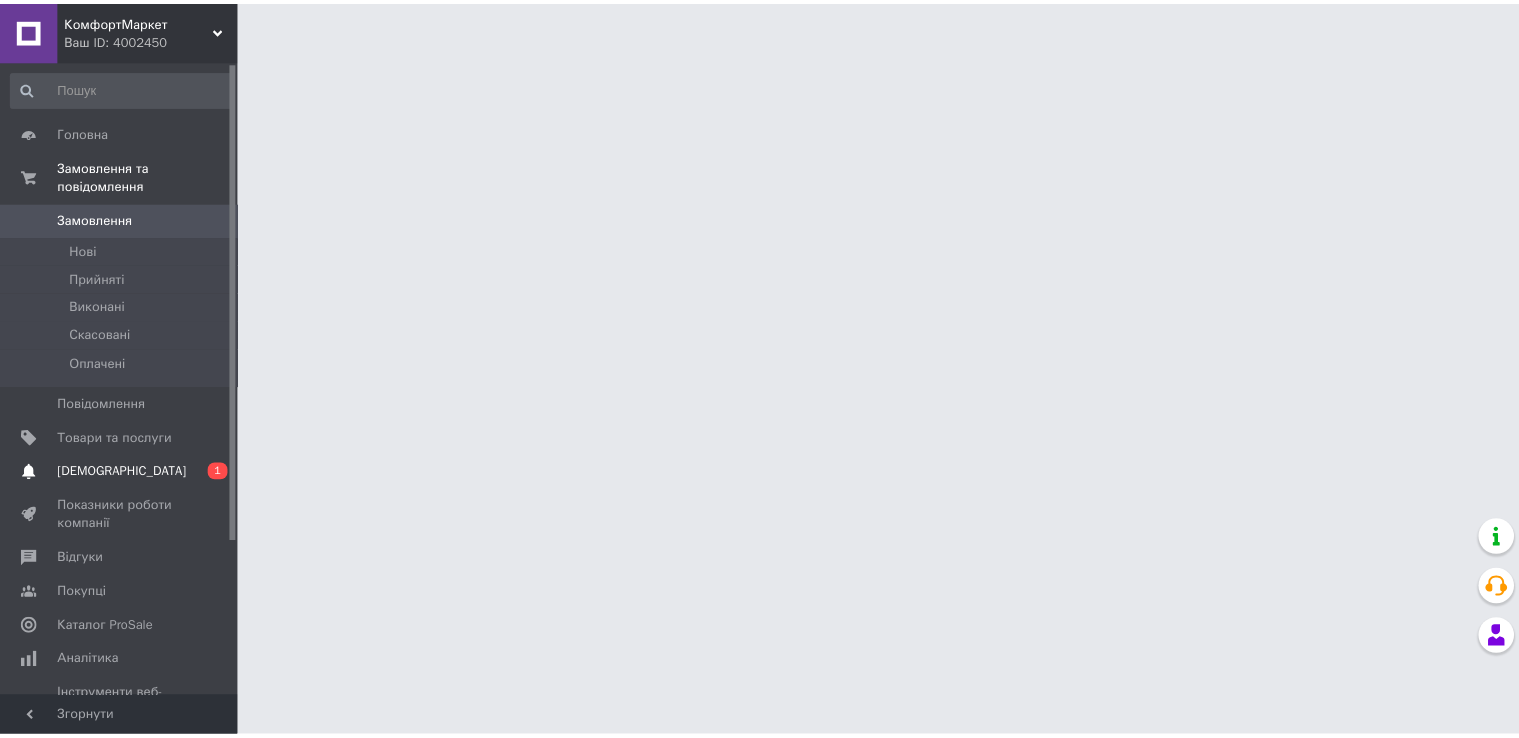 scroll, scrollTop: 0, scrollLeft: 0, axis: both 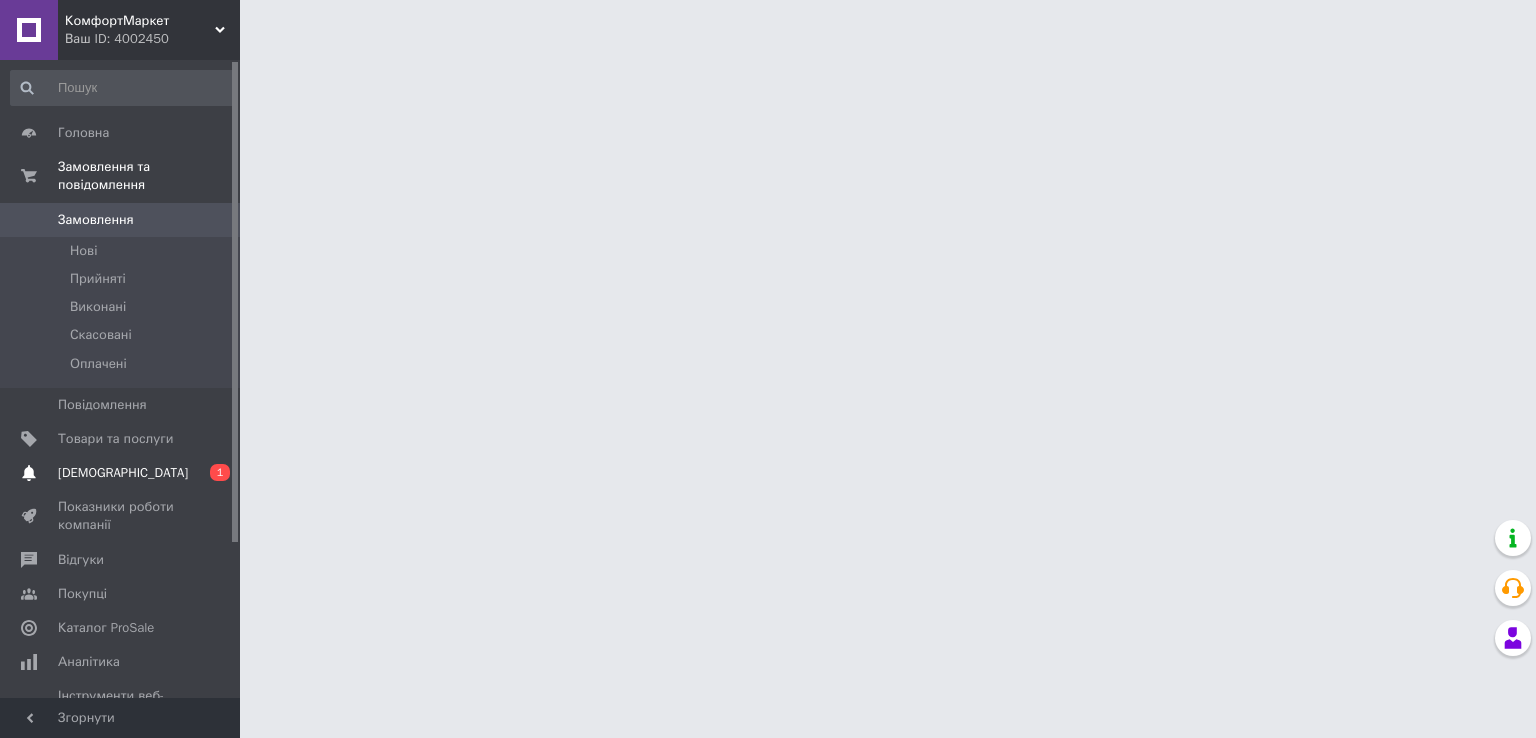 click on "[DEMOGRAPHIC_DATA]" at bounding box center (121, 473) 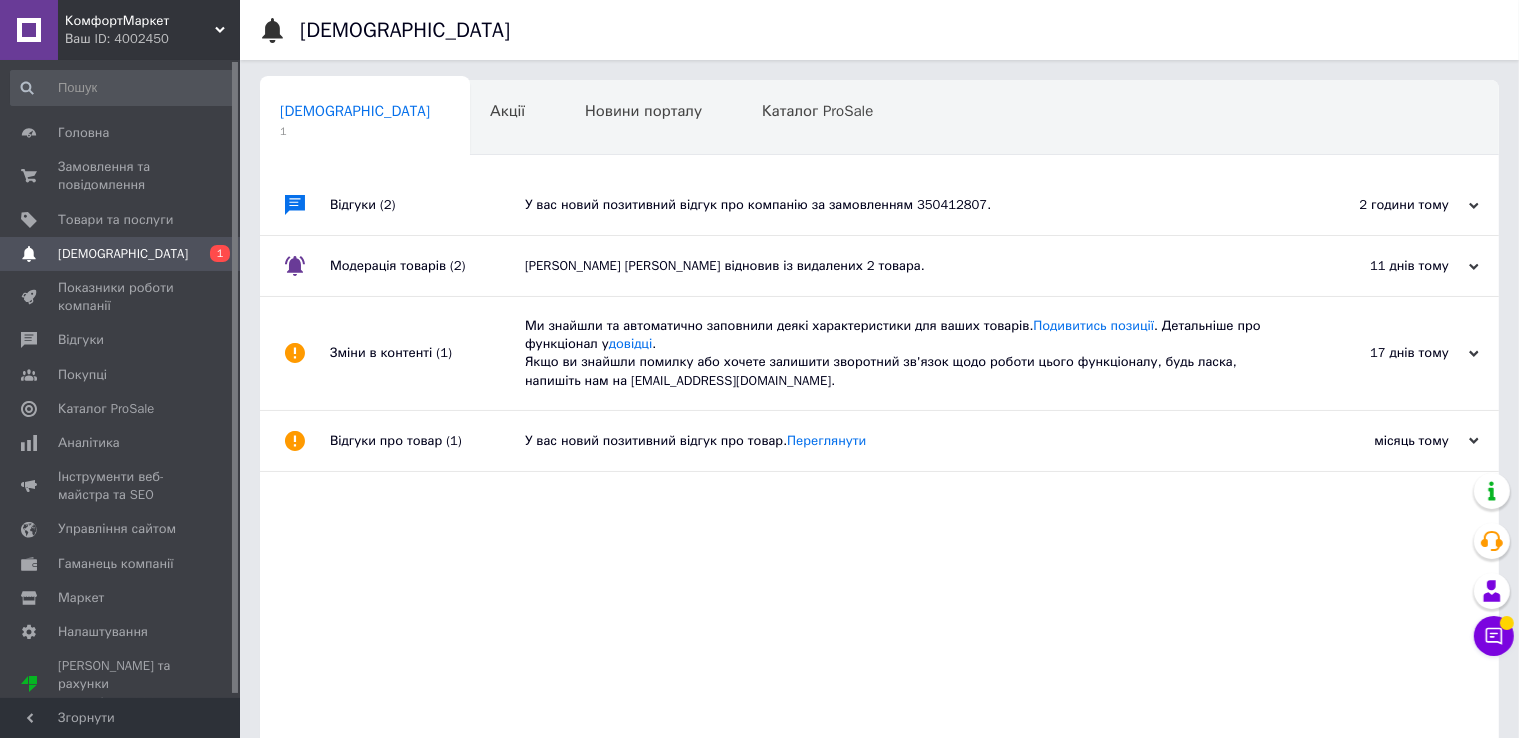 click on "У вас новий позитивний відгук про компанію за замовленням 350412807." at bounding box center [902, 205] 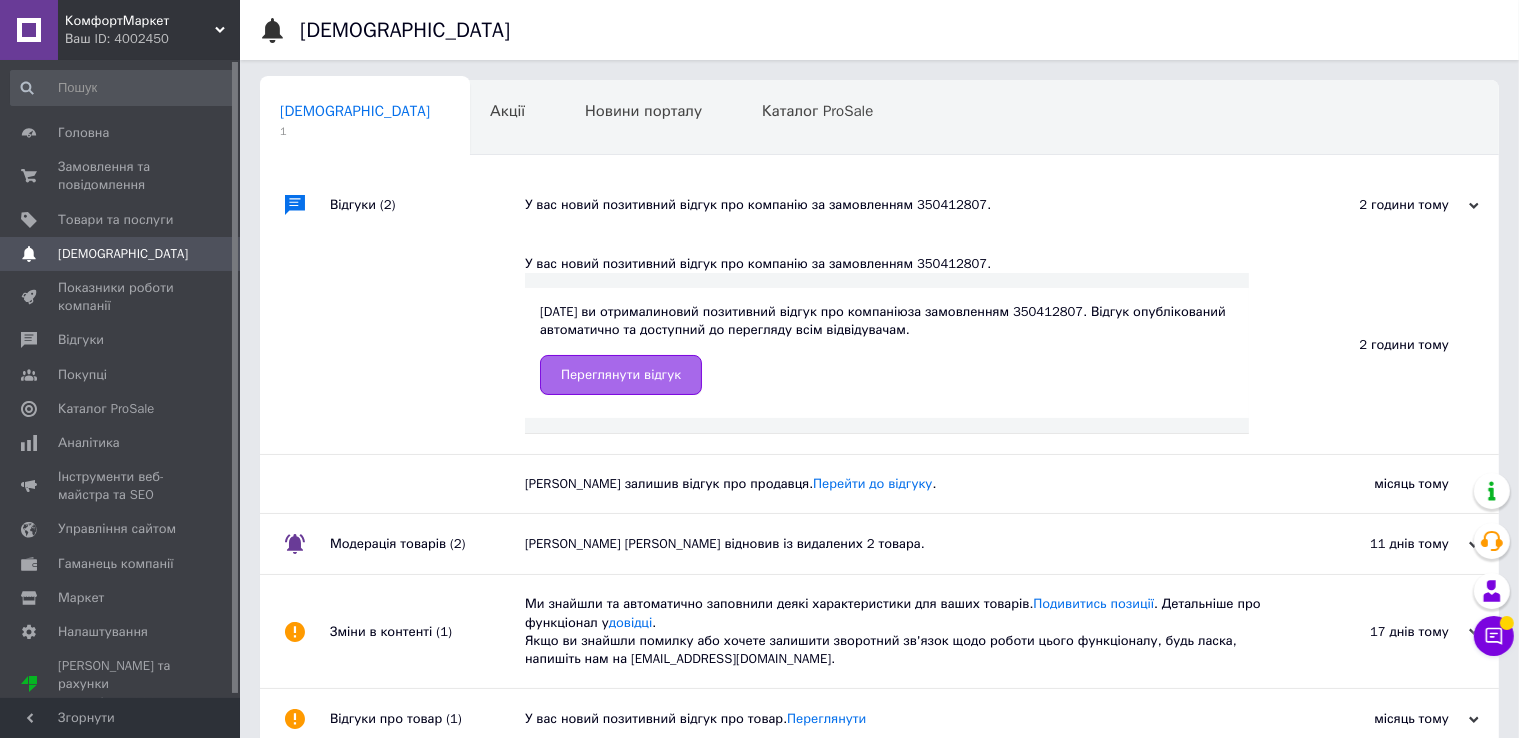 click on "Переглянути відгук" at bounding box center [621, 375] 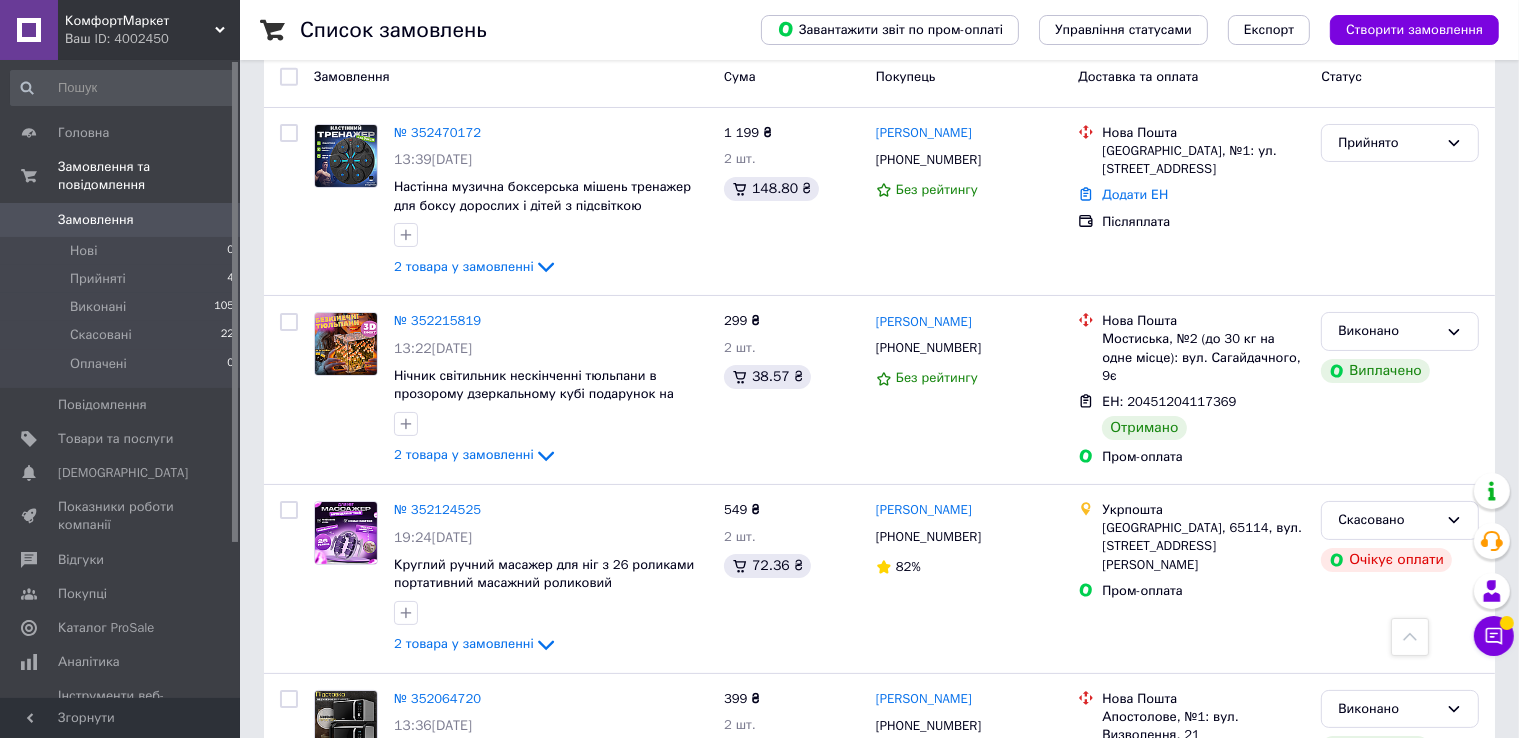 scroll, scrollTop: 0, scrollLeft: 0, axis: both 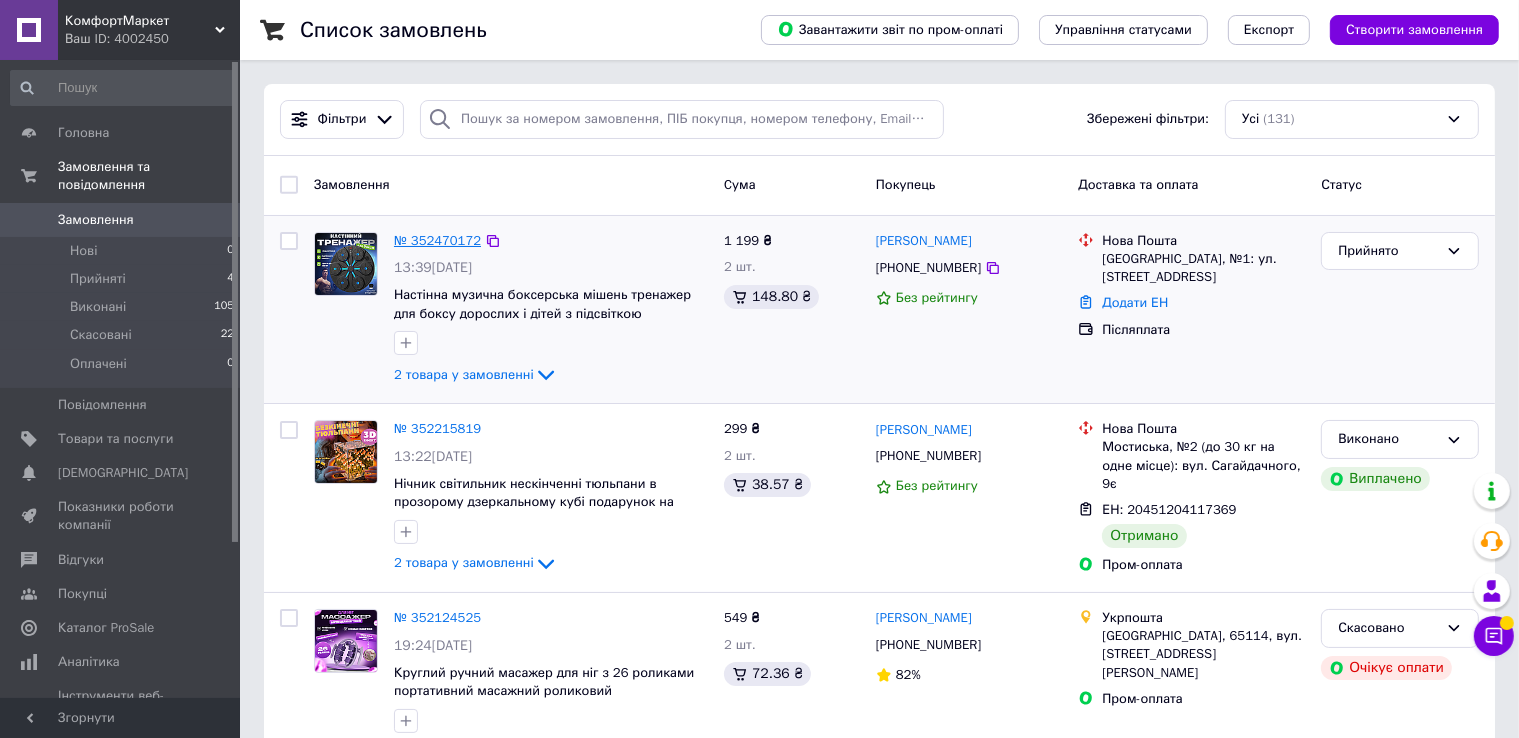 click on "№ 352470172" at bounding box center (437, 240) 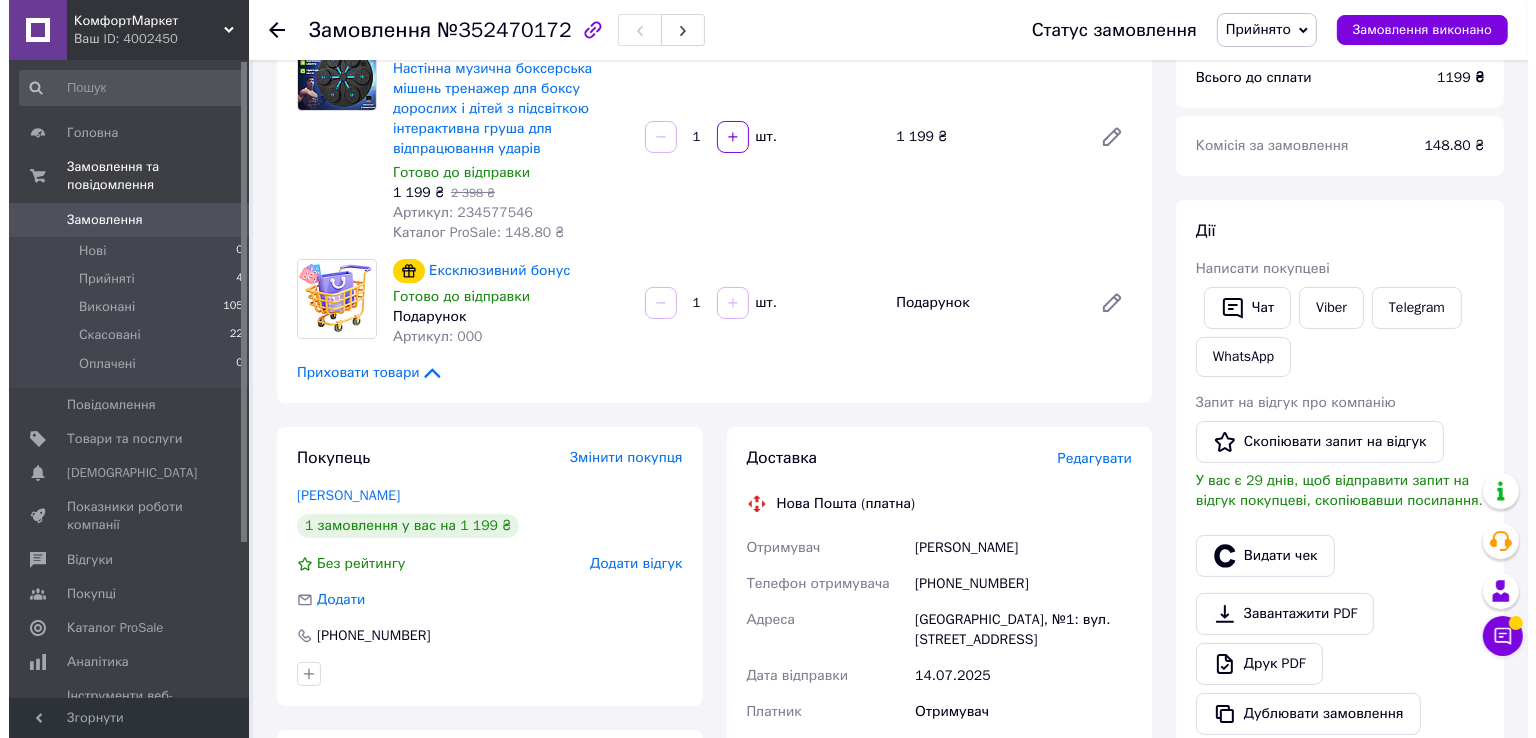 scroll, scrollTop: 600, scrollLeft: 0, axis: vertical 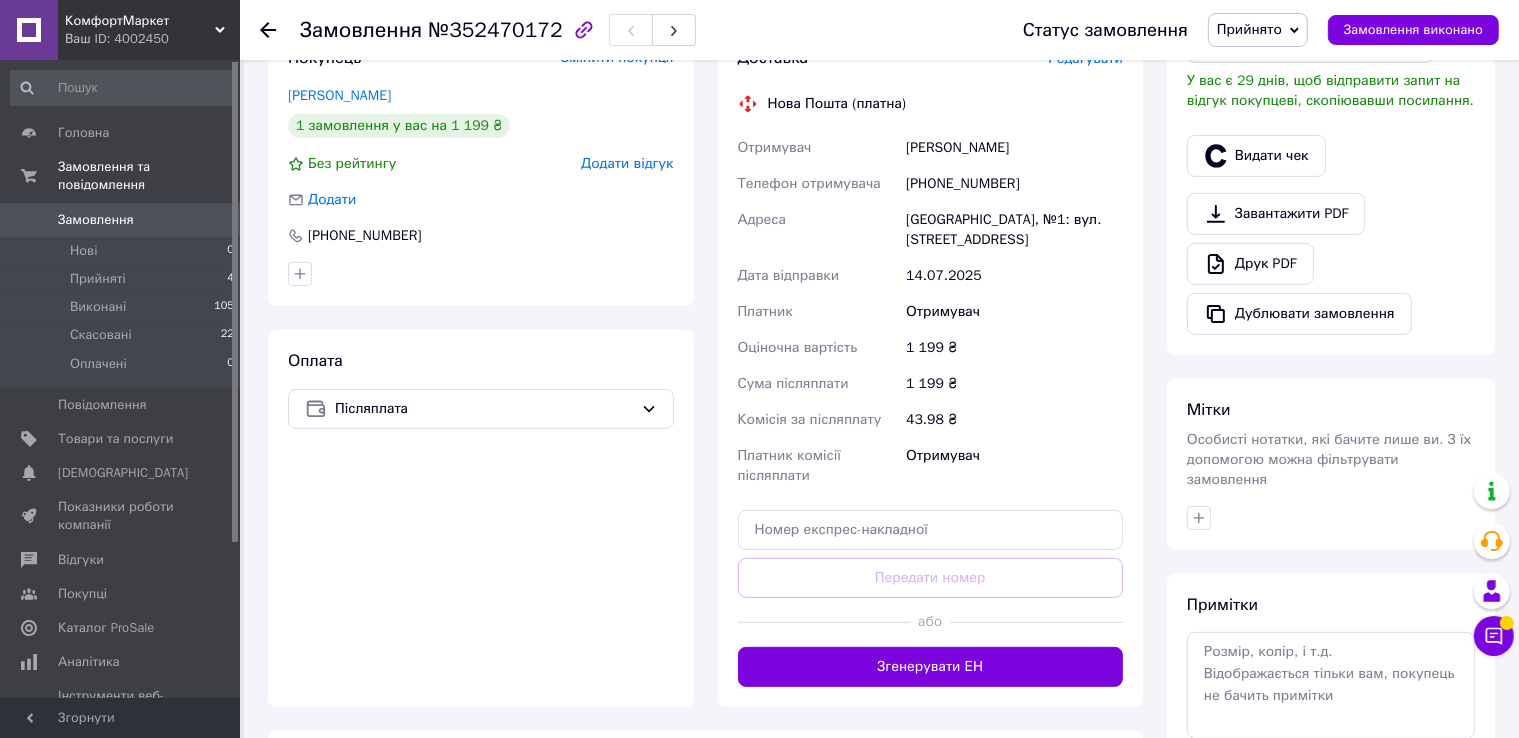click on "Редагувати" at bounding box center (1086, 58) 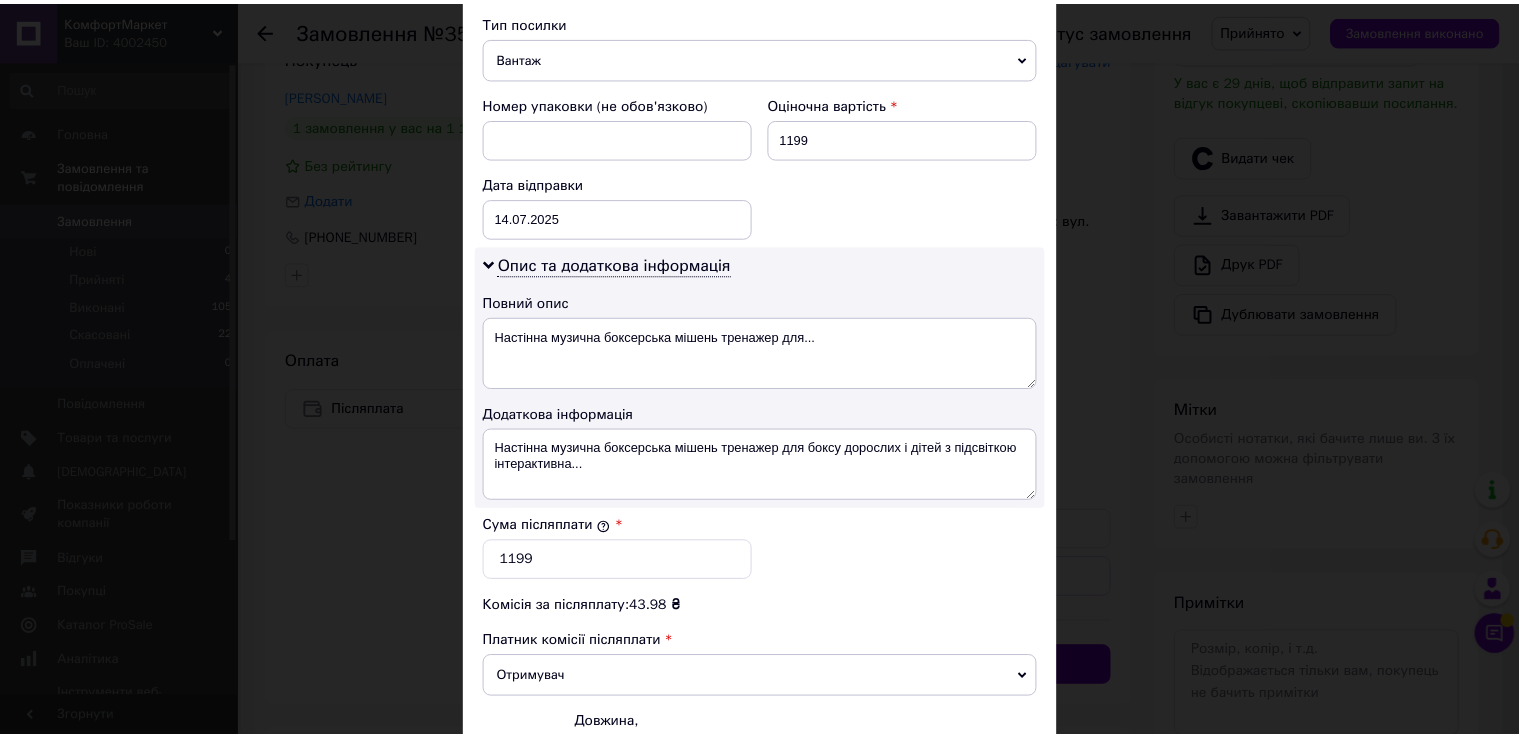 scroll, scrollTop: 1000, scrollLeft: 0, axis: vertical 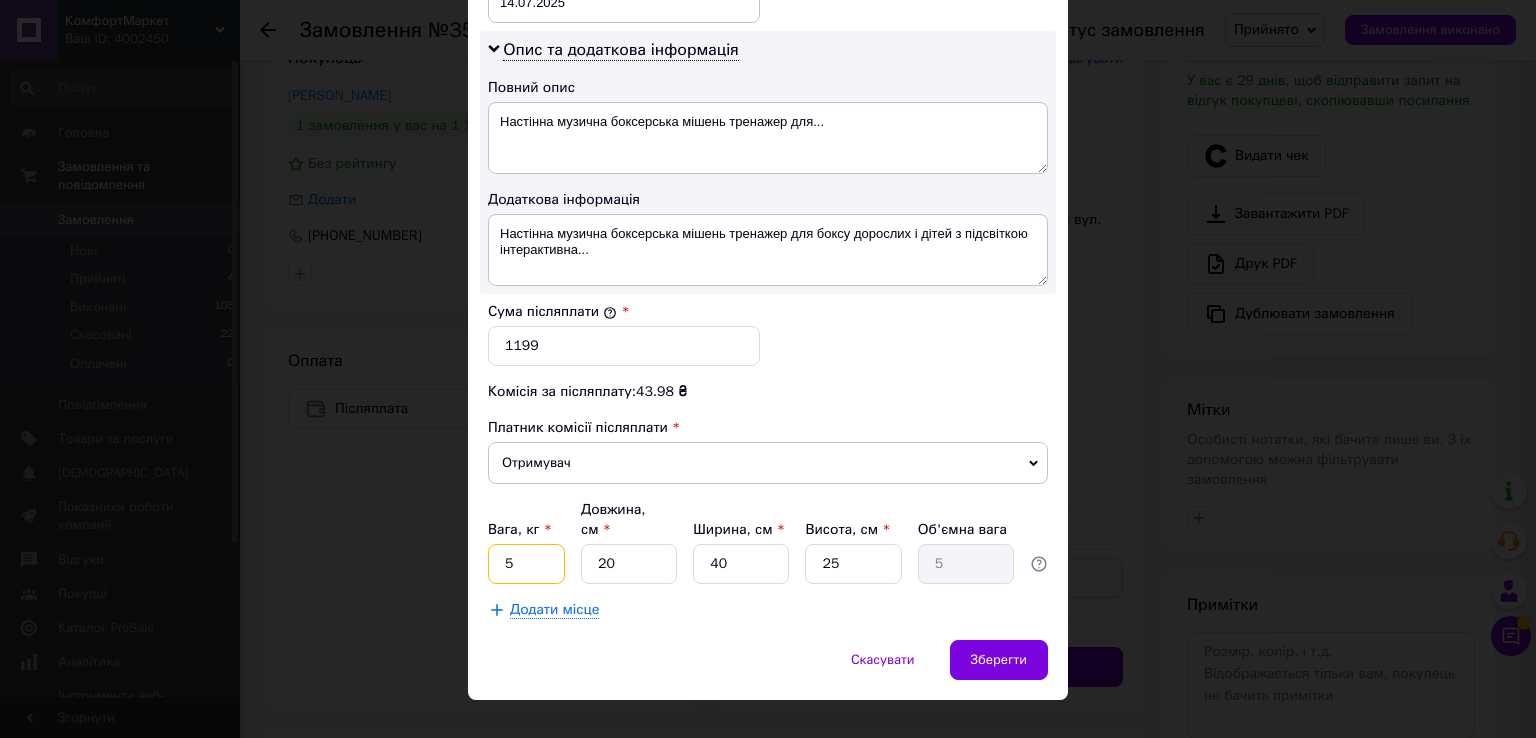 click on "5" at bounding box center (526, 564) 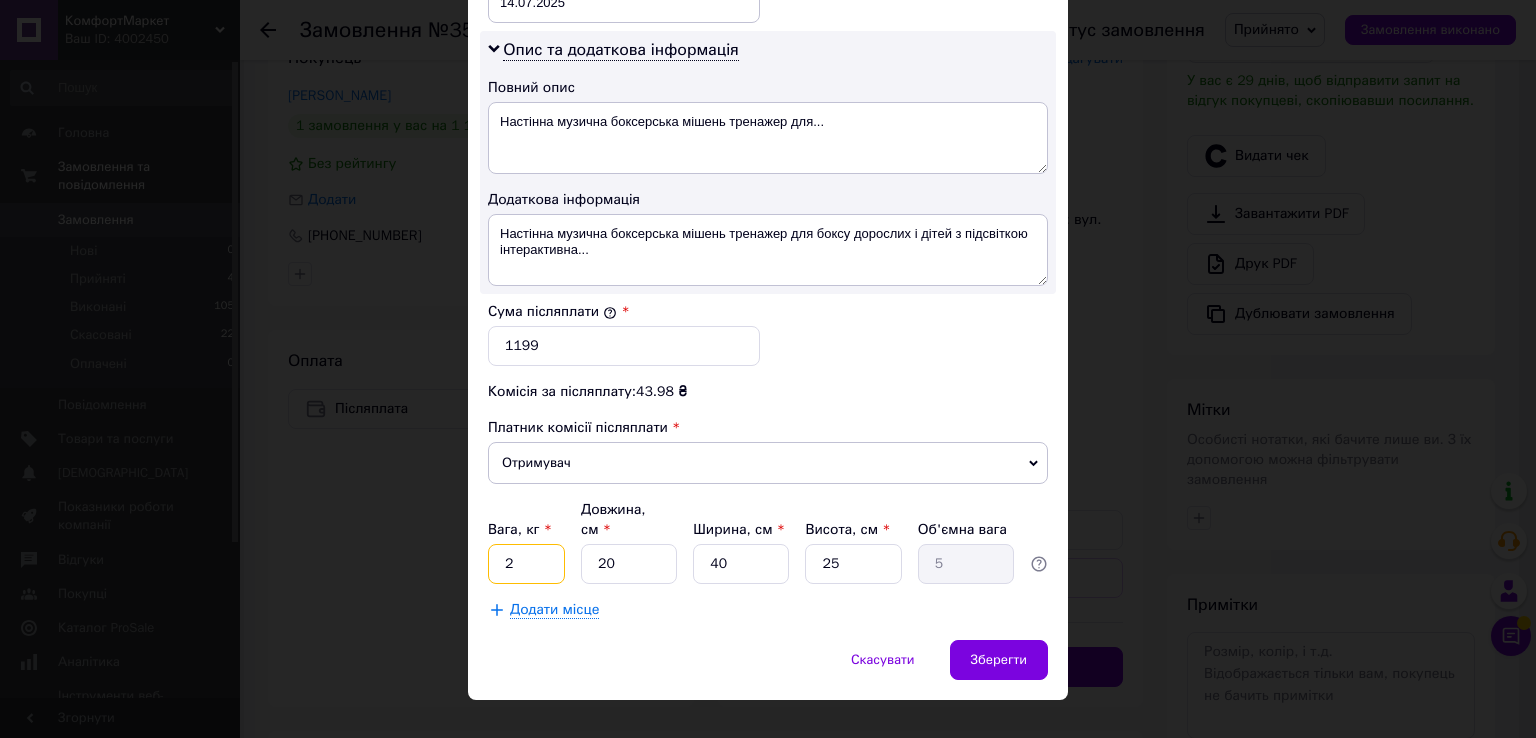 type on "2" 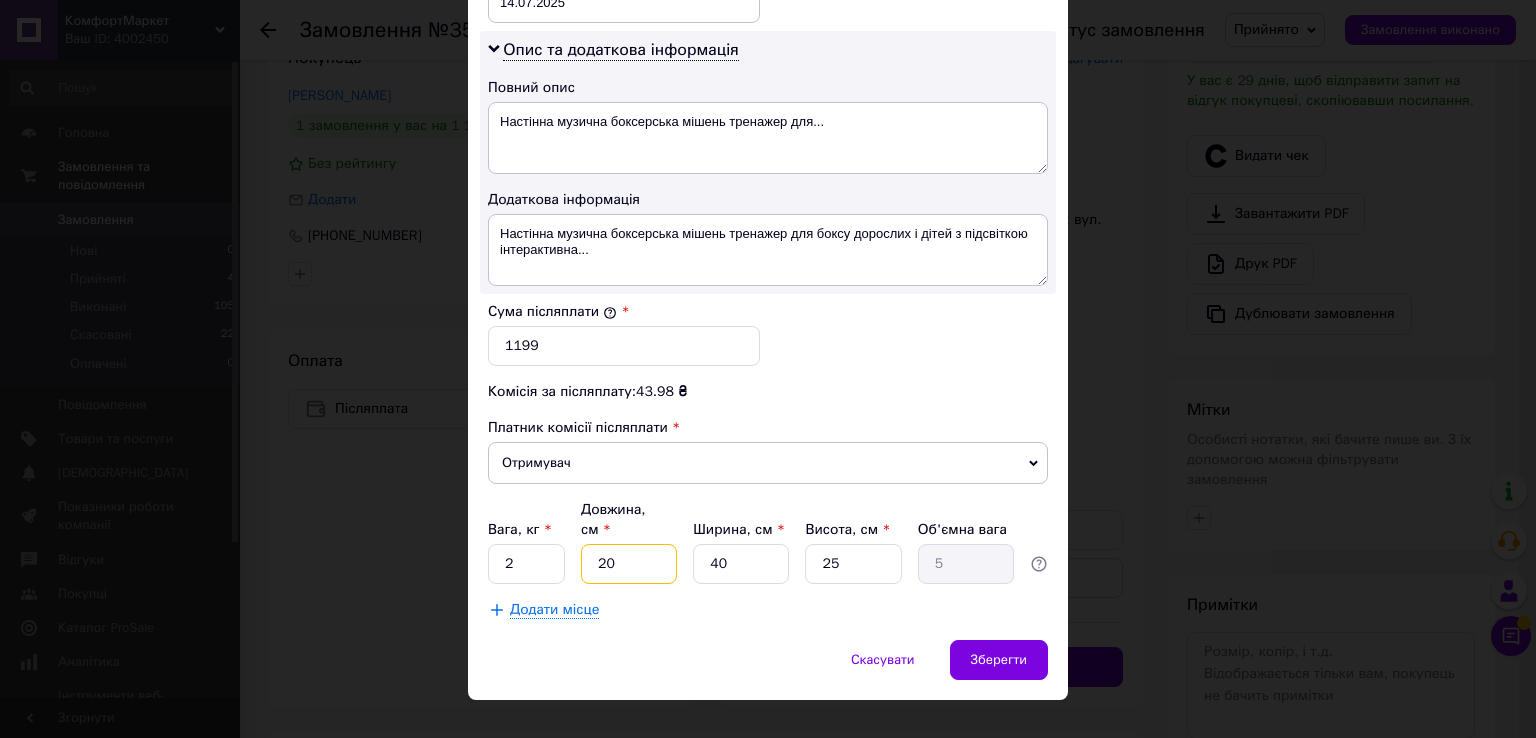 click on "20" at bounding box center [629, 564] 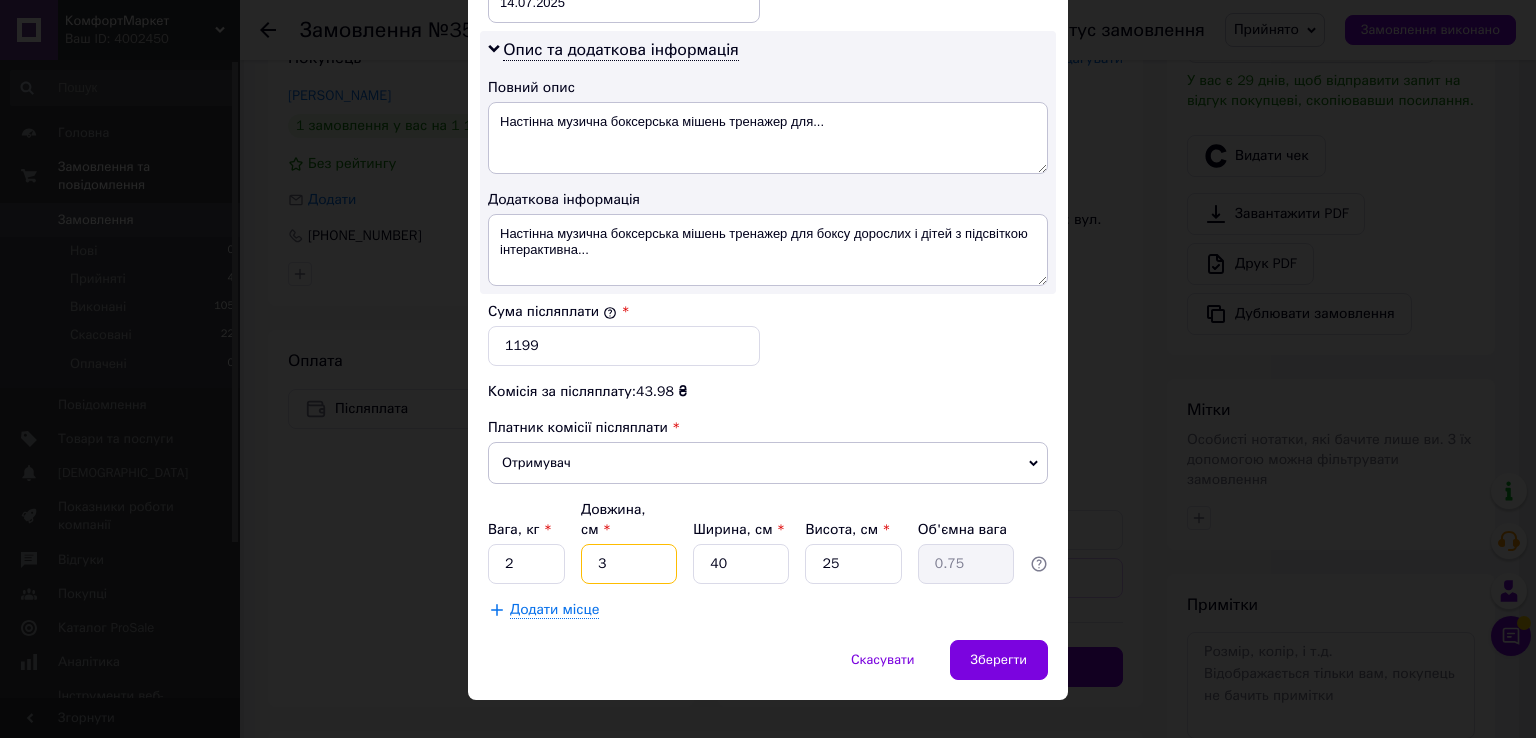 drag, startPoint x: 593, startPoint y: 536, endPoint x: 570, endPoint y: 538, distance: 23.086792 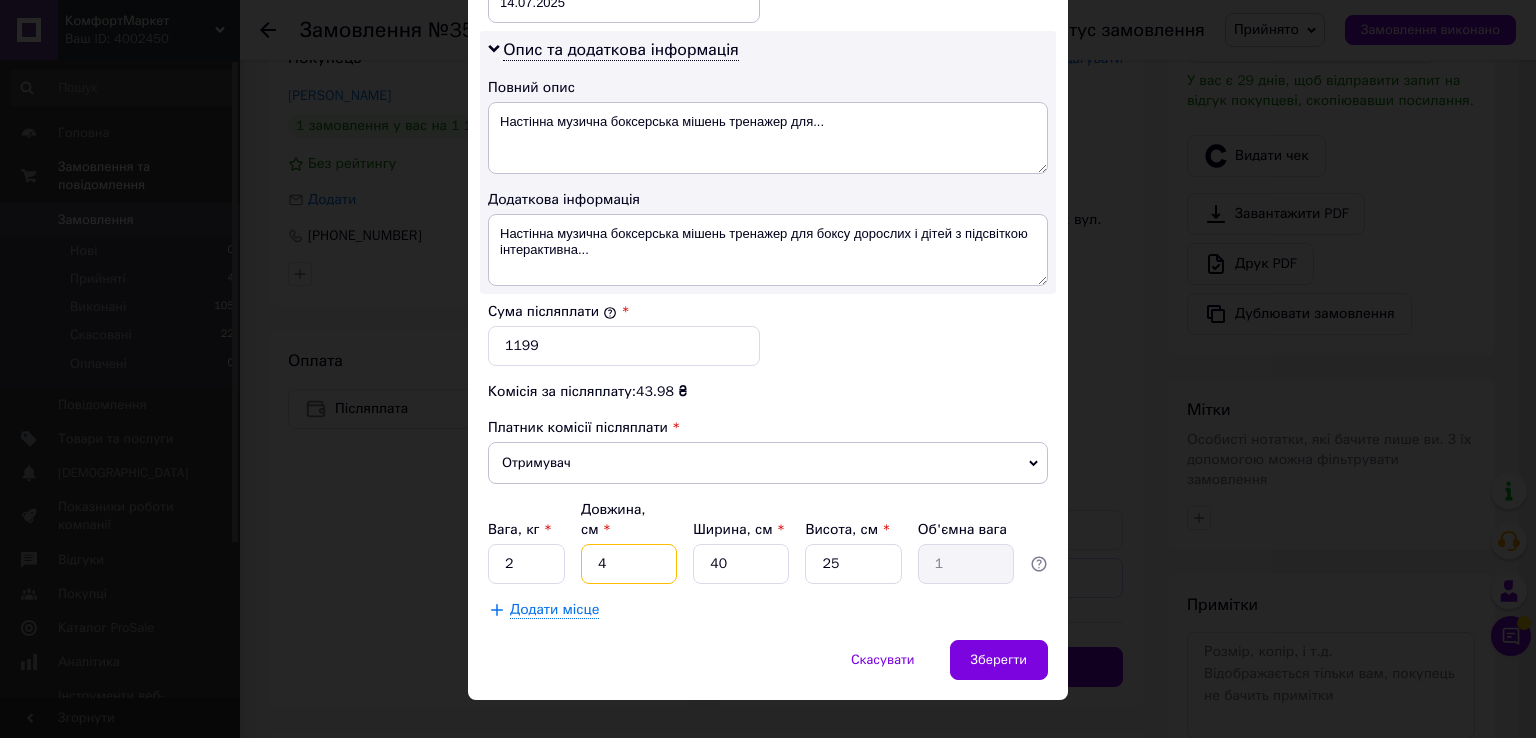 type on "49" 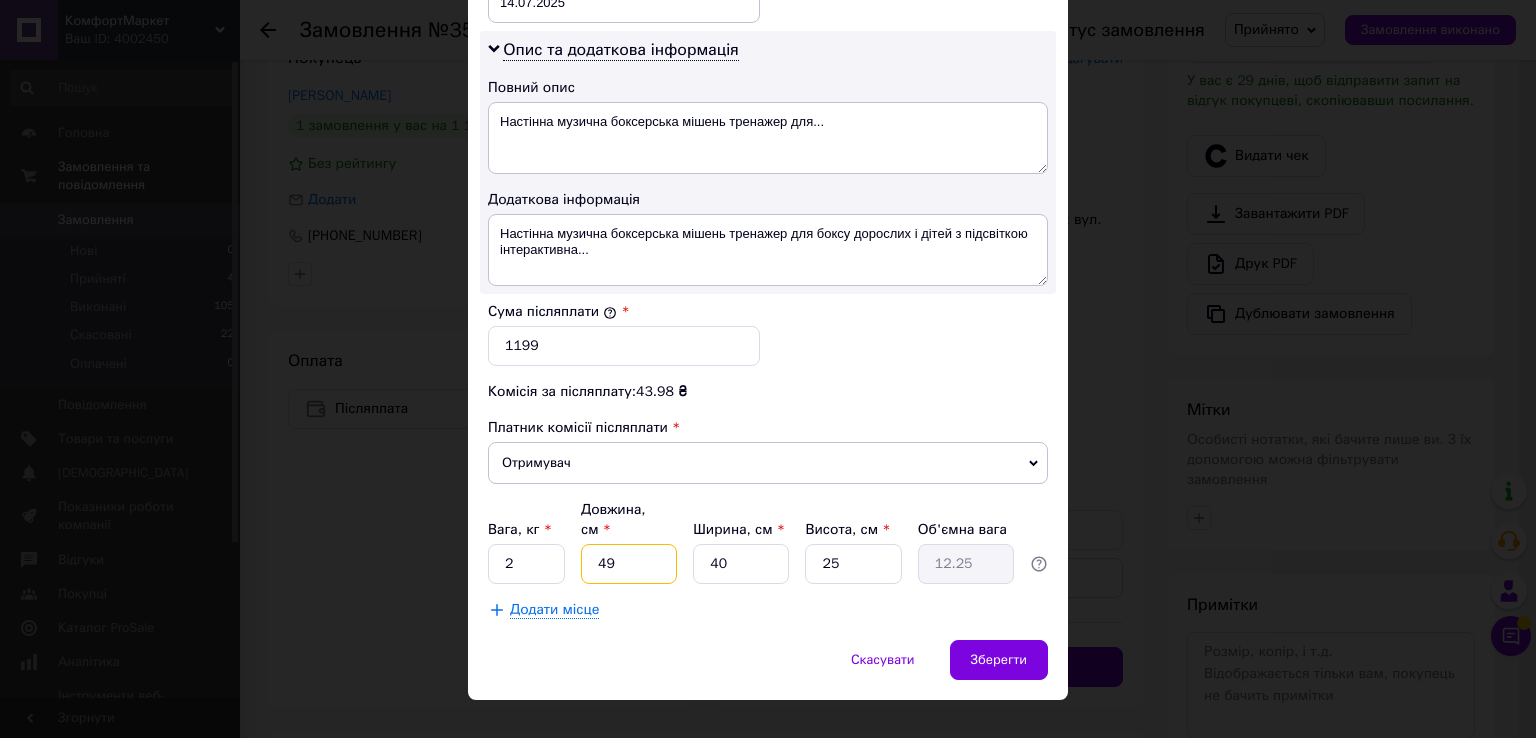 type on "49" 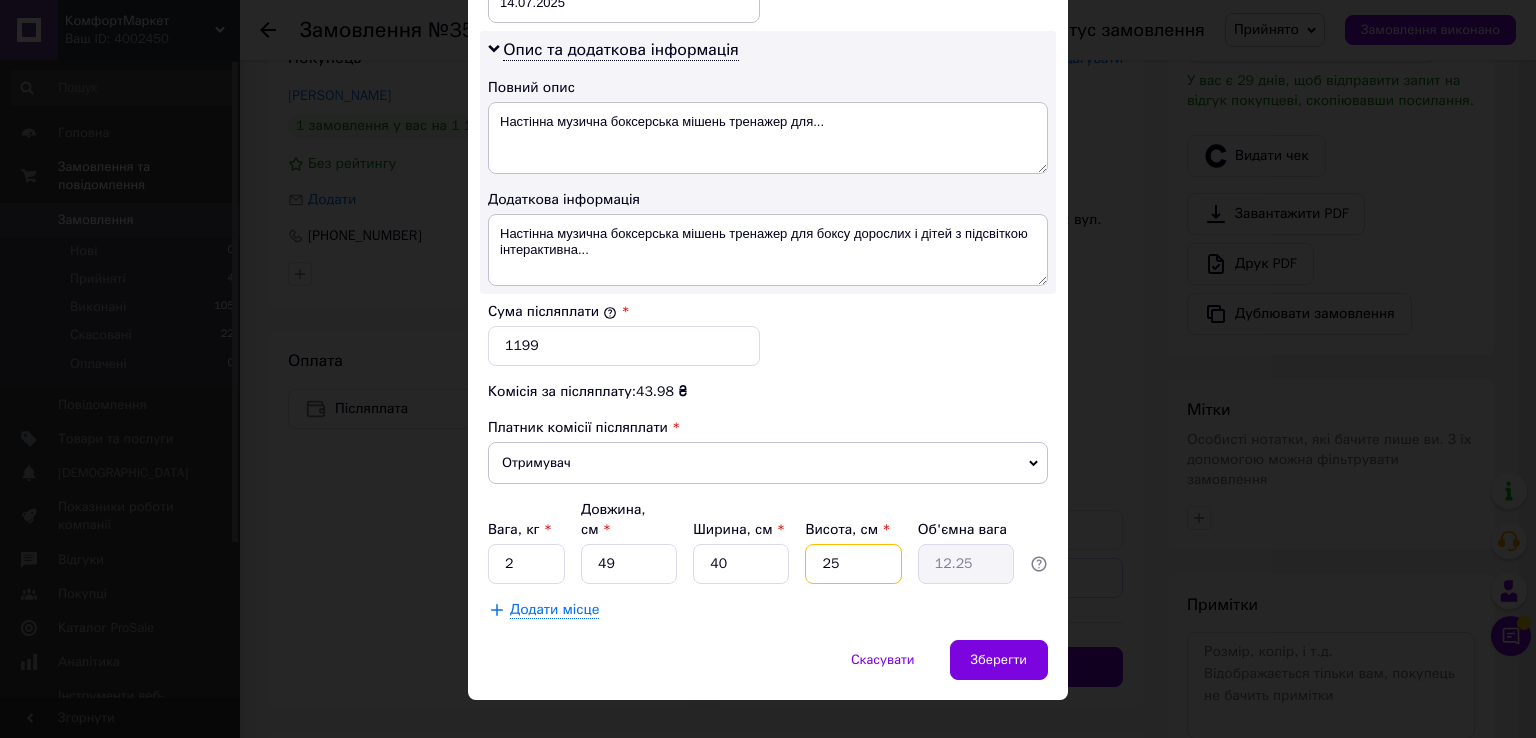 click on "25" at bounding box center [853, 564] 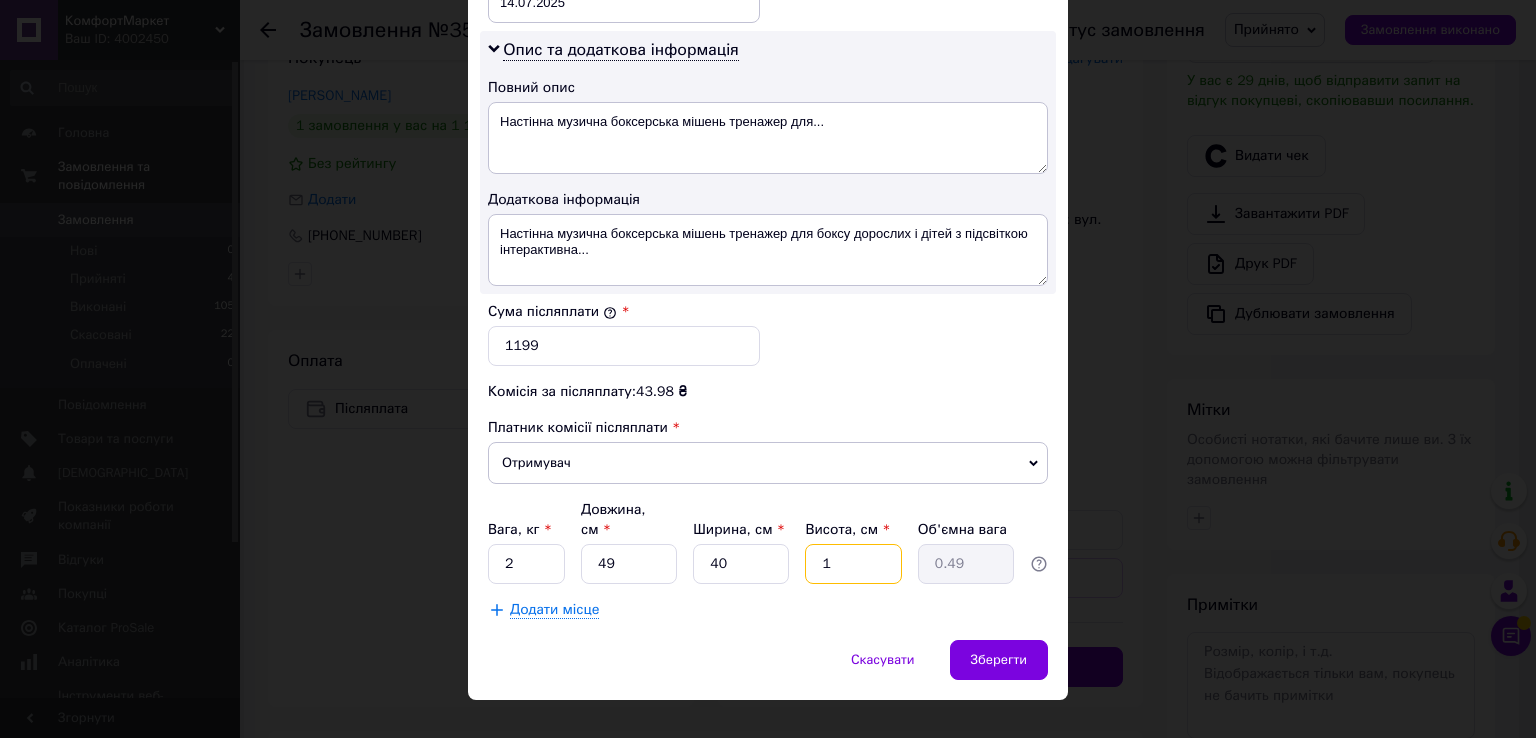 type on "15" 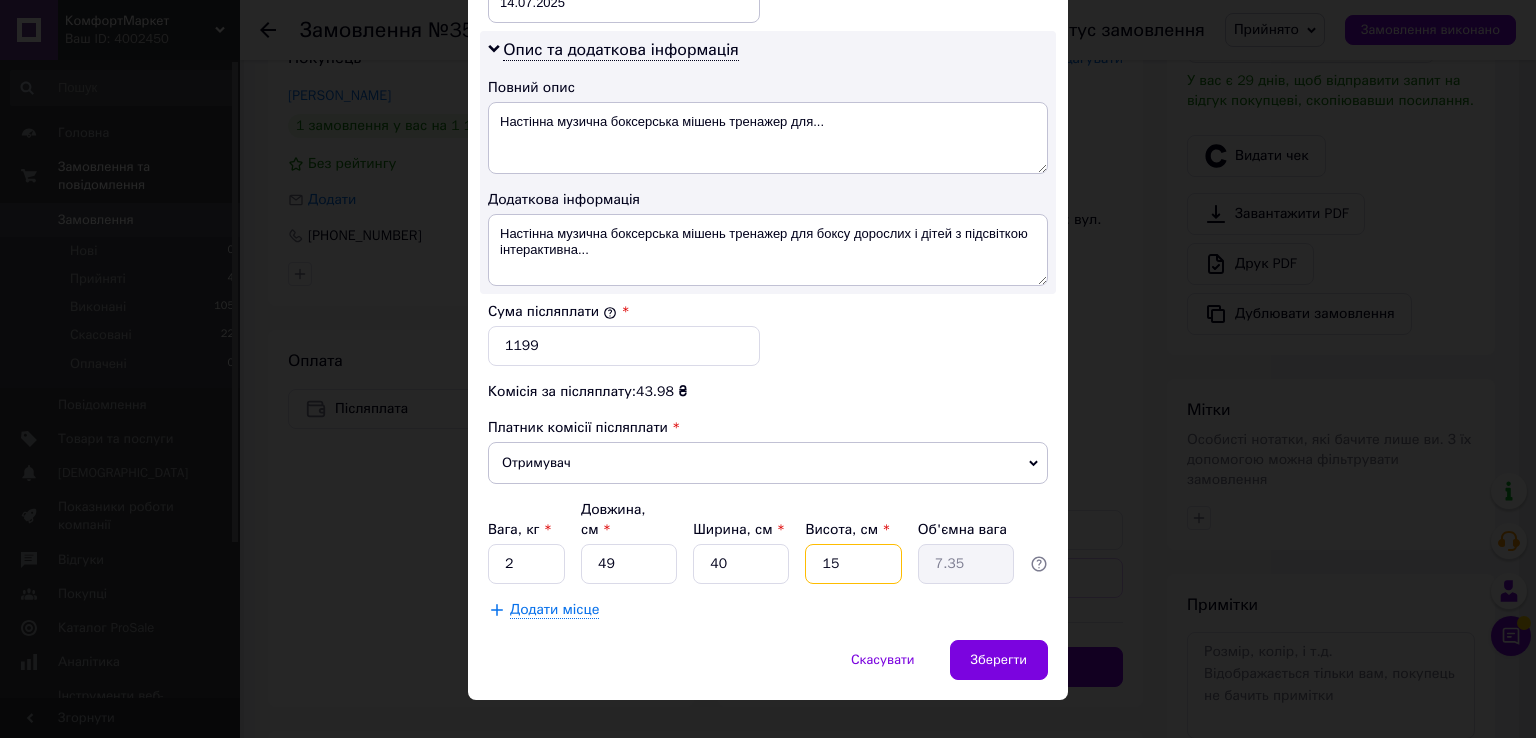 type on "1" 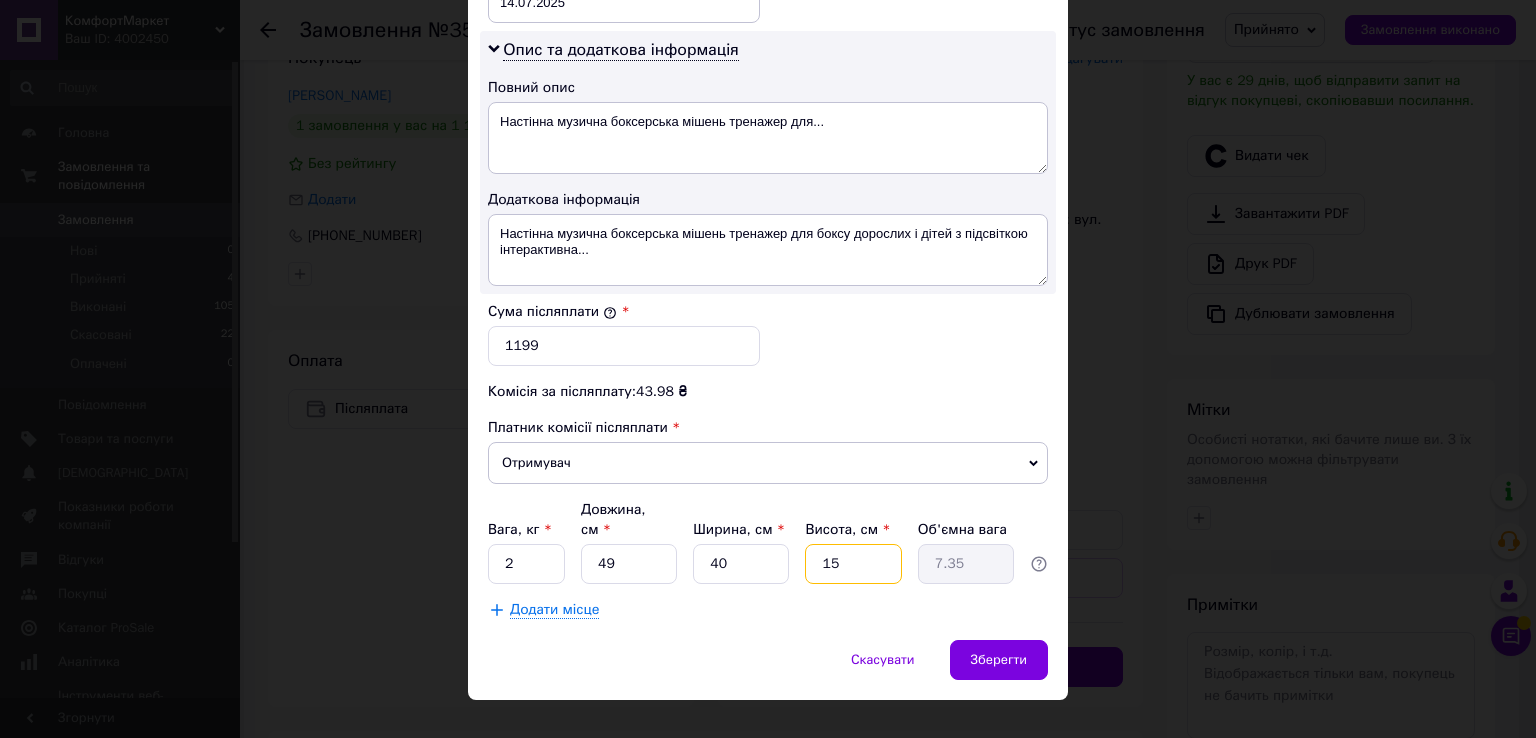 type on "0.49" 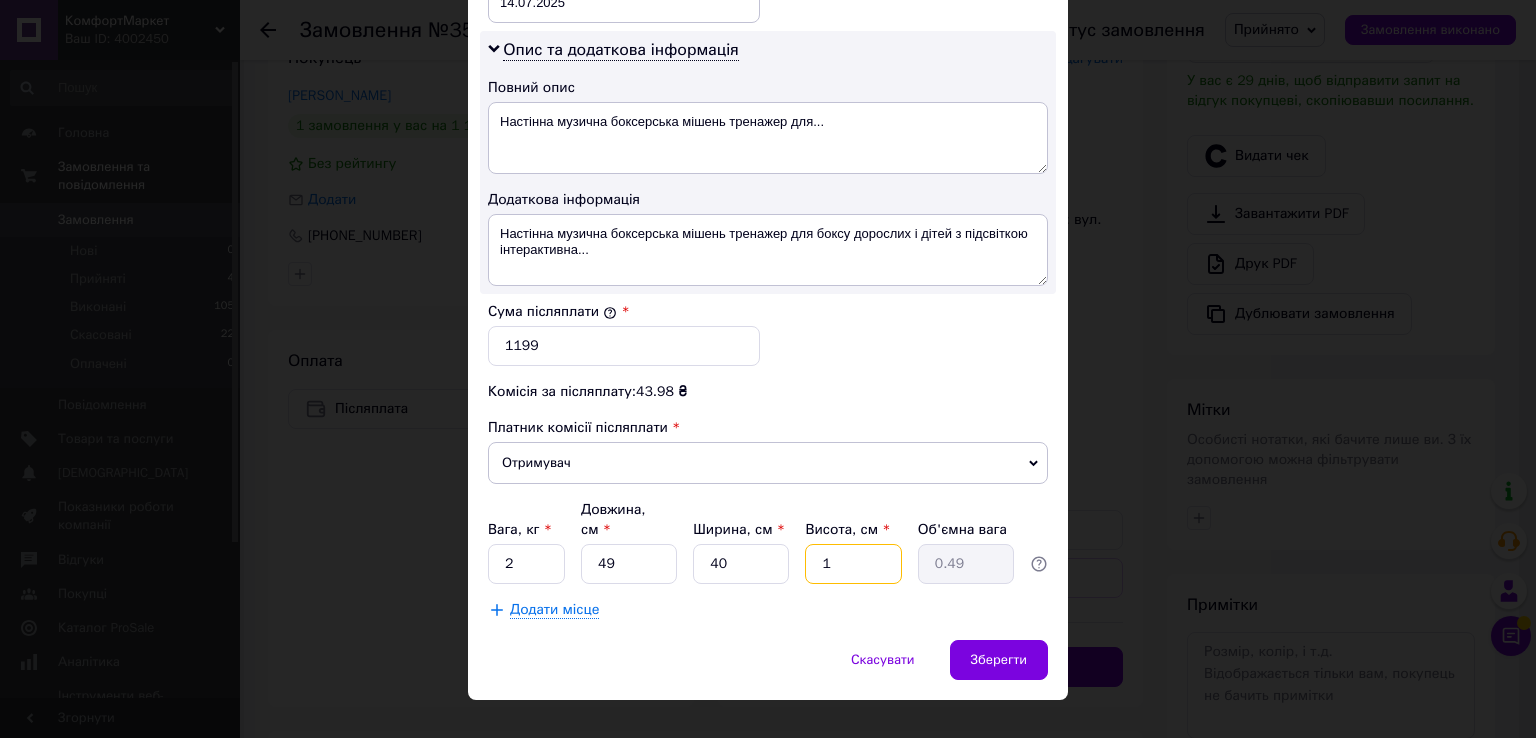 type on "10" 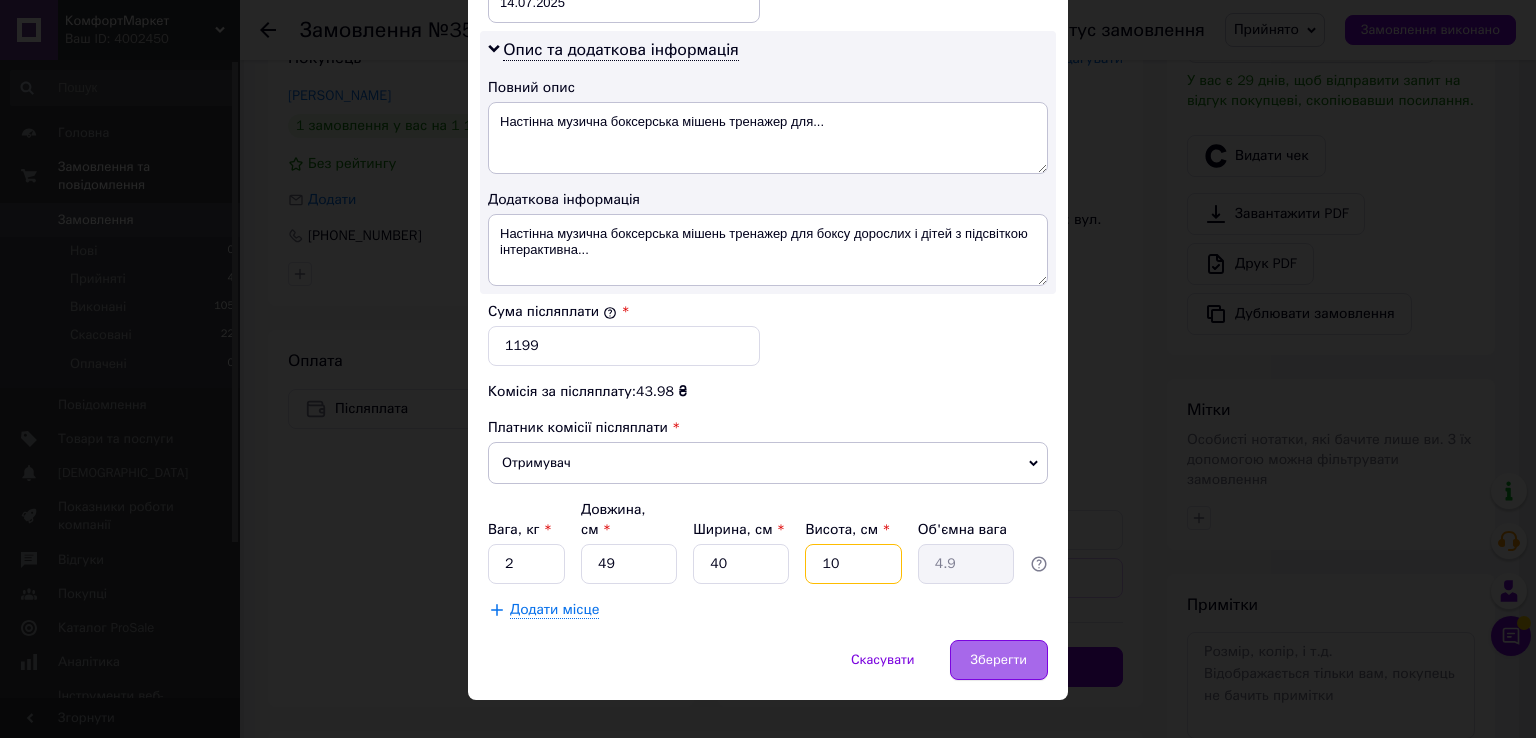 type on "10" 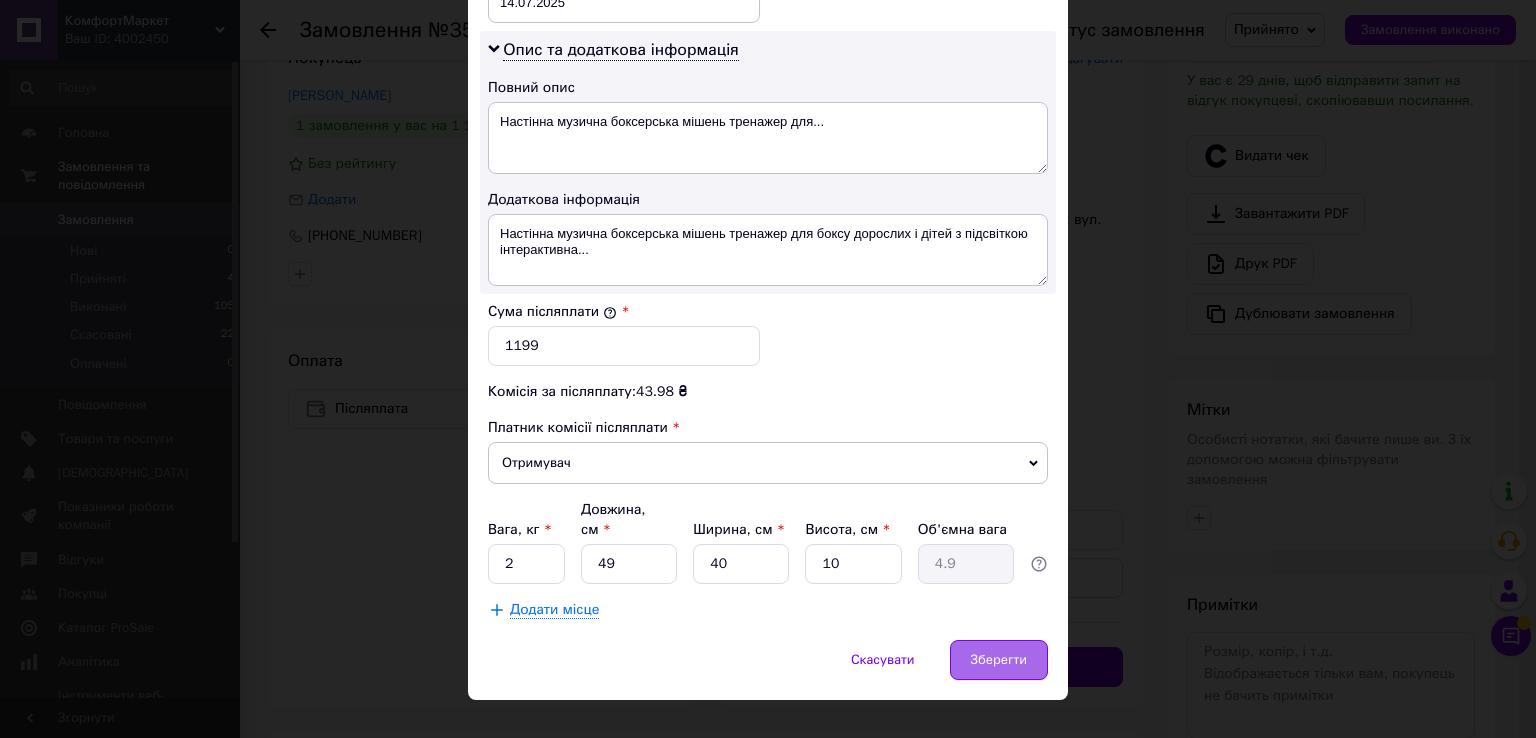click on "Зберегти" at bounding box center (999, 660) 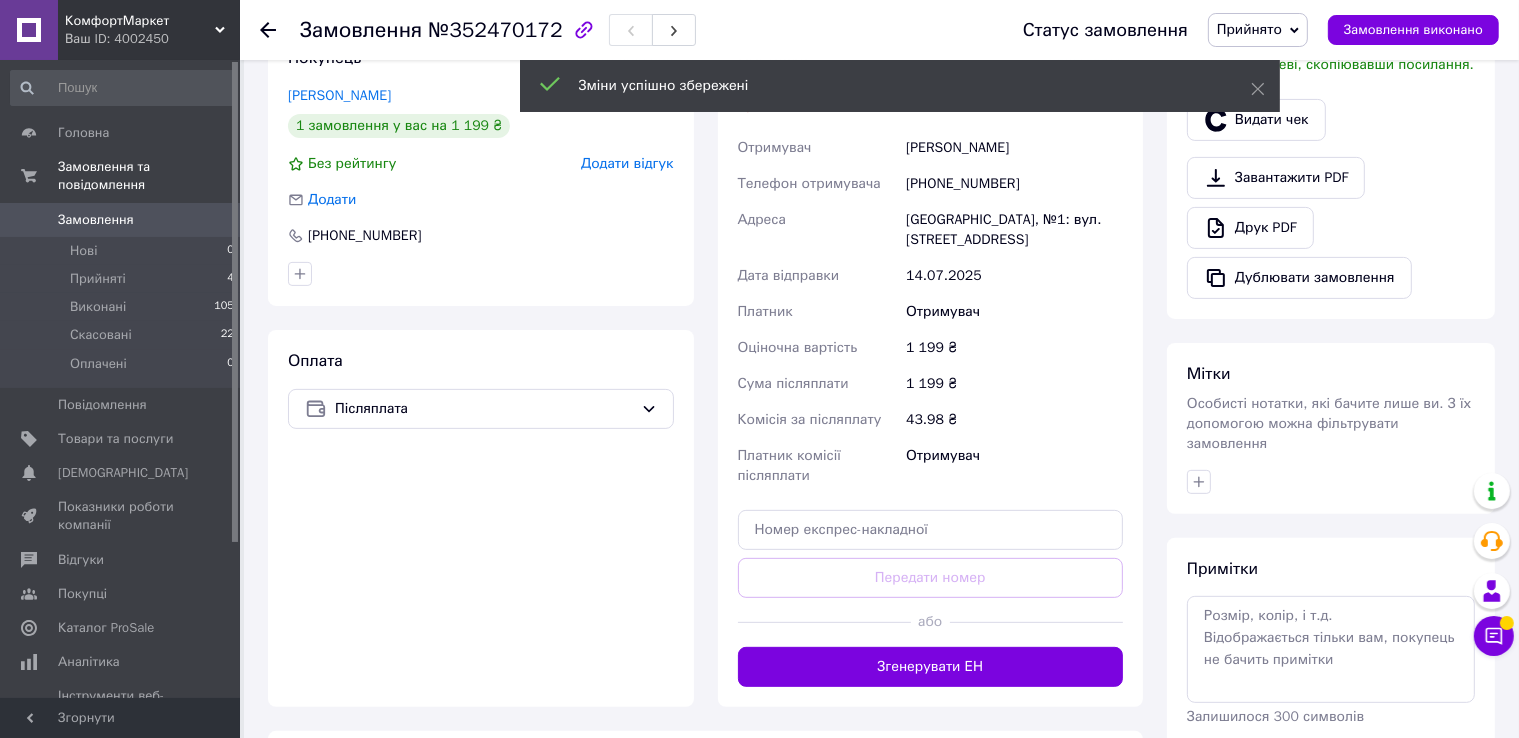 click on "КомфортМаркет Ваш ID: 4002450 Сайт КомфортМаркет Кабінет покупця Перевірити стан системи Сторінка на порталі Микола Романченко Quality_shop Довідка Вийти Головна Замовлення та повідомлення Замовлення 0 Нові 0 Прийняті 4 Виконані 105 Скасовані 22 Оплачені 0 Повідомлення 0 Товари та послуги Сповіщення 0 0 Показники роботи компанії Відгуки Покупці Каталог ProSale Аналітика Інструменти веб-майстра та SEO Управління сайтом Гаманець компанії Маркет Налаштування Тарифи та рахунки Prom мікс 1 000 Згорнути
Замовлення - 50%   1" at bounding box center (759, 269) 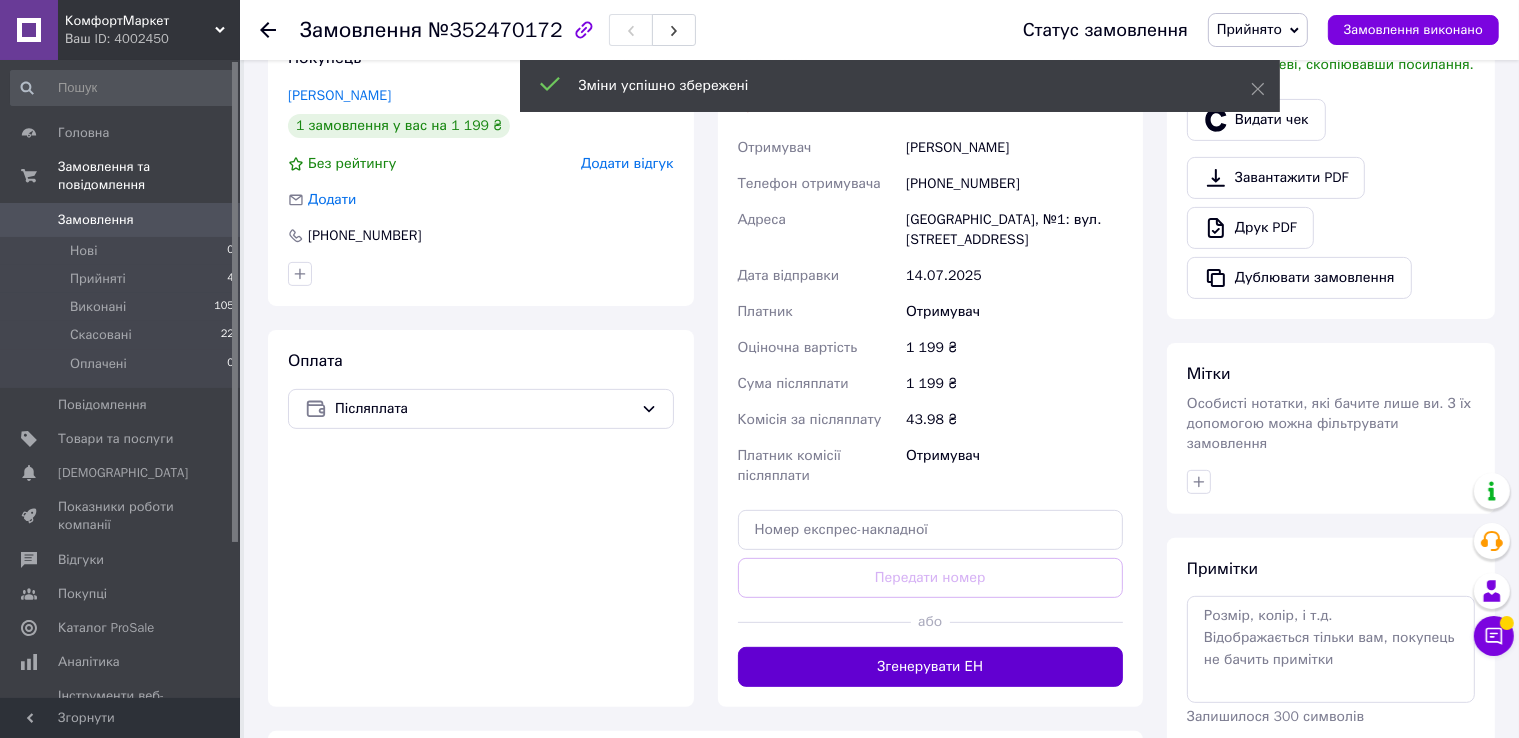 click on "Згенерувати ЕН" at bounding box center (931, 667) 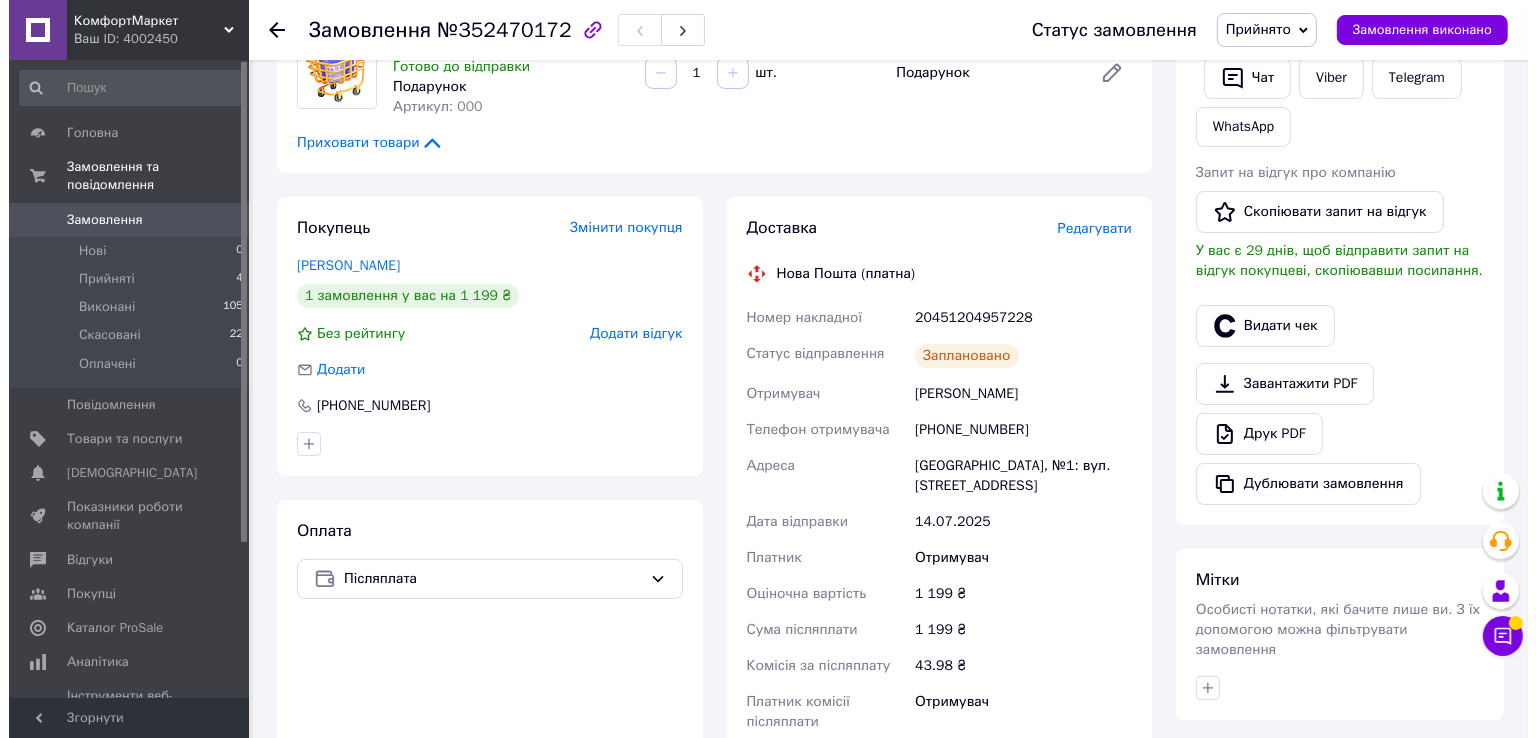 scroll, scrollTop: 300, scrollLeft: 0, axis: vertical 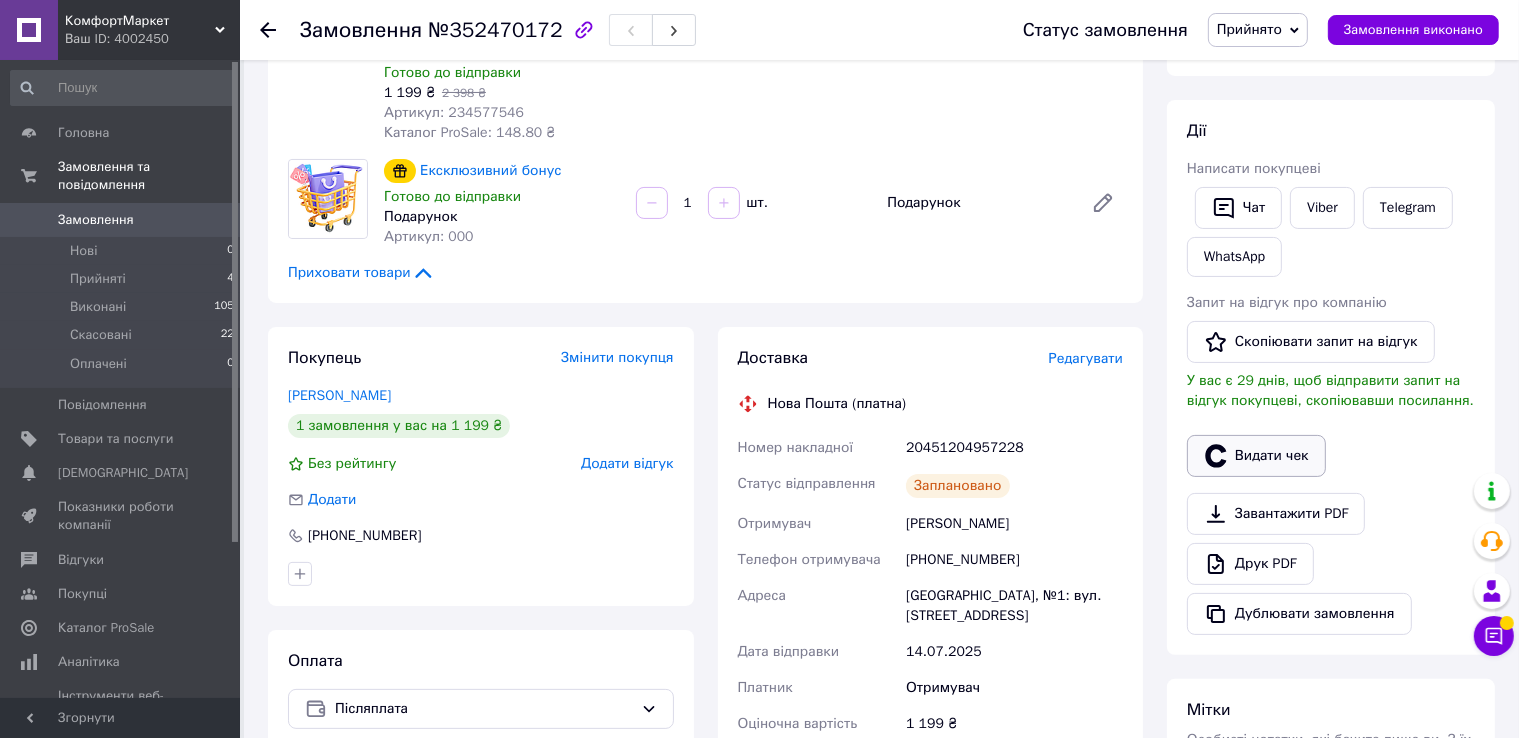 click on "Видати чек" at bounding box center [1256, 456] 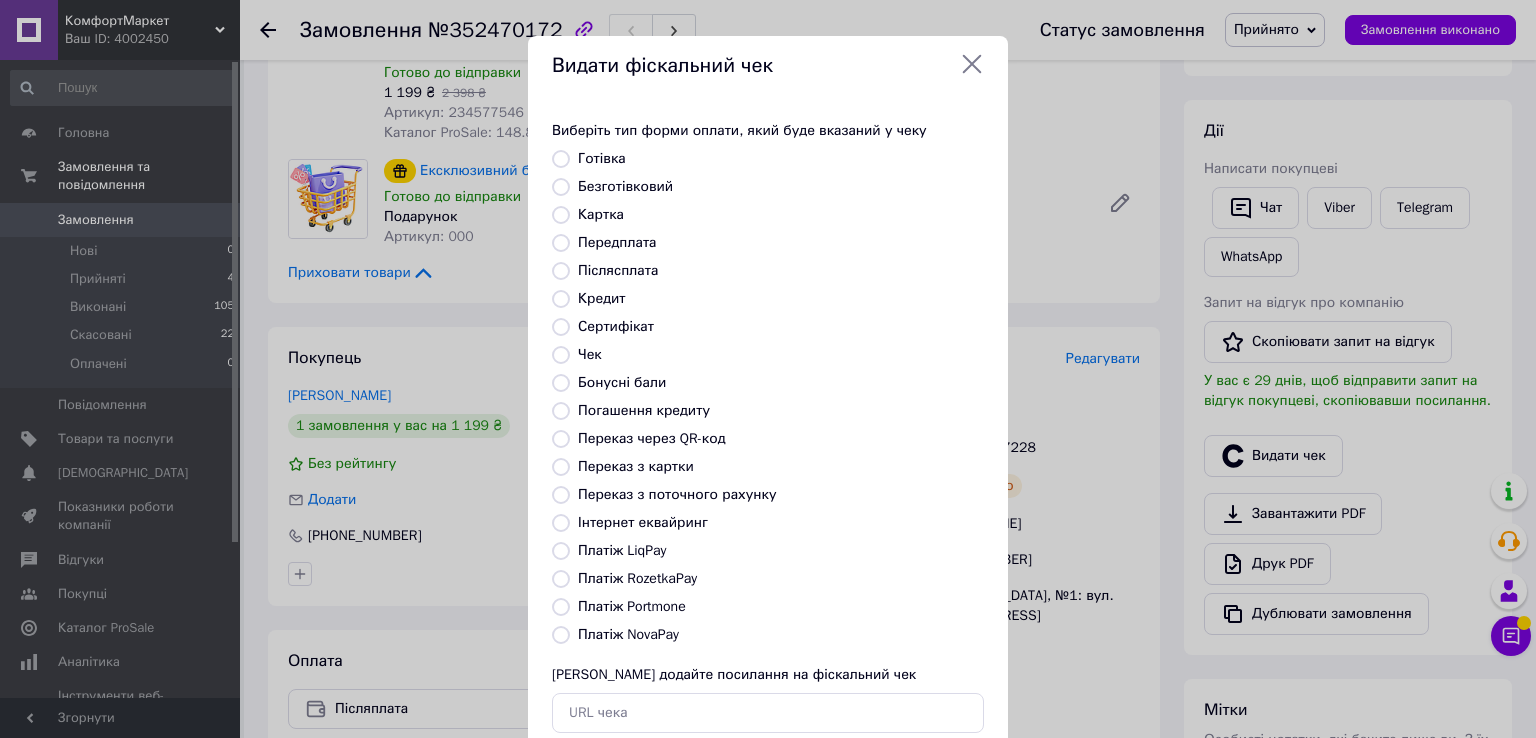 click on "Платіж NovaPay" at bounding box center (628, 634) 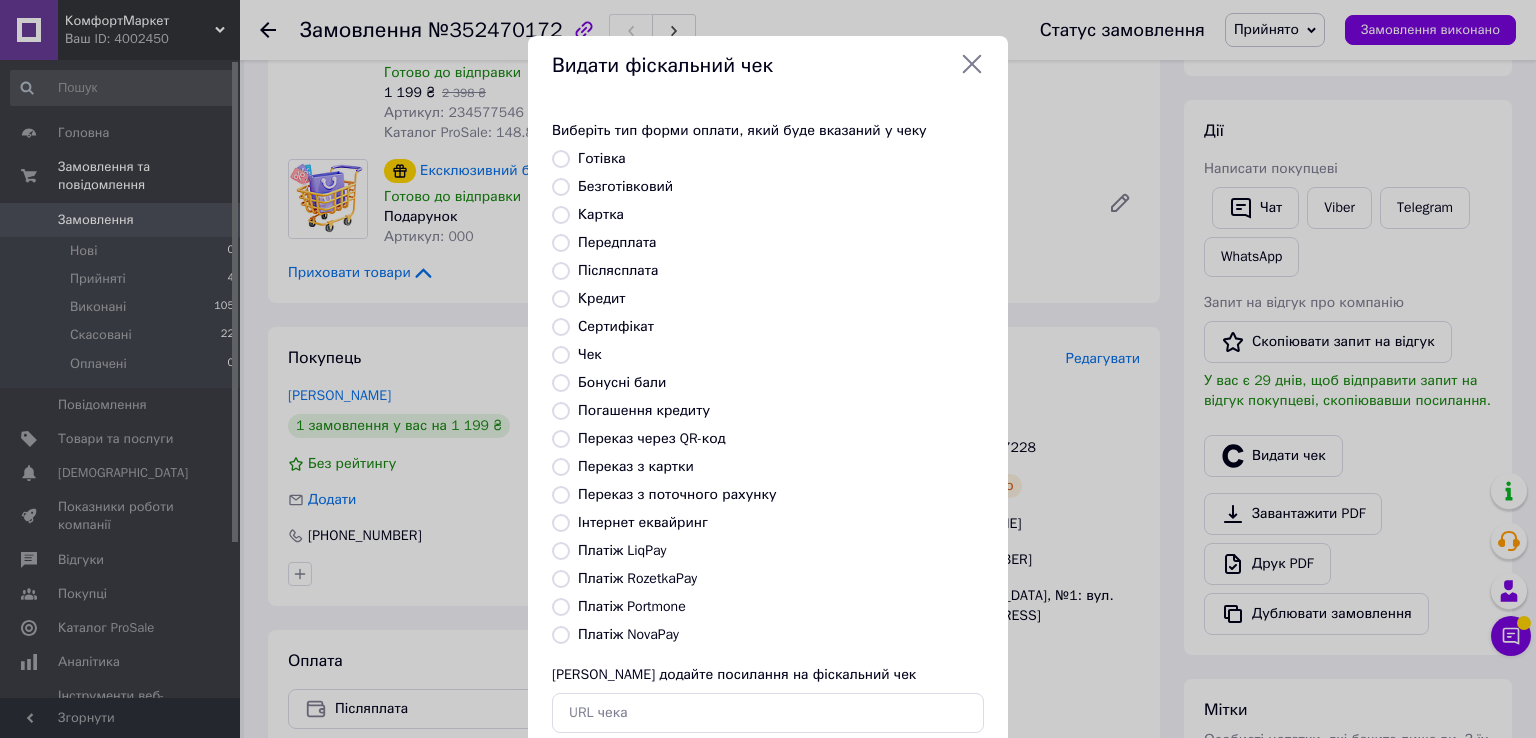 radio on "true" 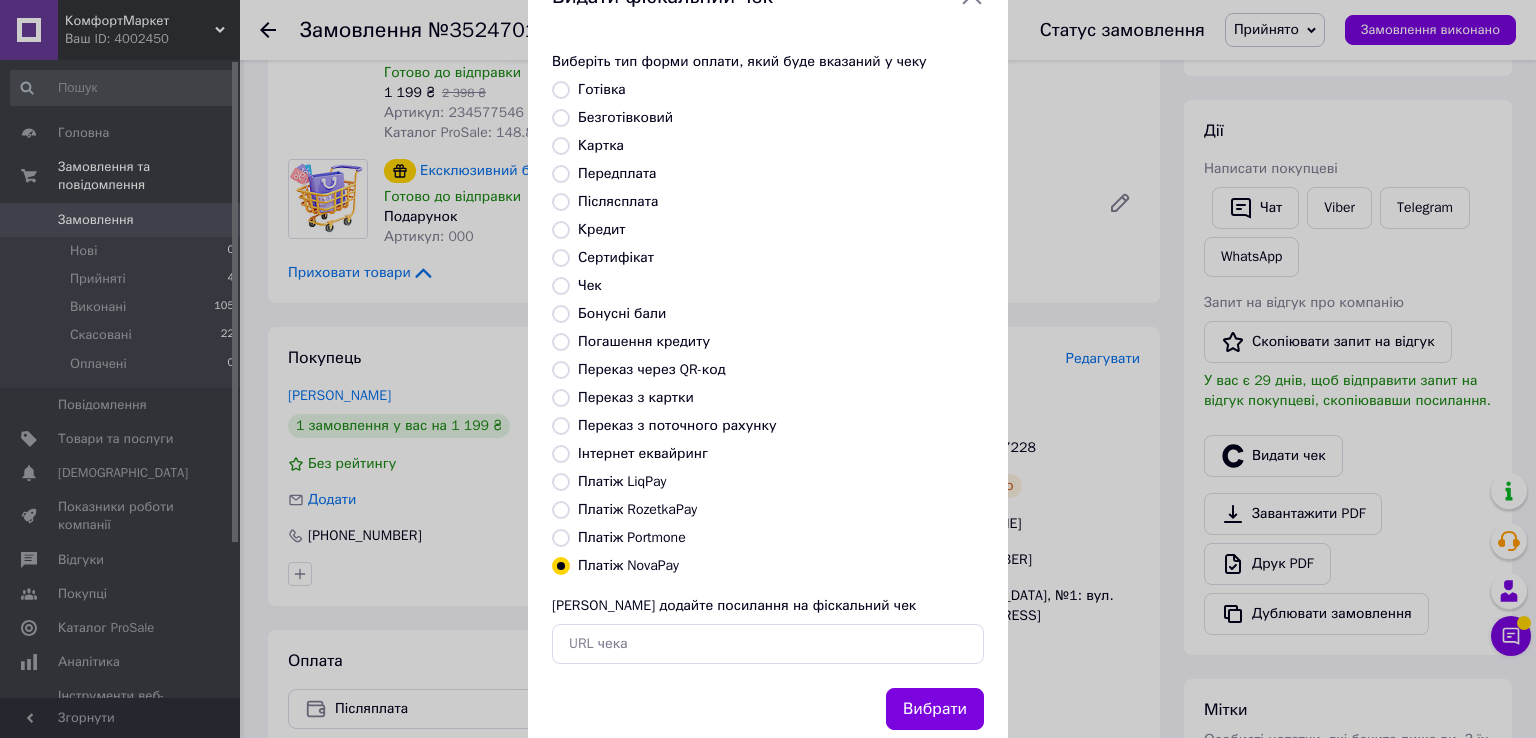 scroll, scrollTop: 120, scrollLeft: 0, axis: vertical 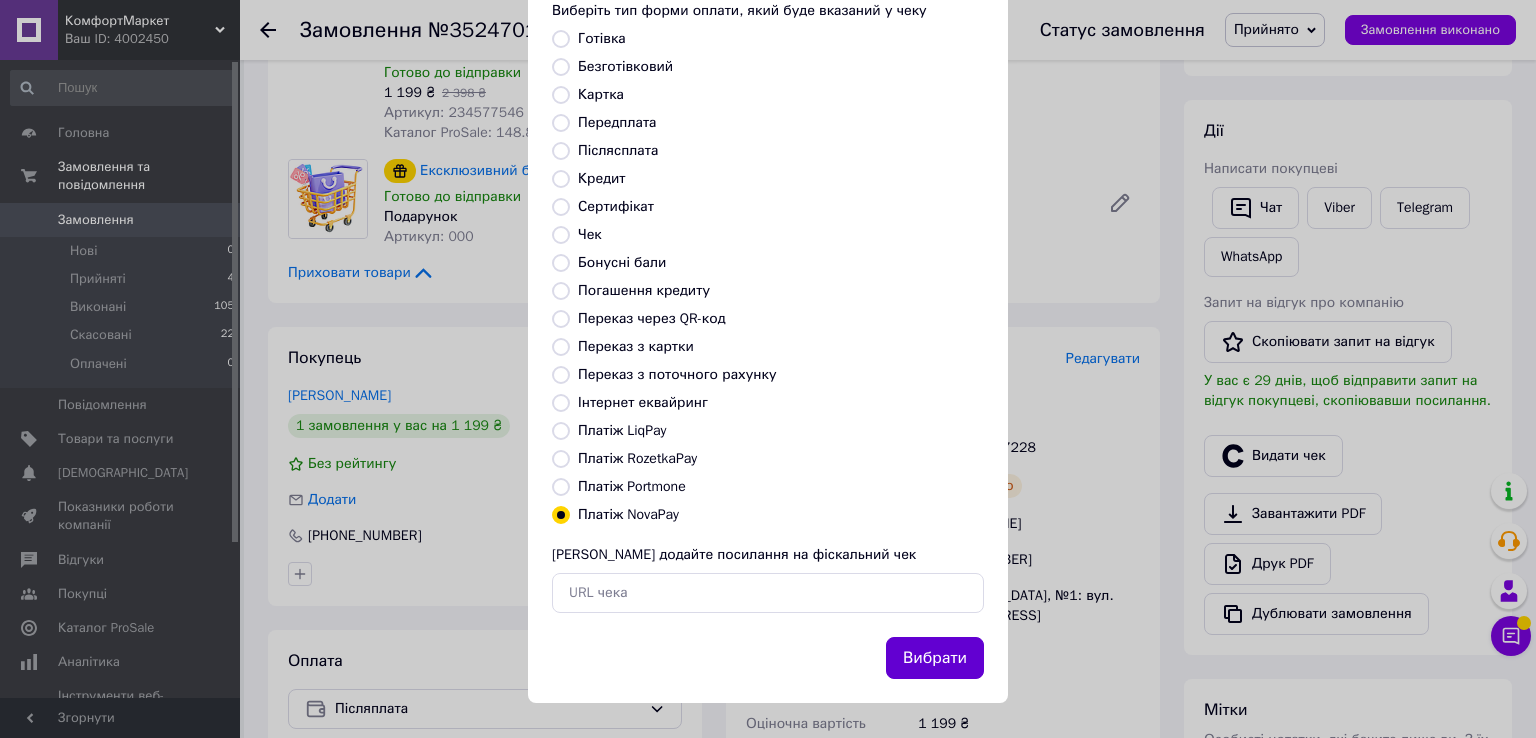 click on "Вибрати" at bounding box center [935, 658] 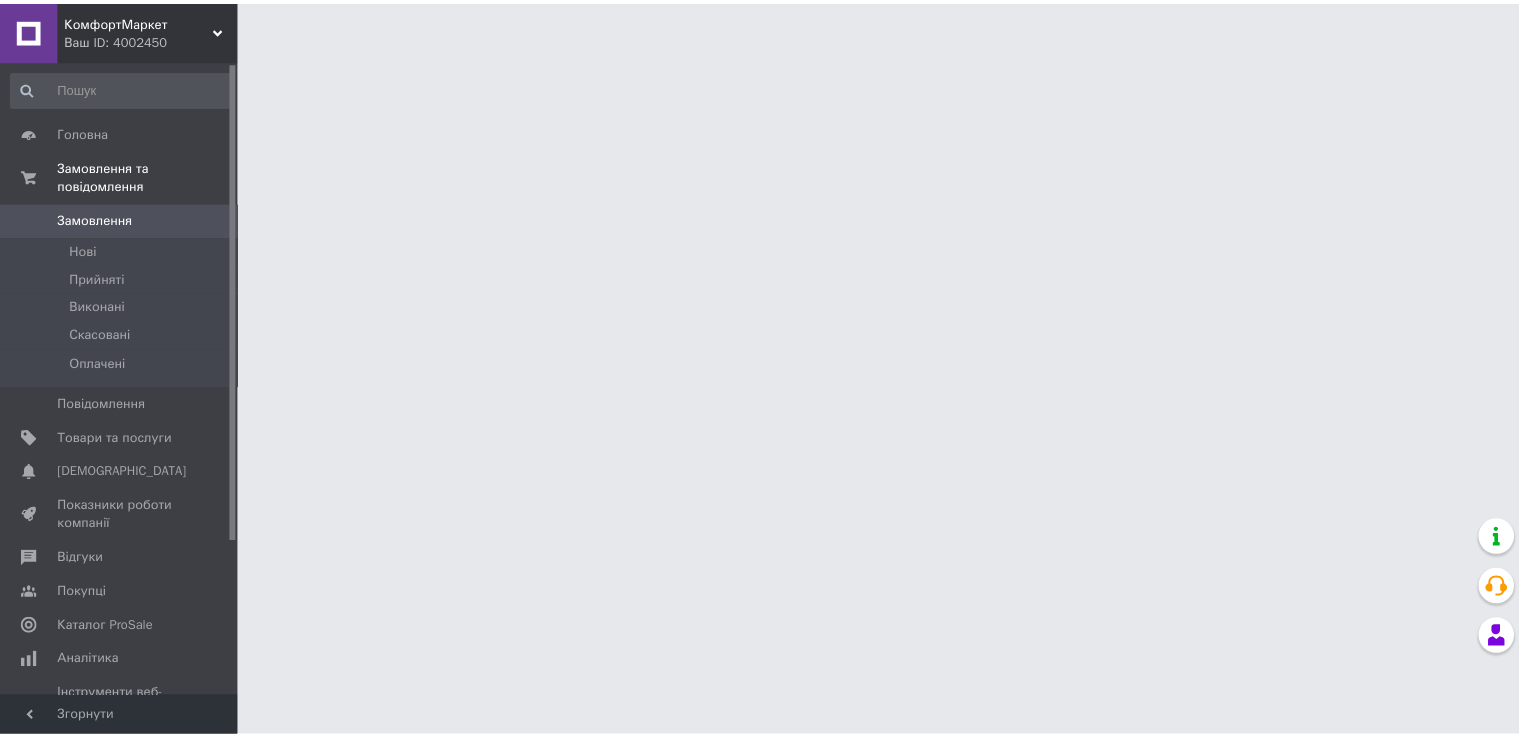 scroll, scrollTop: 0, scrollLeft: 0, axis: both 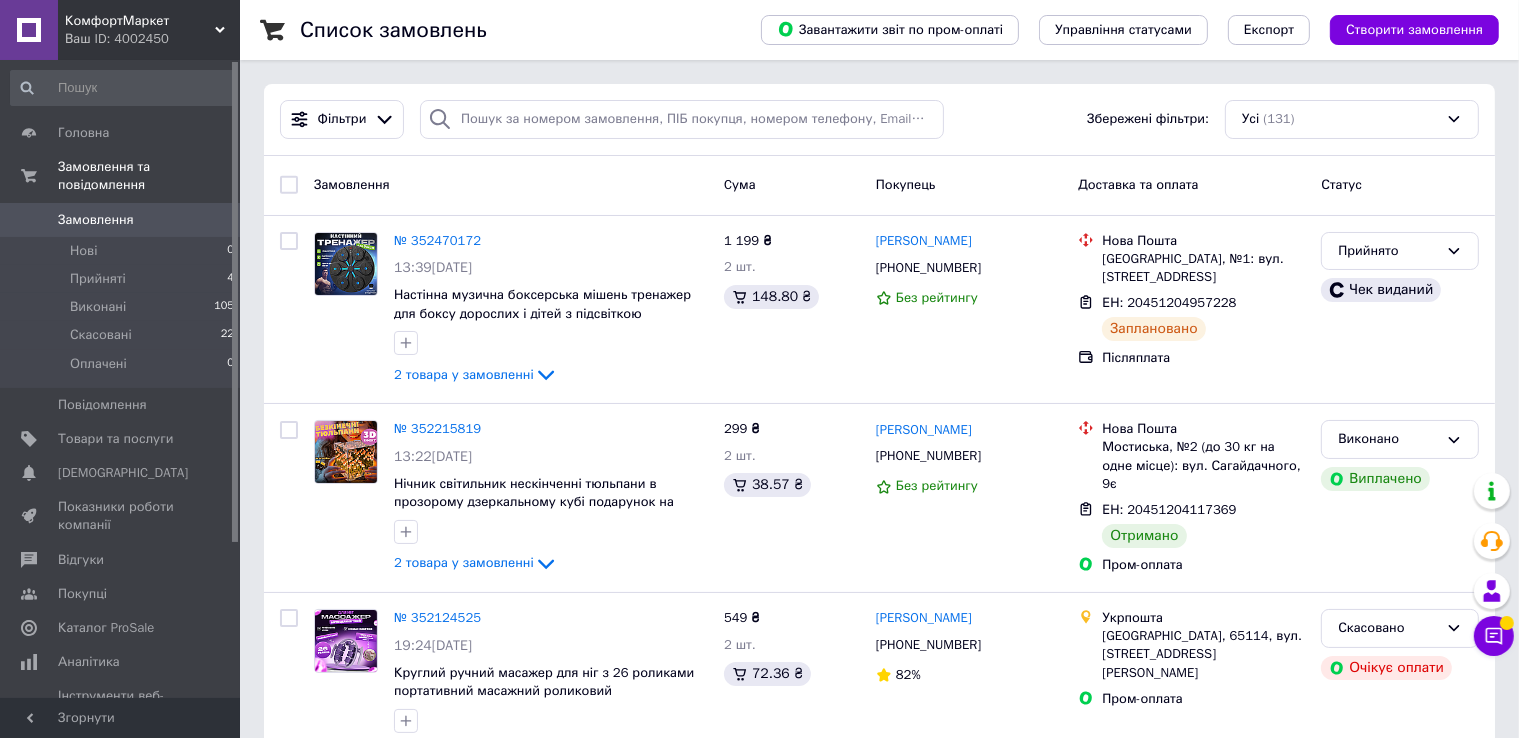 click on "КомфортМаркет" at bounding box center (140, 21) 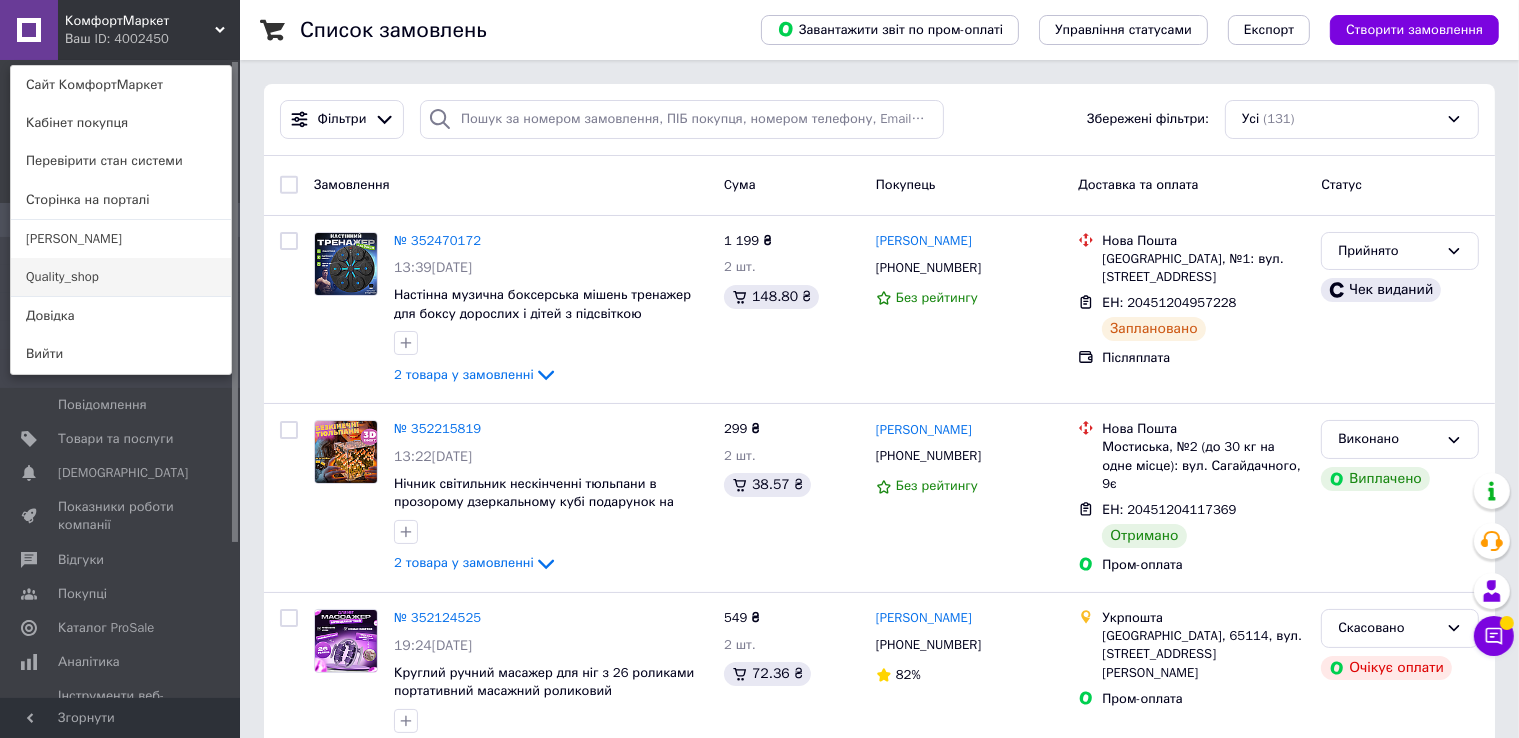 click on "Quality_shop" at bounding box center (121, 277) 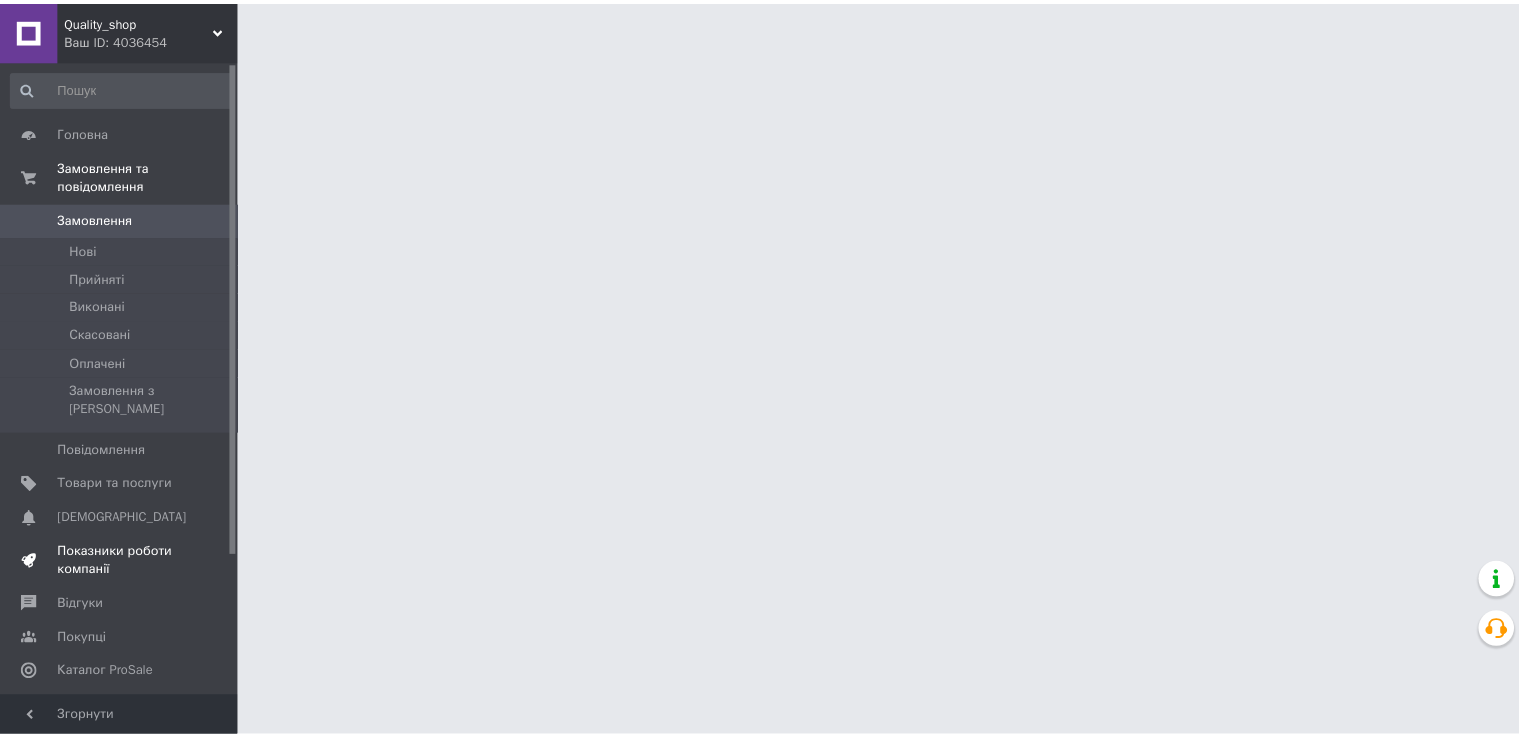 scroll, scrollTop: 0, scrollLeft: 0, axis: both 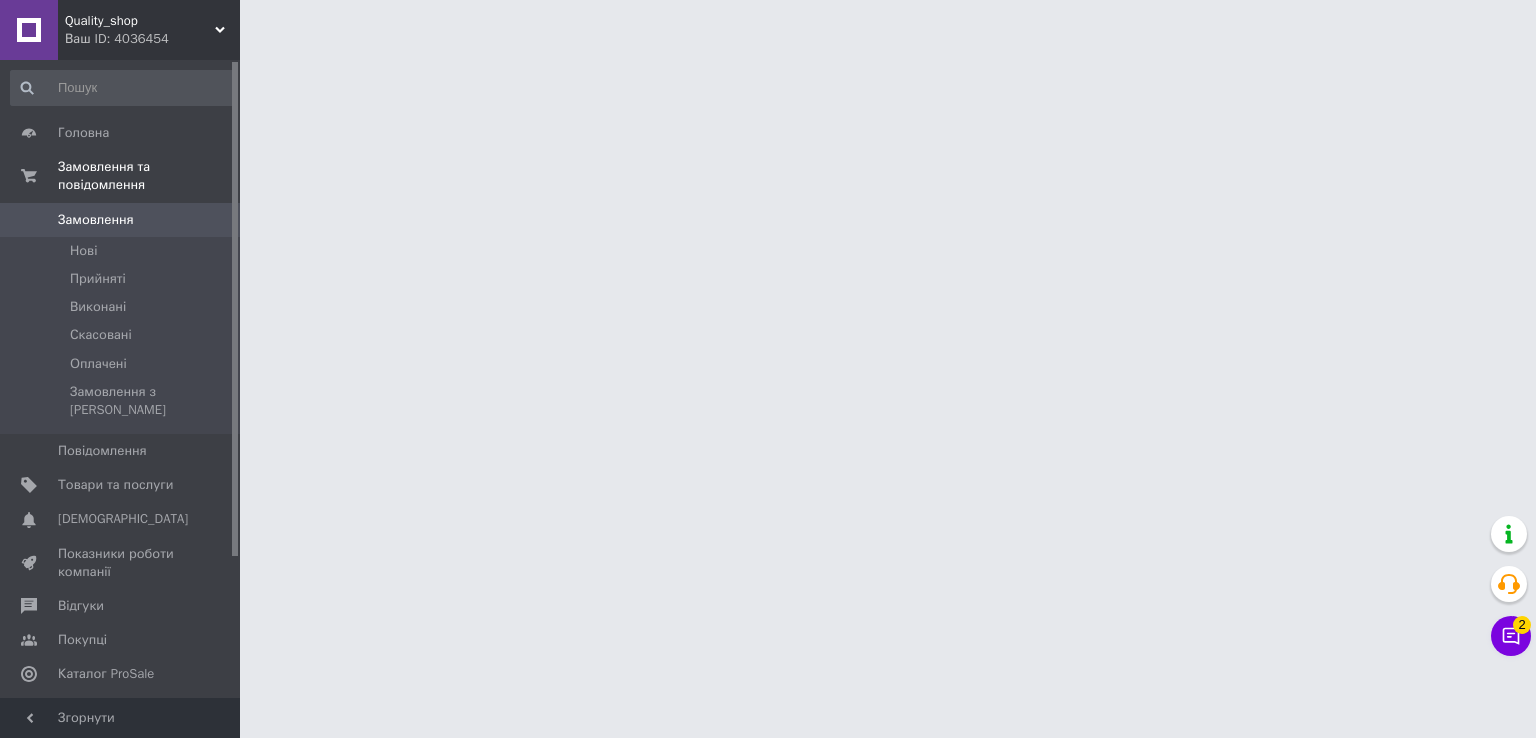 click on "Аналітика" at bounding box center (89, 709) 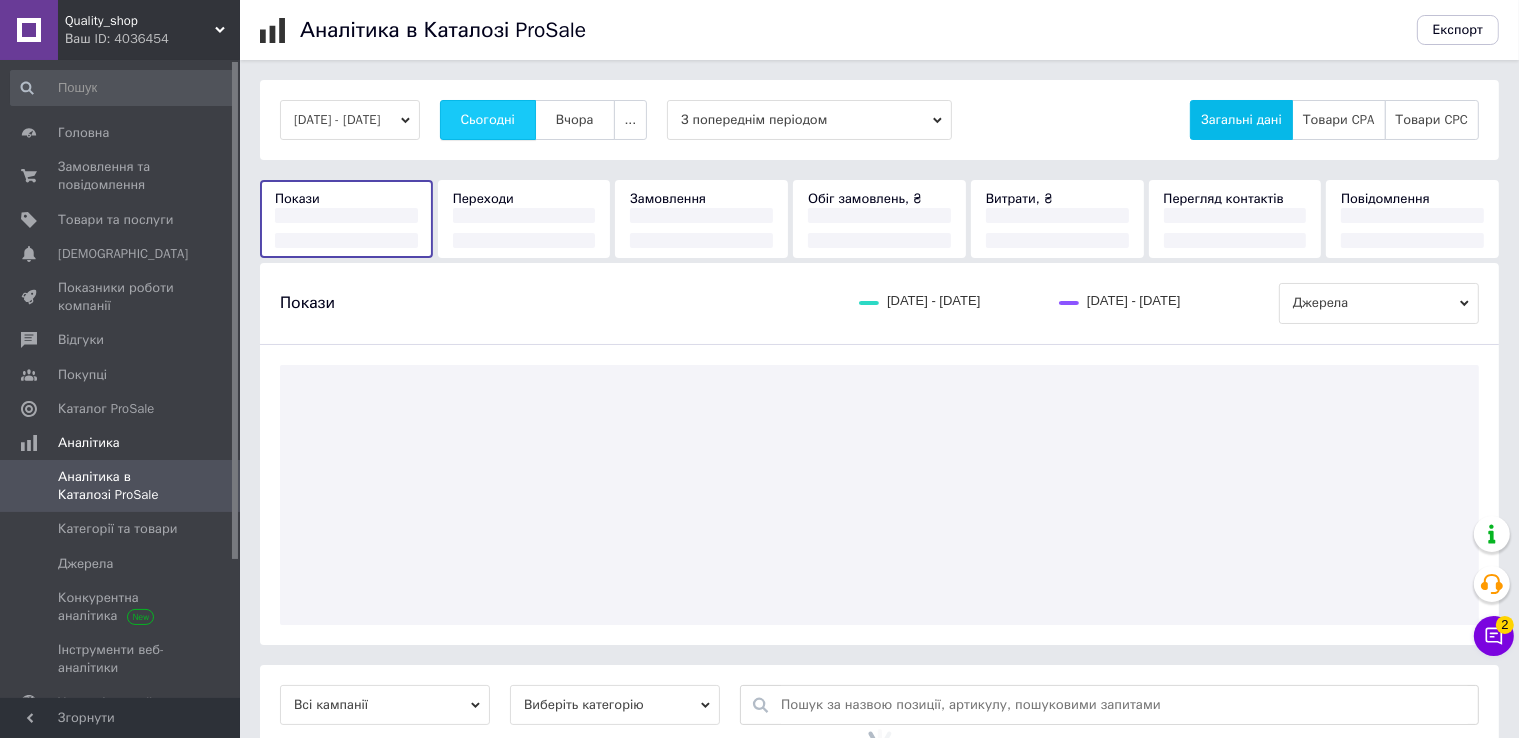 click on "Сьогодні" at bounding box center (488, 120) 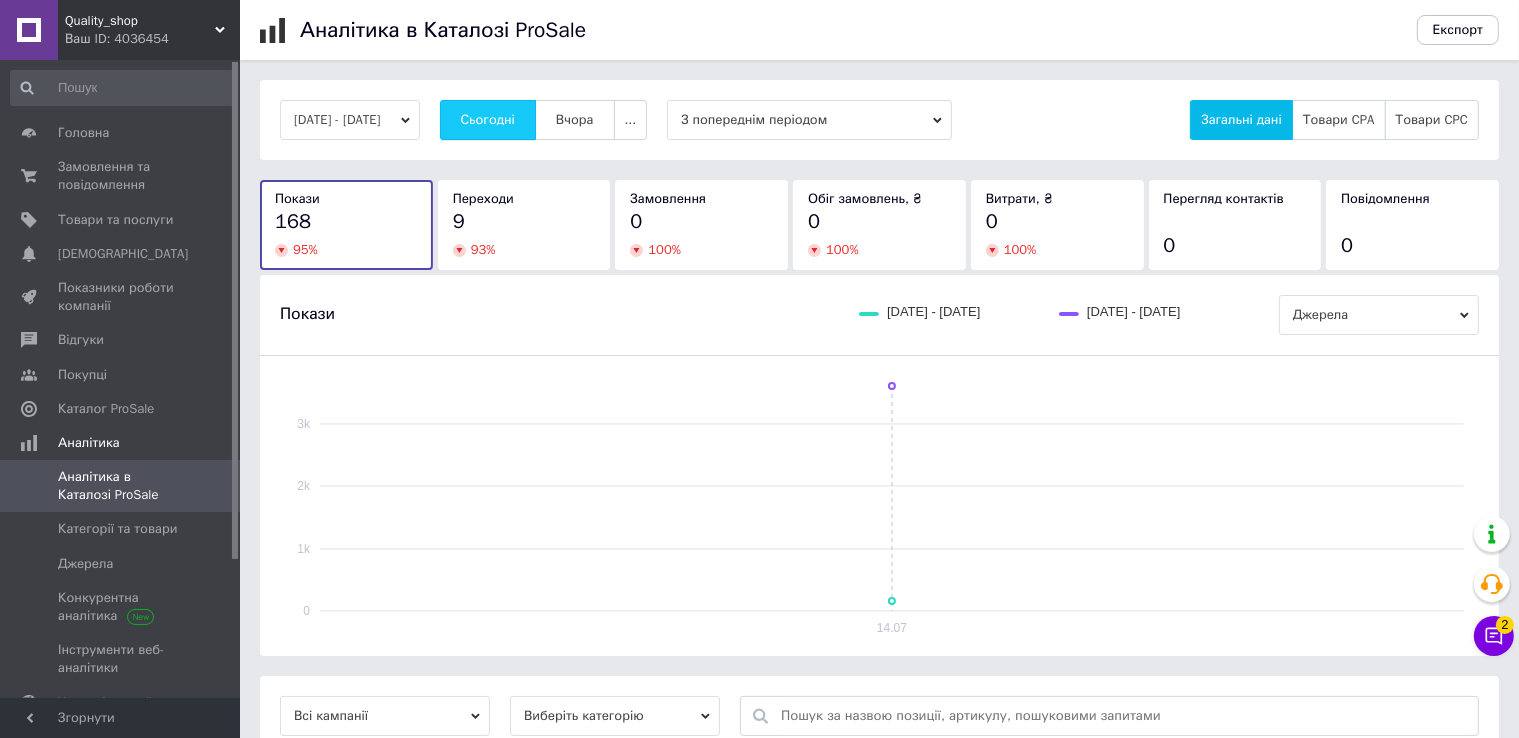 click on "Сьогодні" at bounding box center [488, 120] 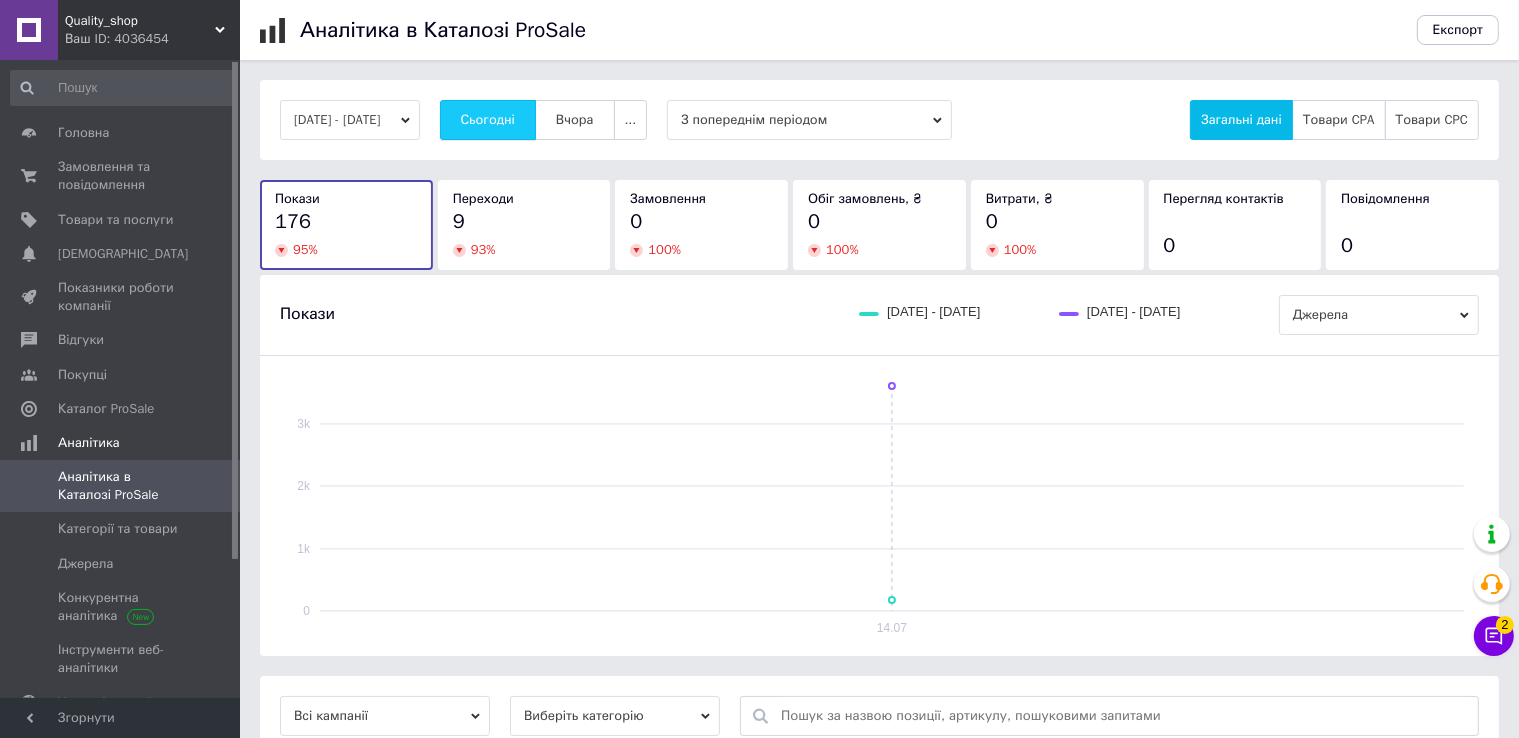 click on "Сьогодні" at bounding box center (488, 120) 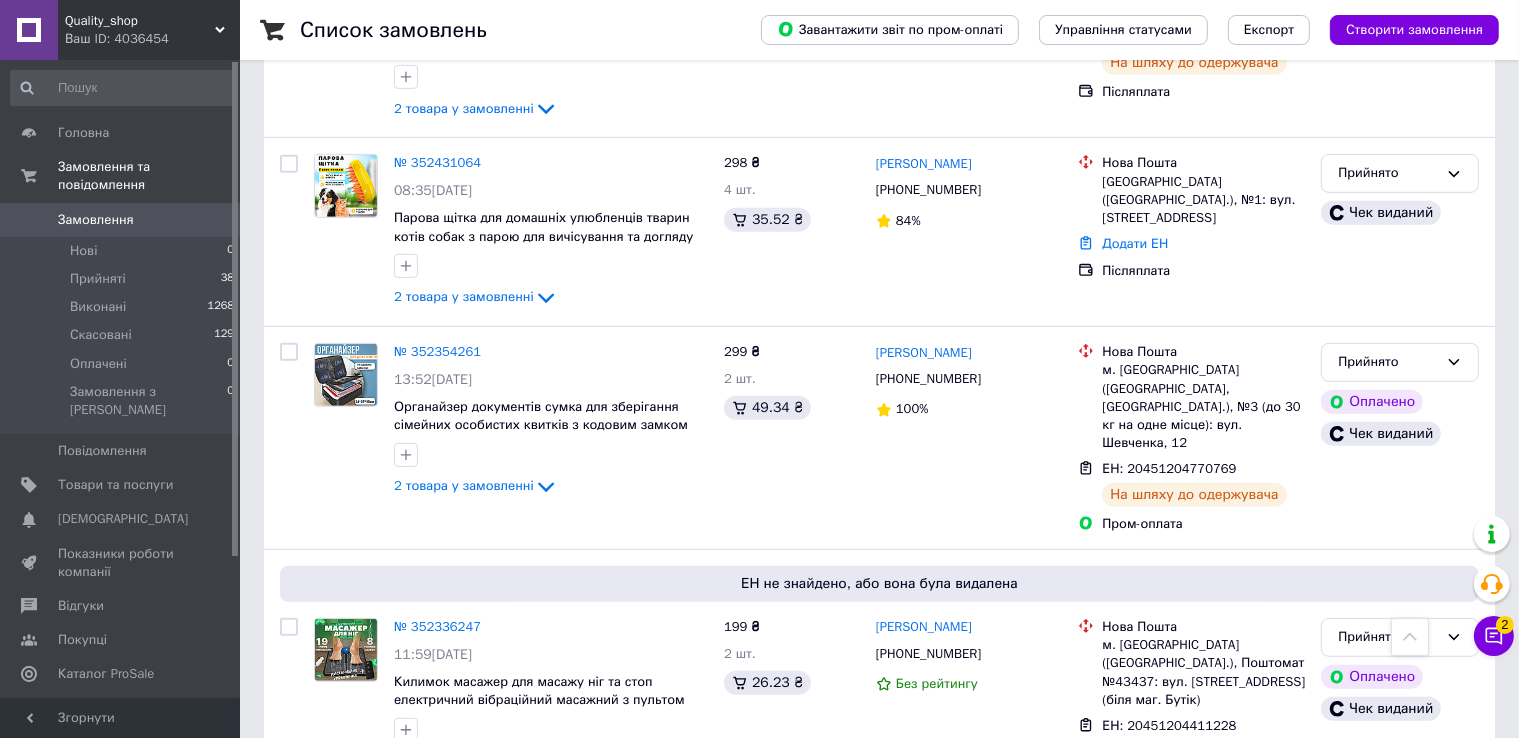 scroll, scrollTop: 1000, scrollLeft: 0, axis: vertical 